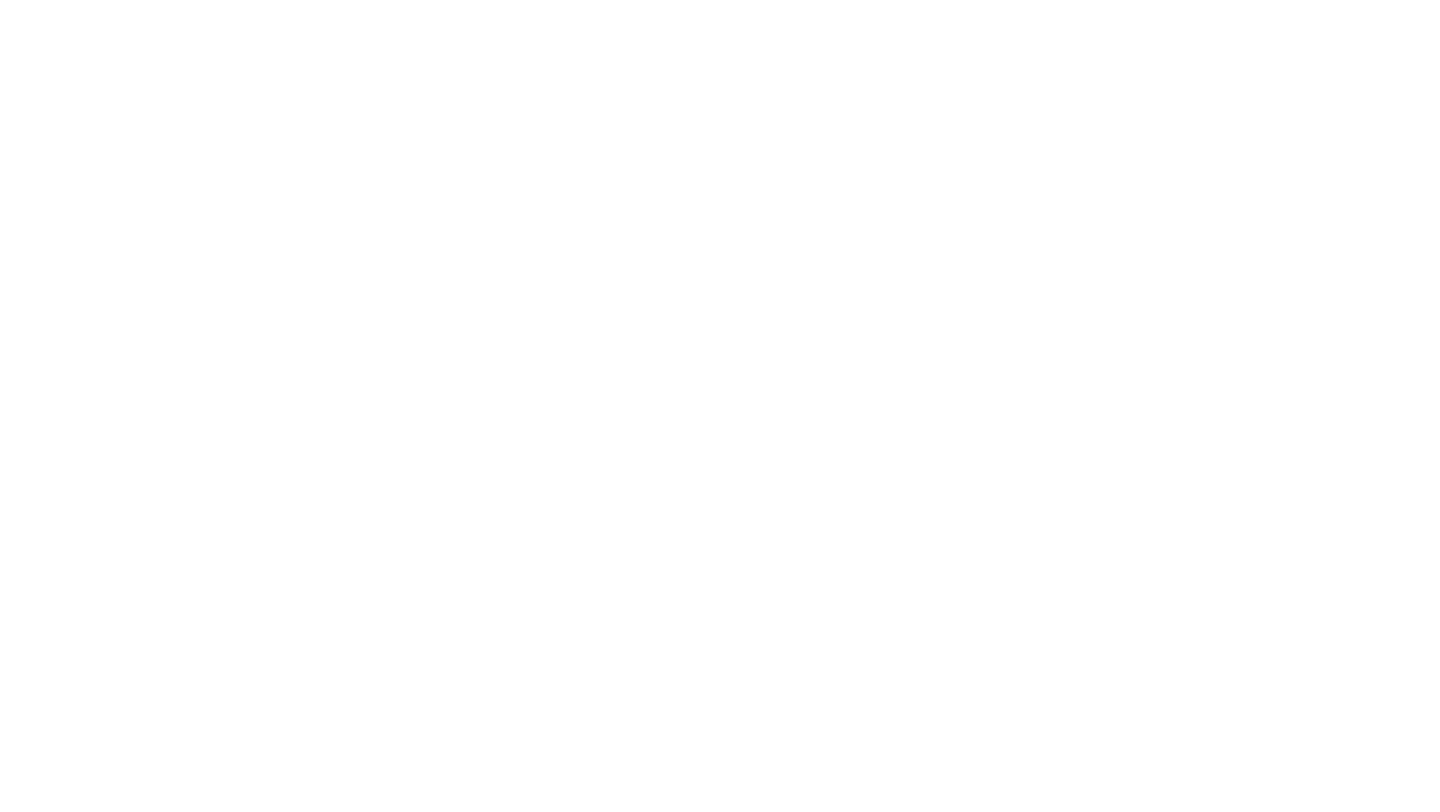 scroll, scrollTop: 0, scrollLeft: 0, axis: both 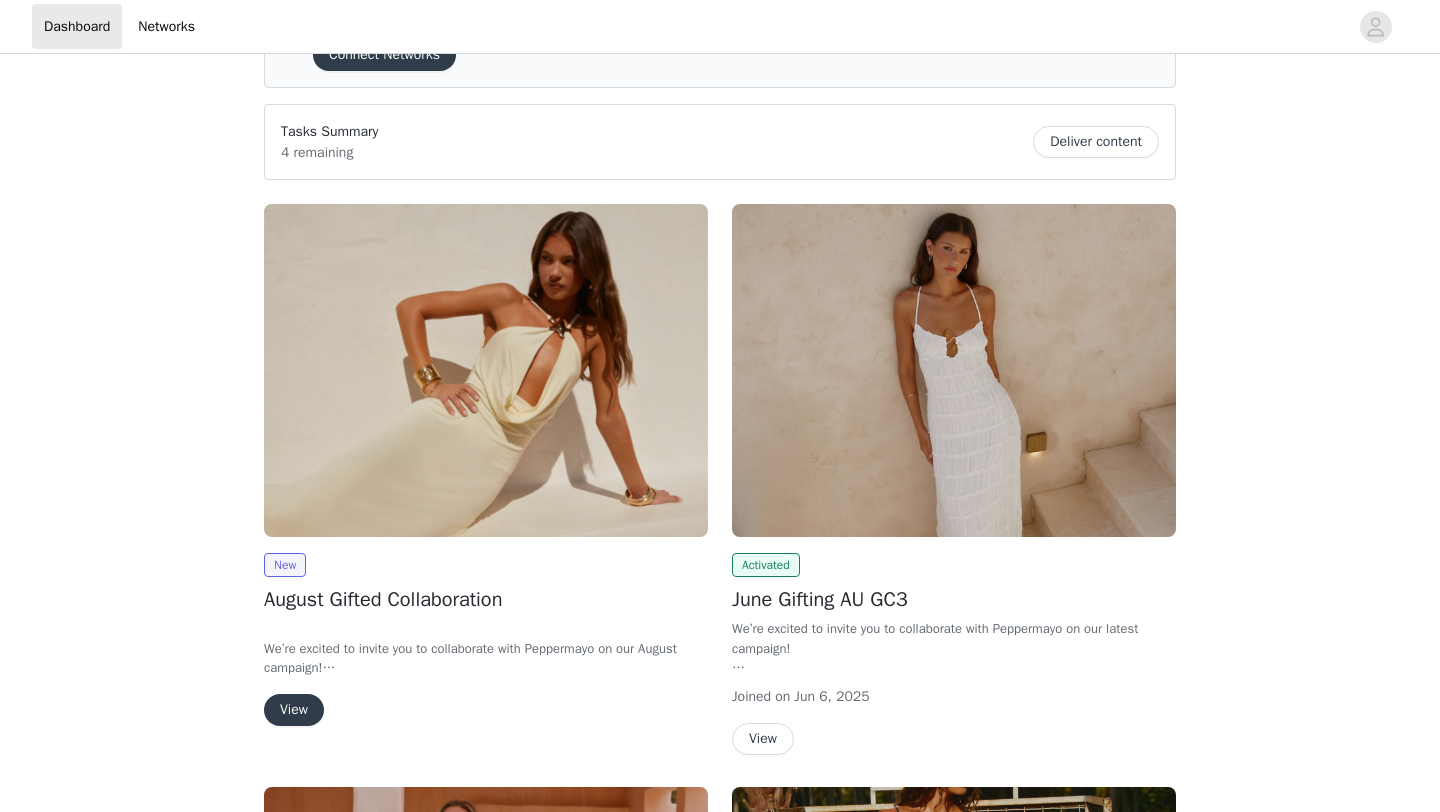 click on "New    August Gifted Collaboration
We’re excited to invite you to collaborate with Peppermayo on our August campaign!
In exchange for  2x deliverables  (TikTok or Instagram posts), you’ll be able to select up to  3  items  from a range of our latest collections, along with some of your all-time favourites.
Spots are strictly limited, so if you’d like to secure your pieces and be part of the campaign, simply complete the steps below to get started.
We can’t wait to collaborate with you!
View" at bounding box center [486, 639] 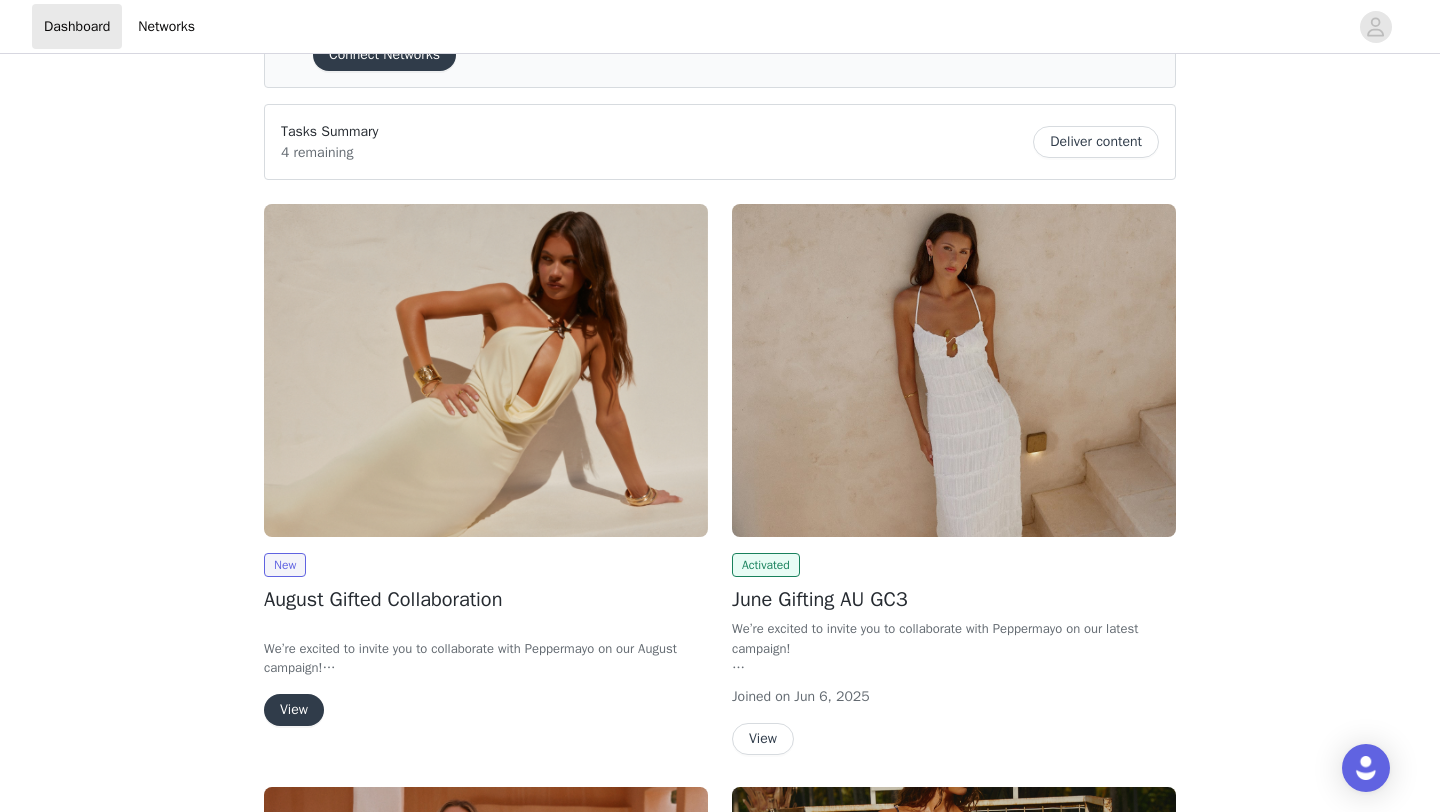 click on "View" at bounding box center [294, 710] 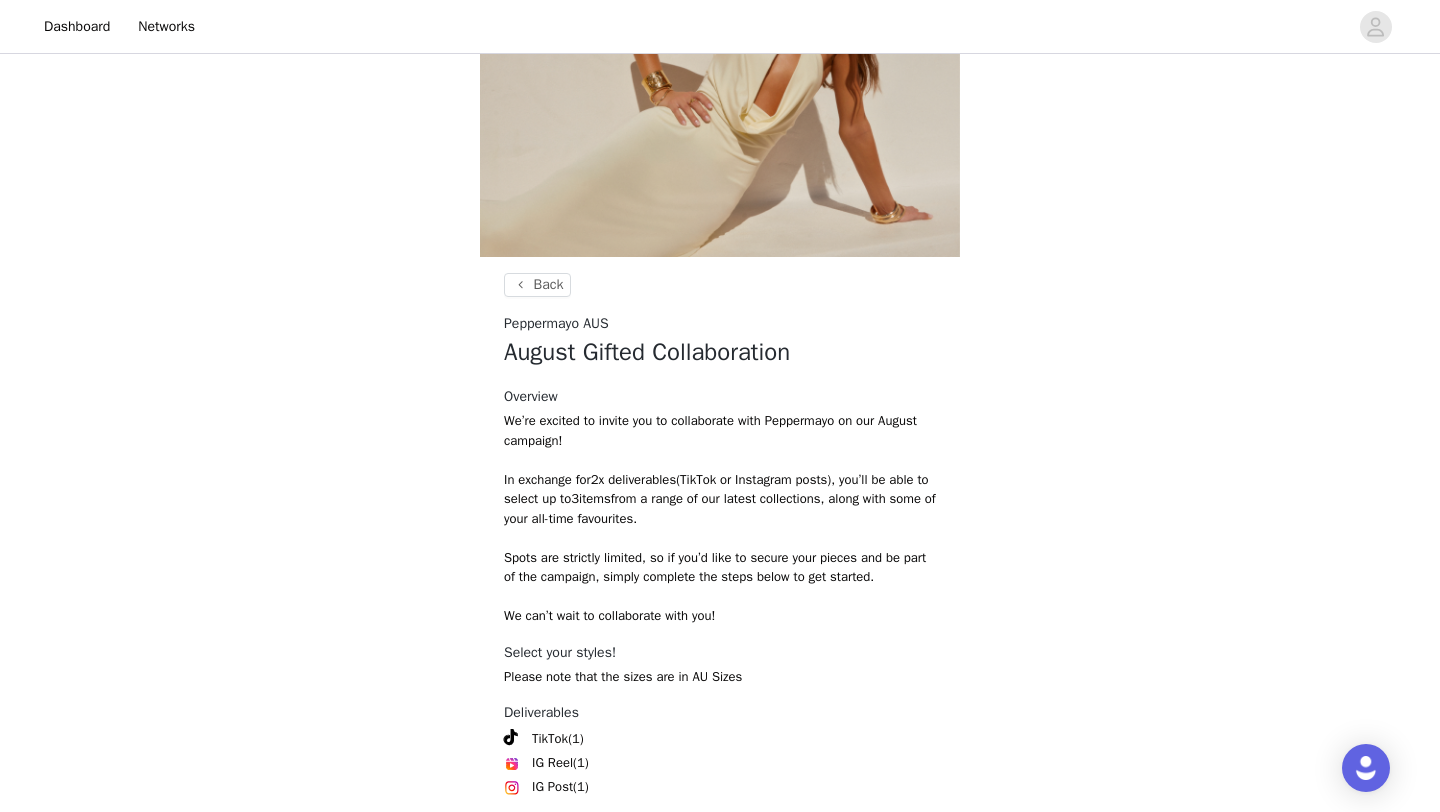 scroll, scrollTop: 344, scrollLeft: 0, axis: vertical 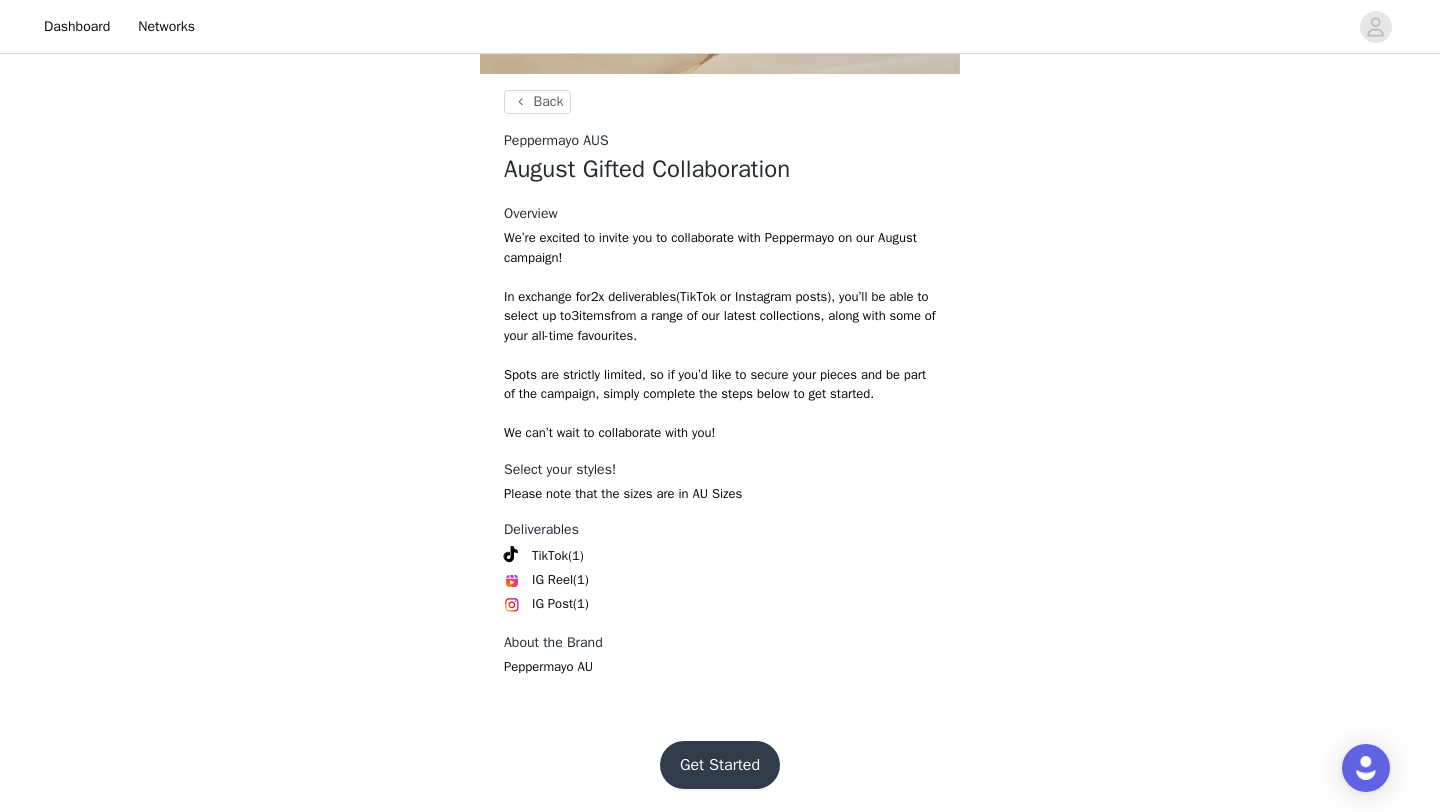 click on "Get Started" at bounding box center (720, 765) 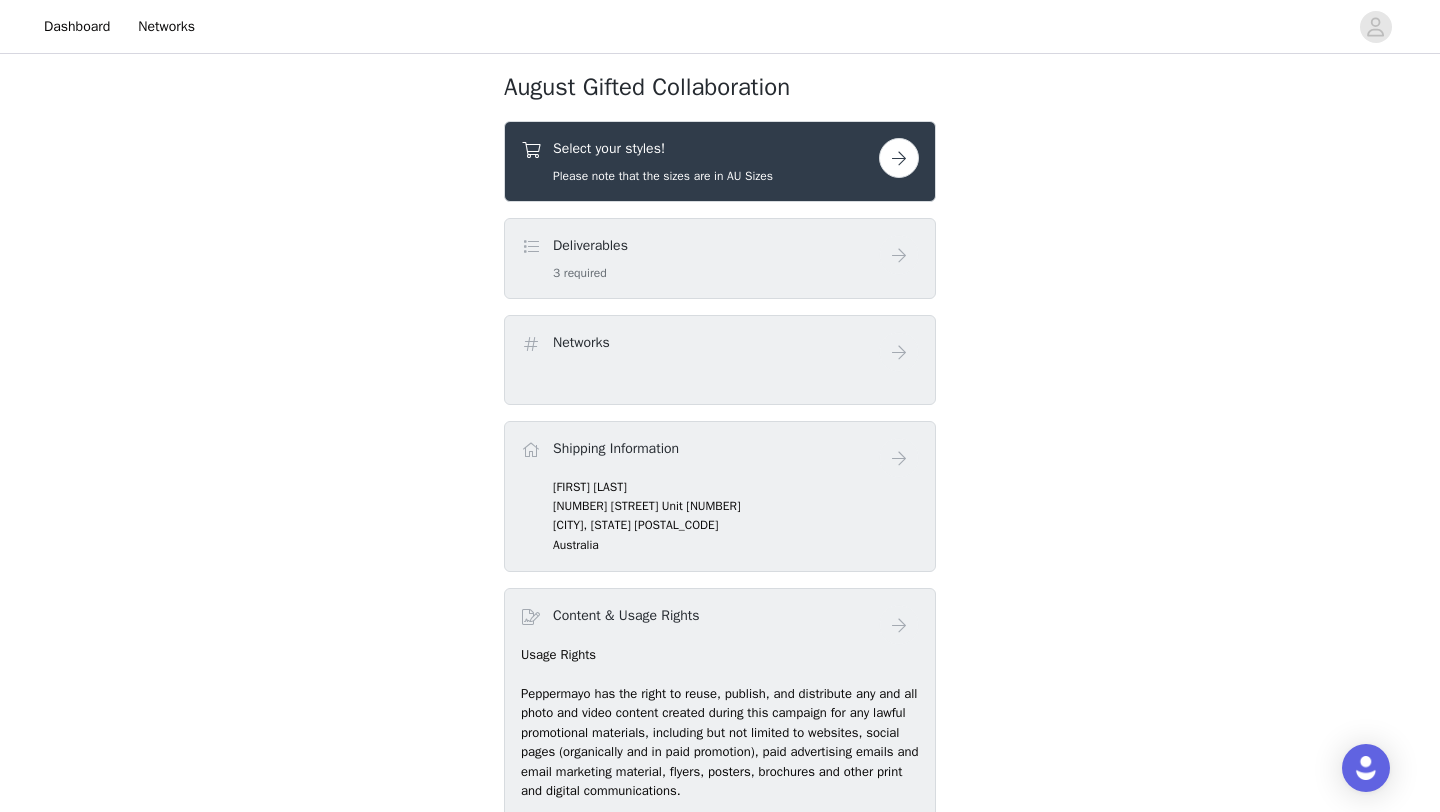 scroll, scrollTop: 373, scrollLeft: 0, axis: vertical 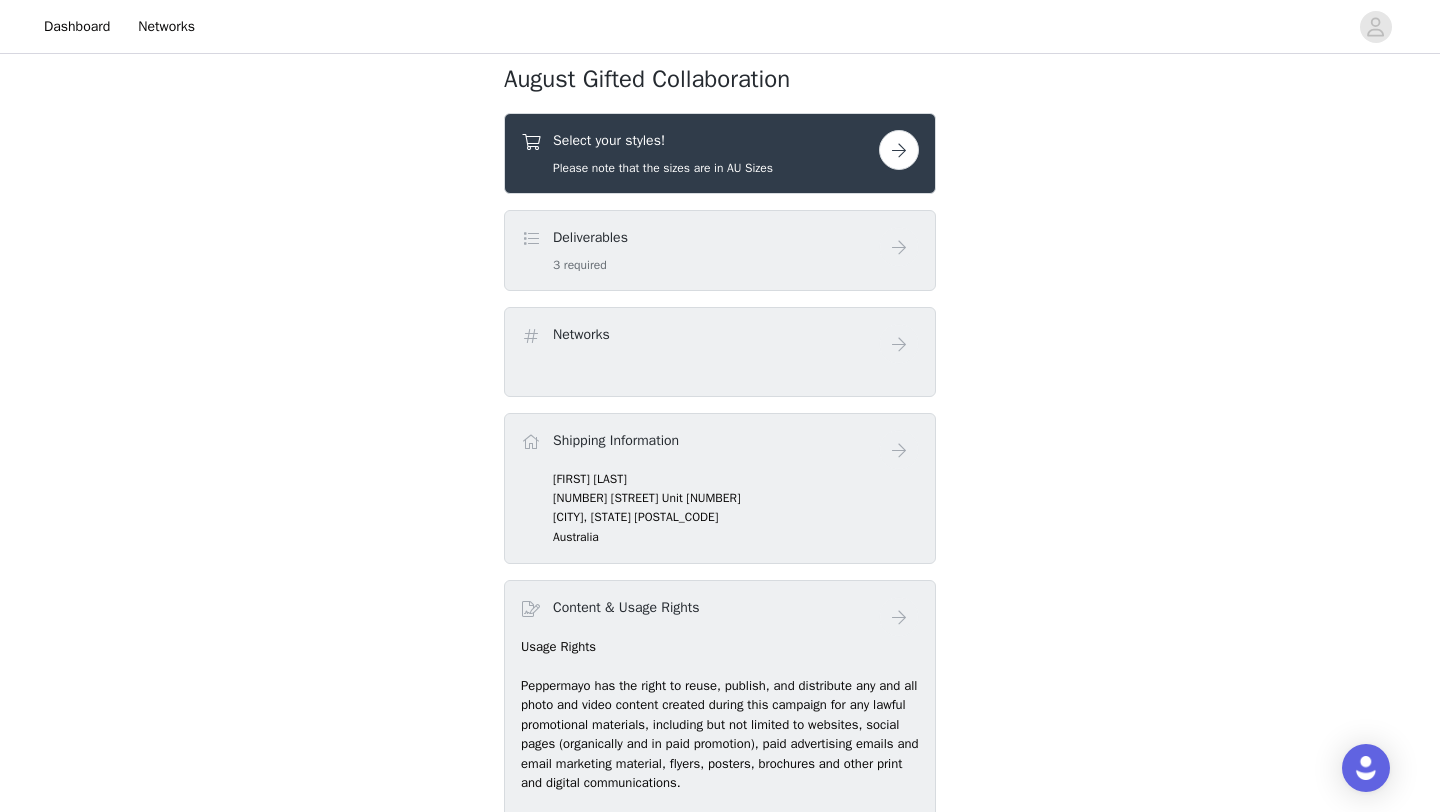 click on "Networks" at bounding box center (720, 352) 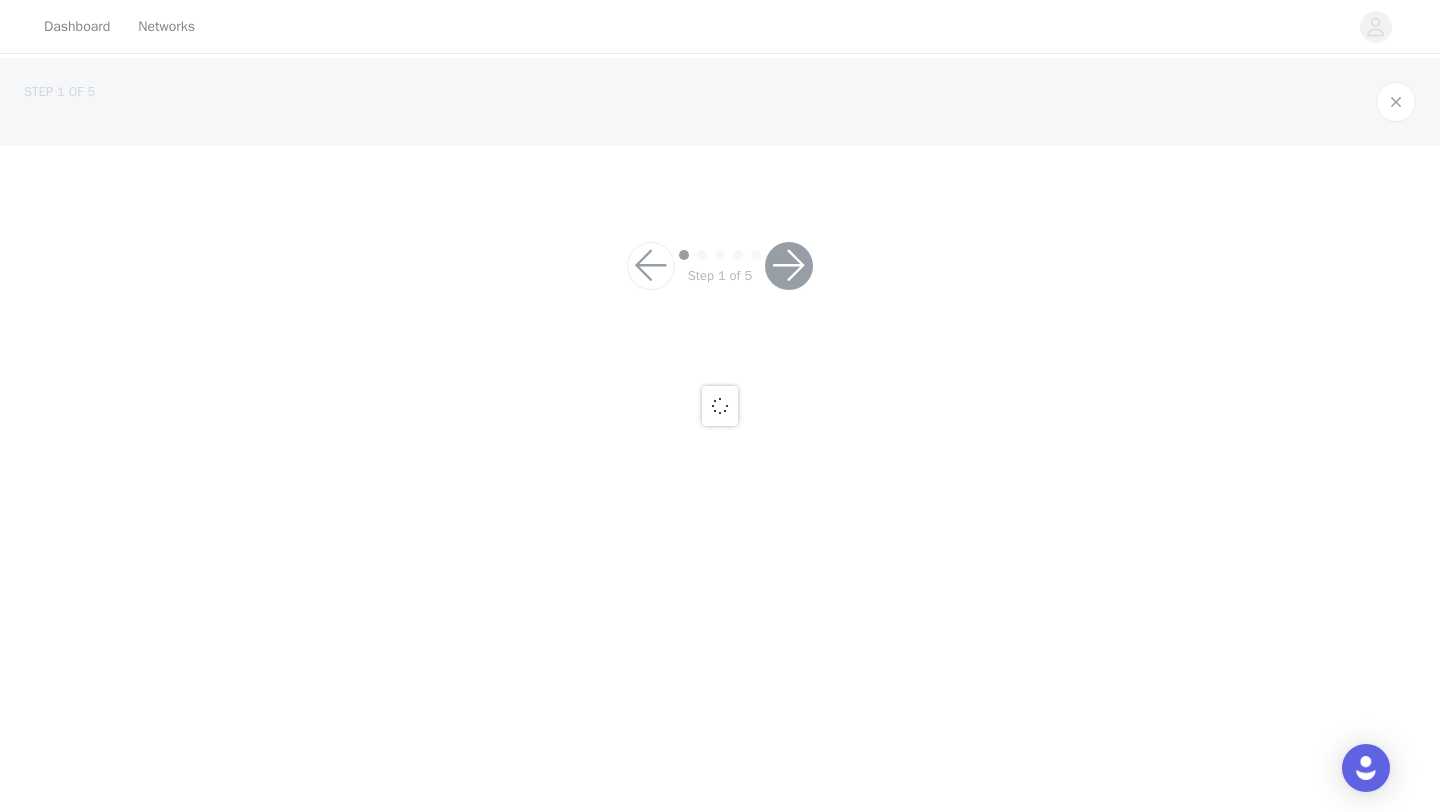 scroll, scrollTop: 0, scrollLeft: 0, axis: both 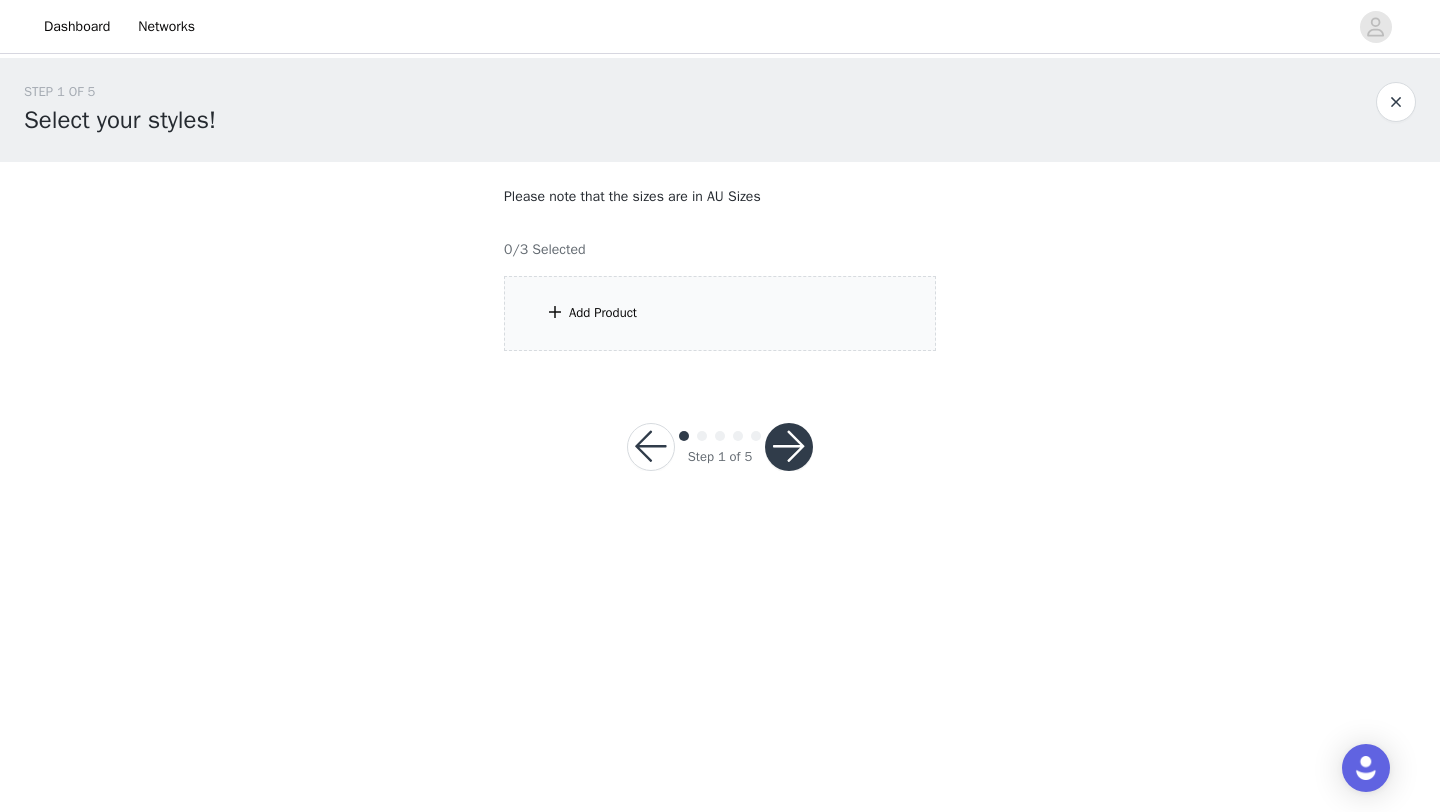 click on "Add Product" at bounding box center [720, 313] 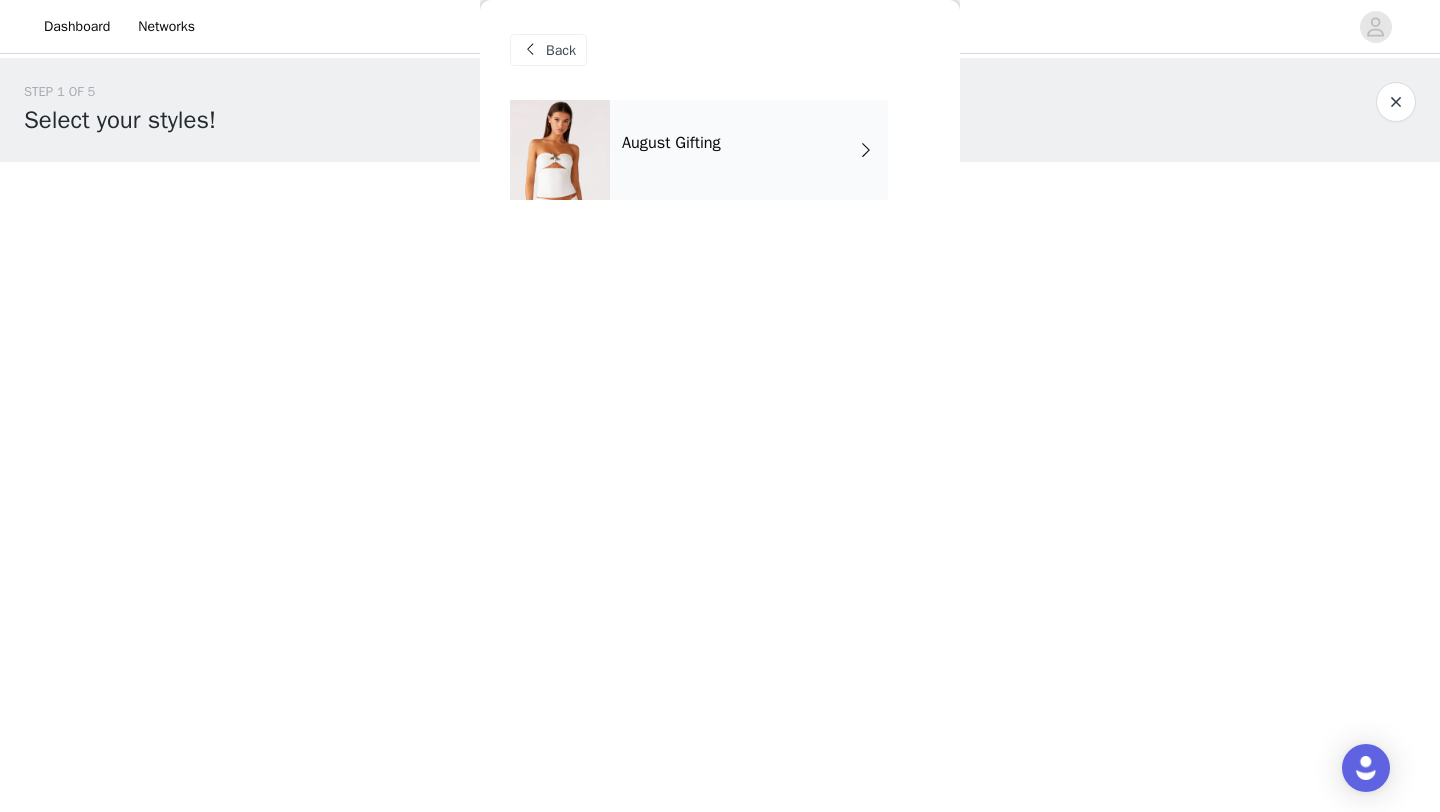 click on "August Gifting" at bounding box center [749, 150] 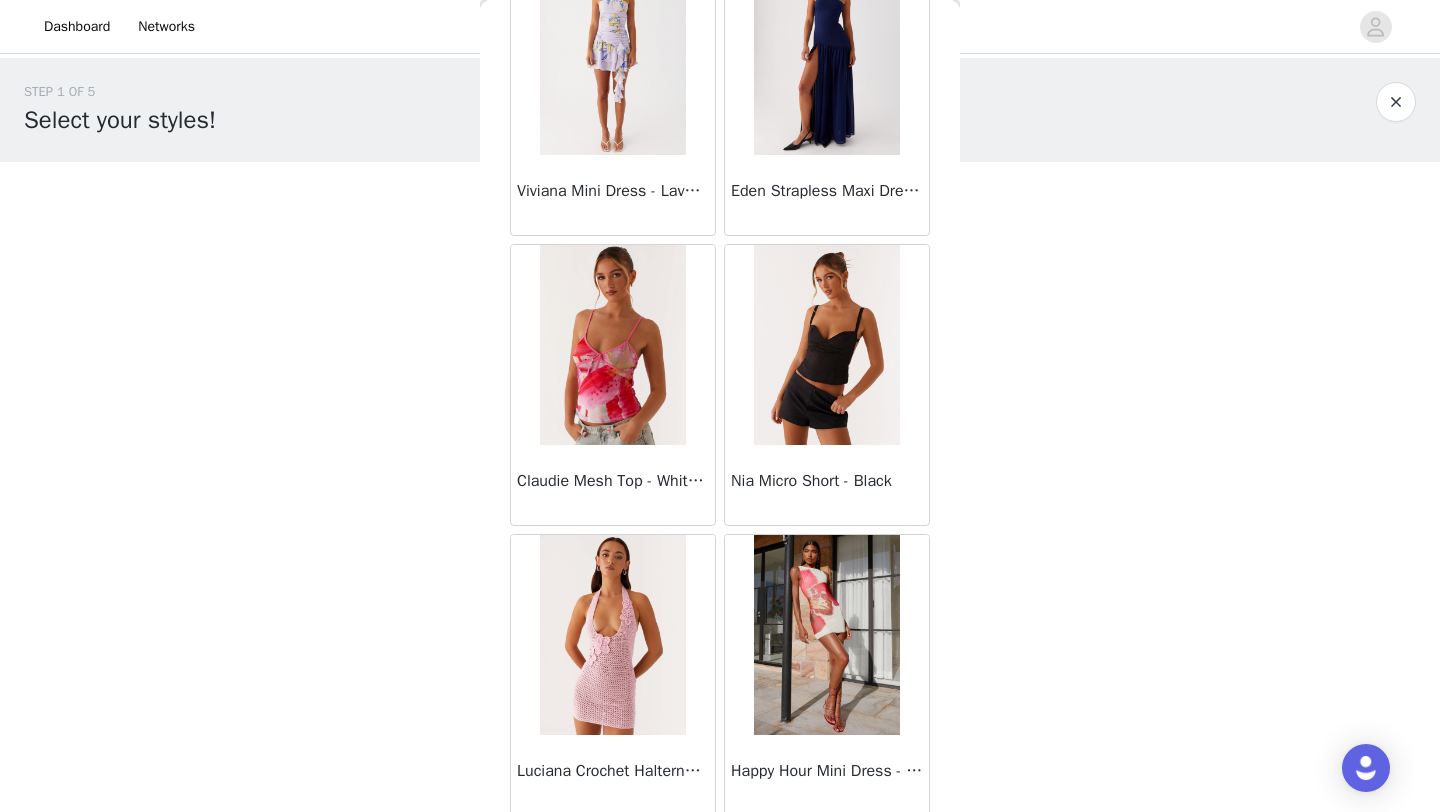 scroll, scrollTop: 2248, scrollLeft: 0, axis: vertical 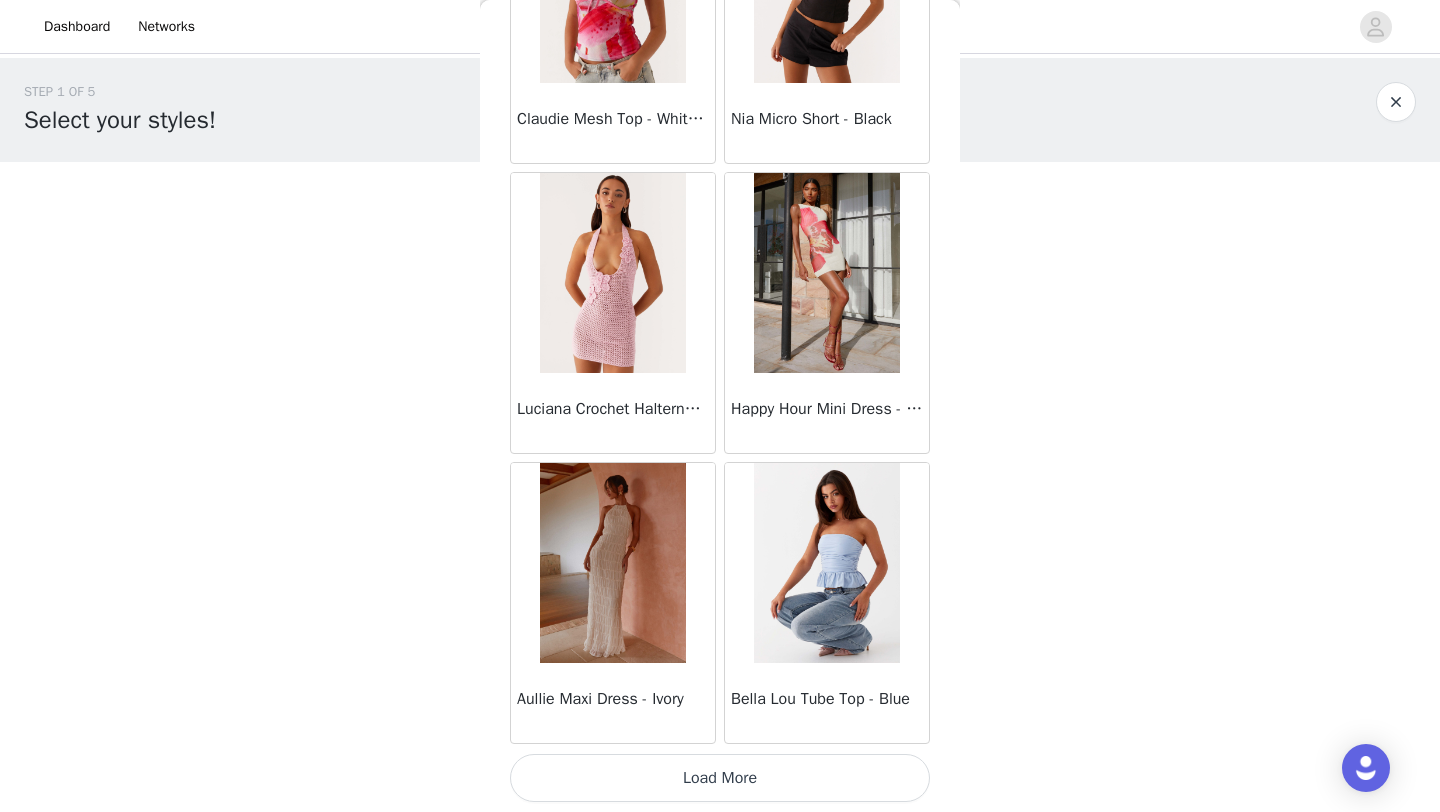 click on "Load More" at bounding box center [720, 778] 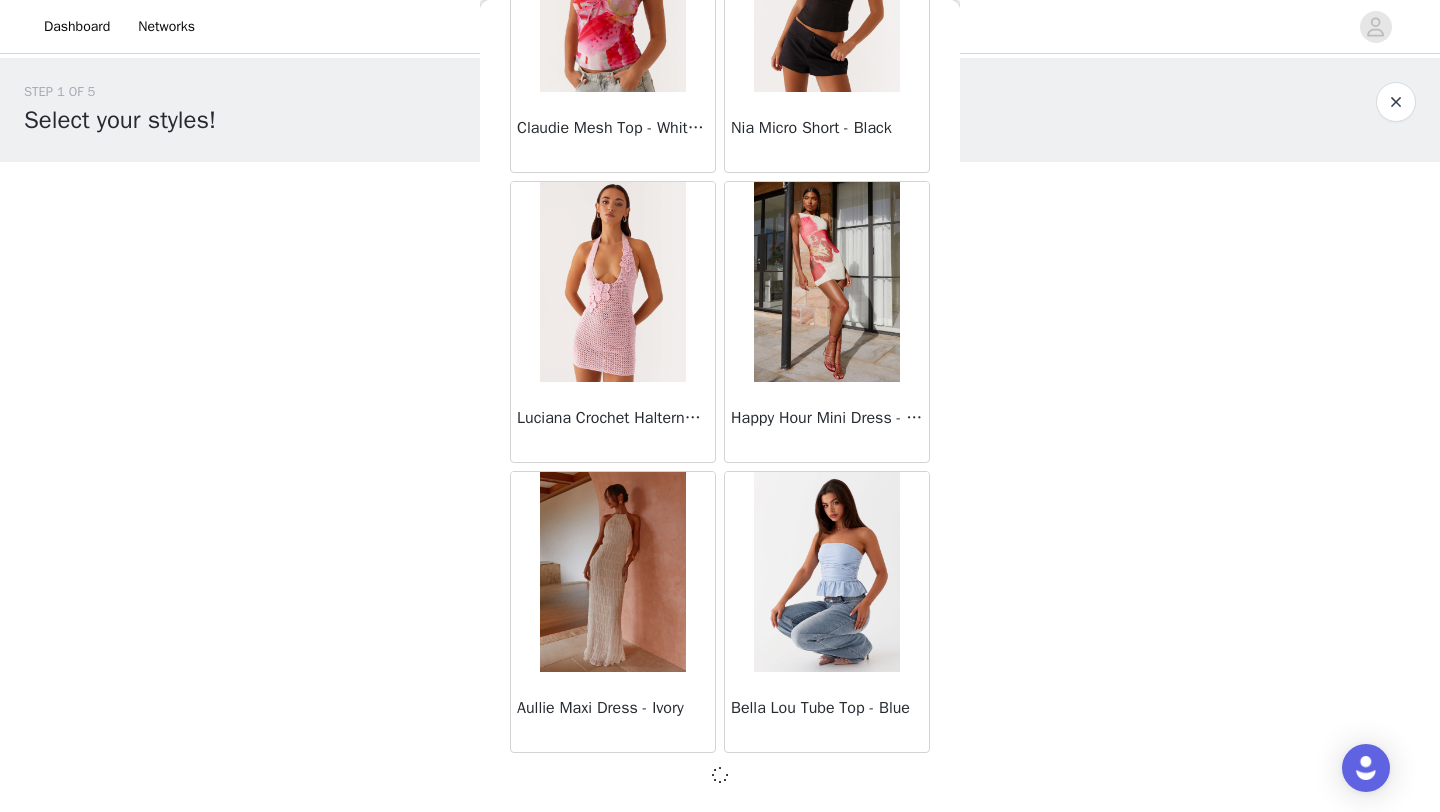 scroll, scrollTop: 2239, scrollLeft: 0, axis: vertical 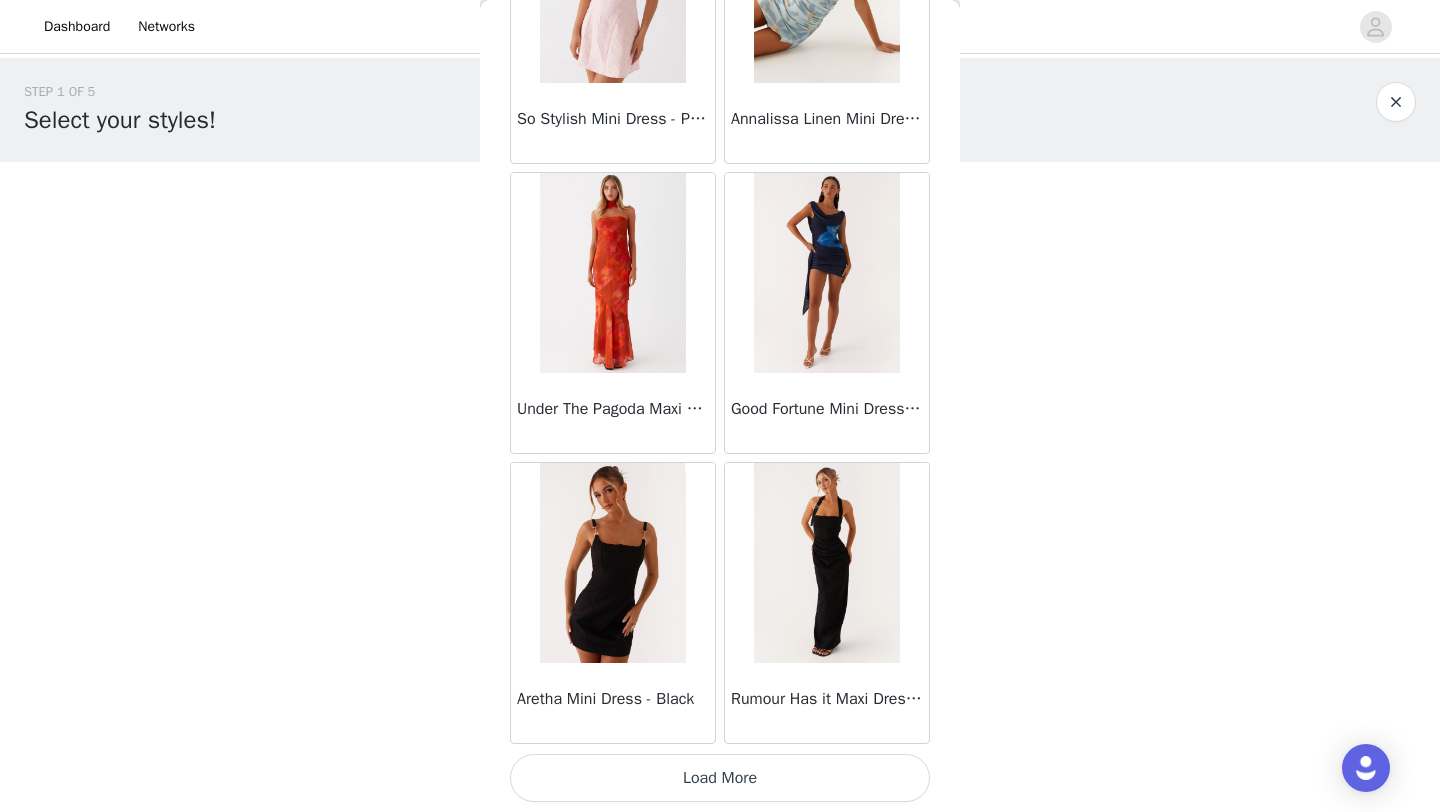 click on "Load More" at bounding box center [720, 778] 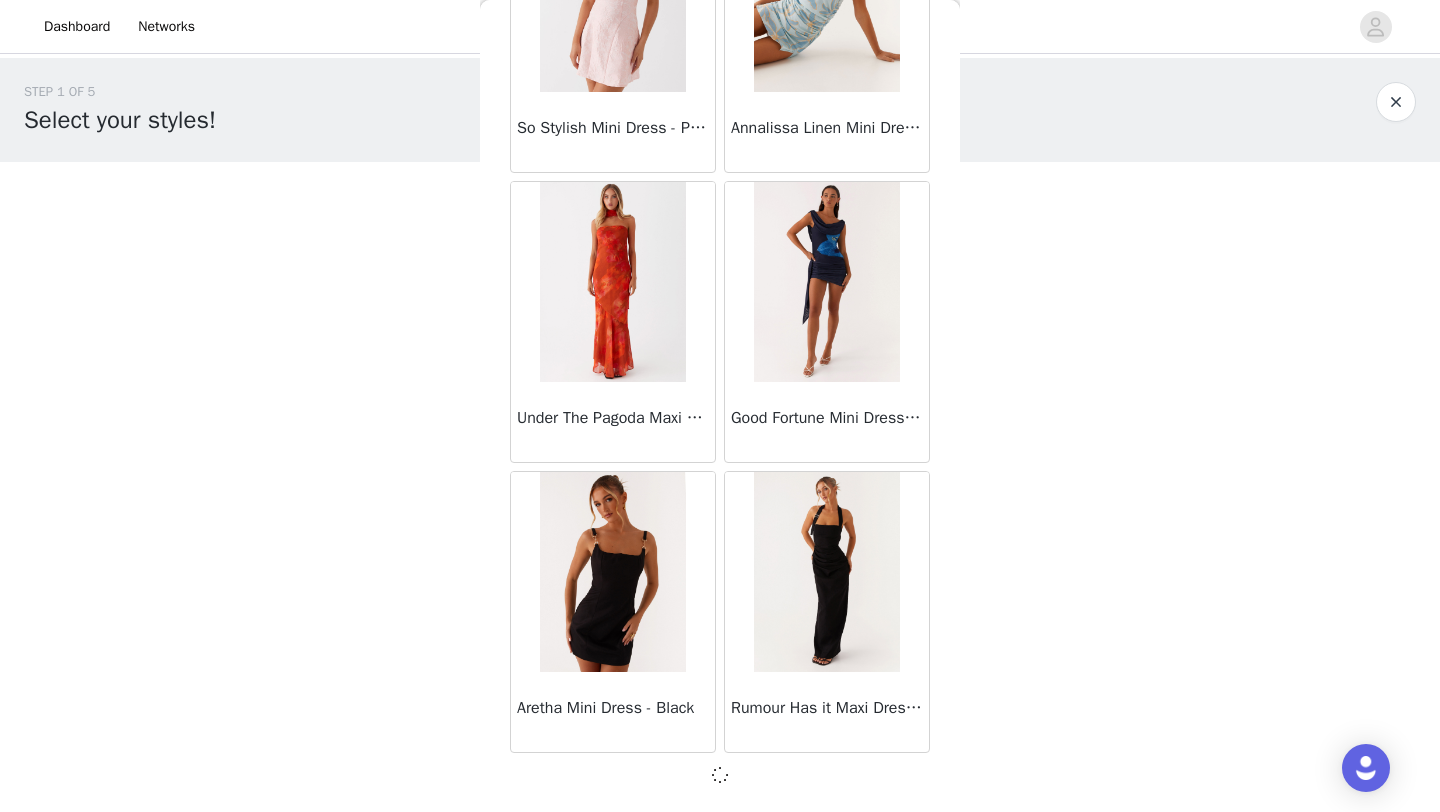 scroll, scrollTop: 5139, scrollLeft: 0, axis: vertical 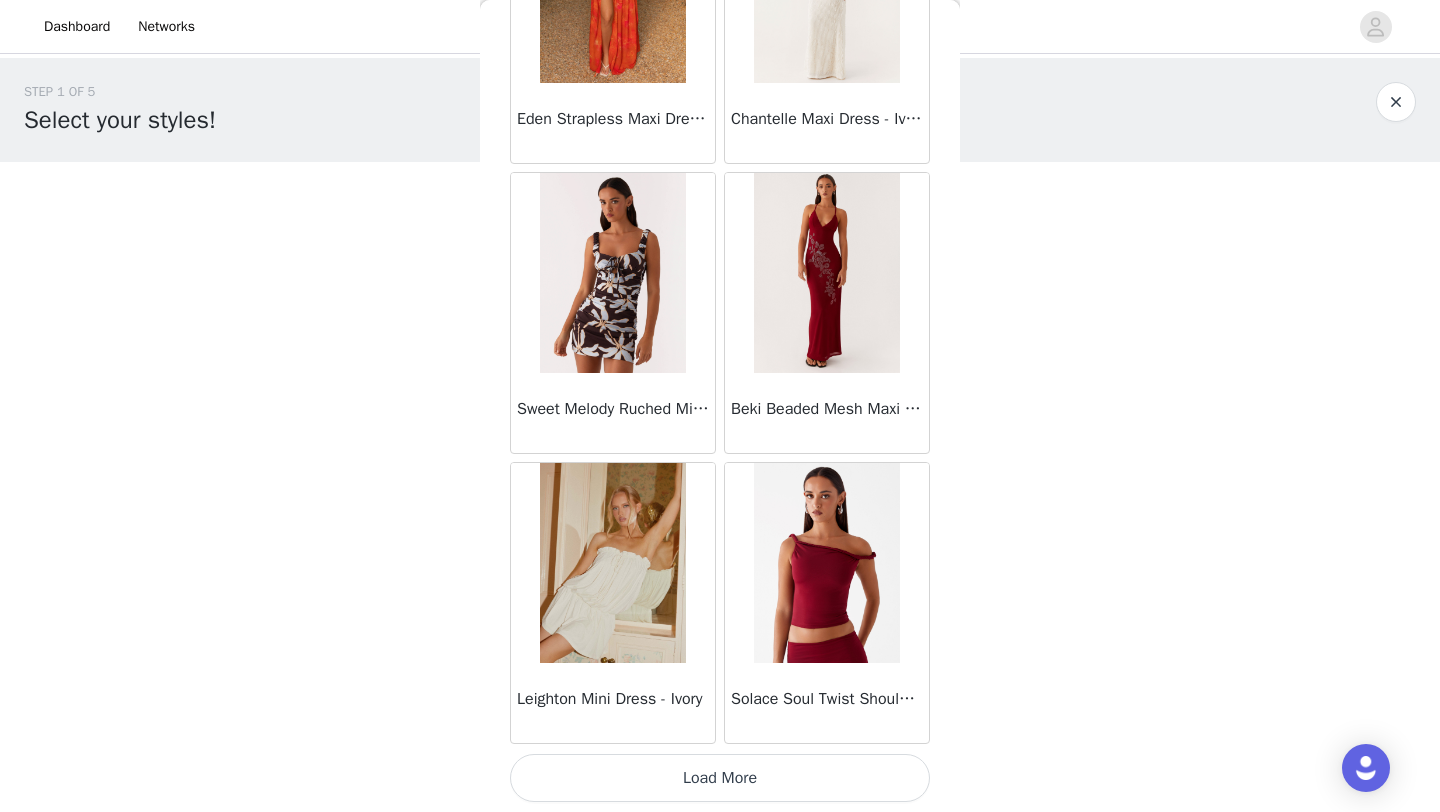 click on "Load More" at bounding box center (720, 778) 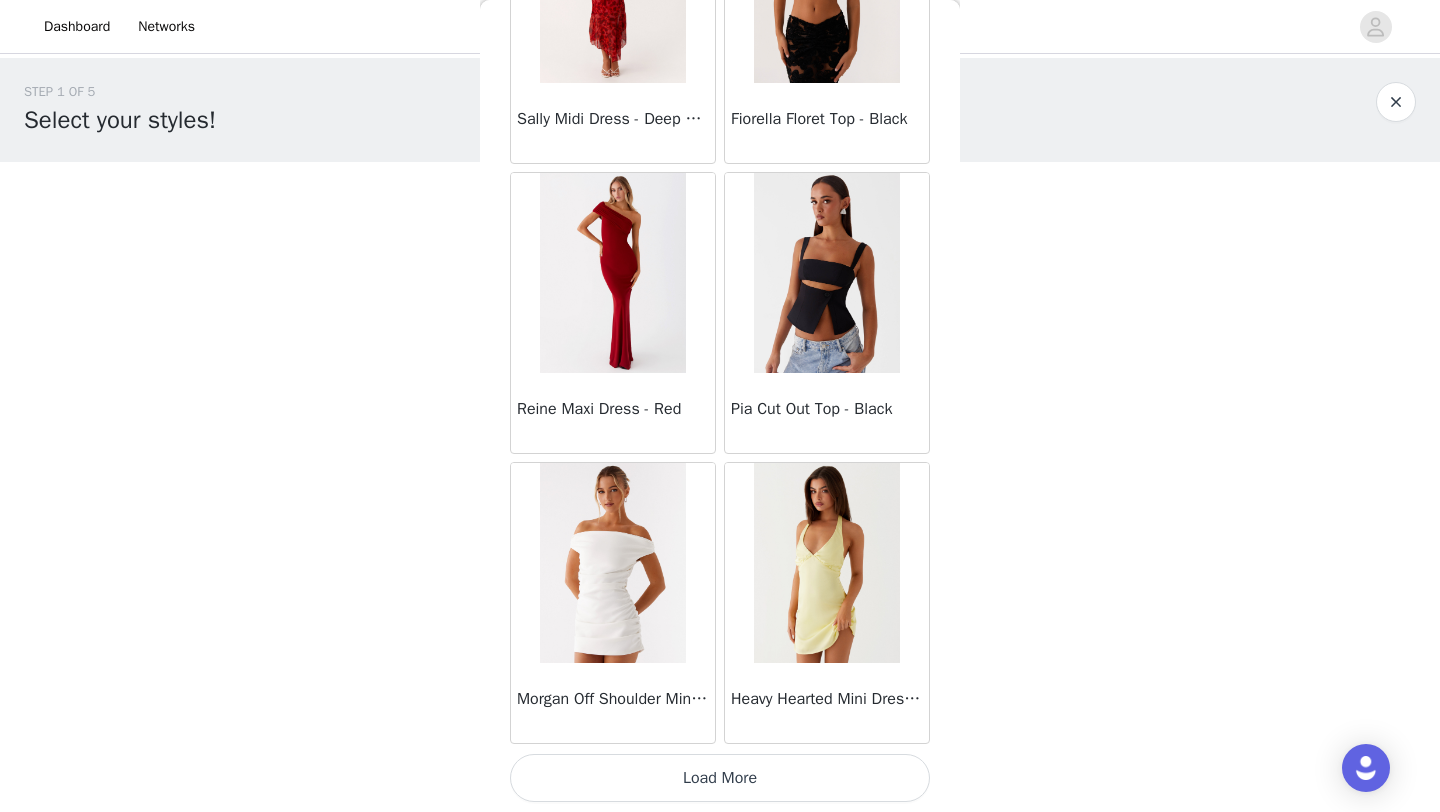 click on "Load More" at bounding box center [720, 778] 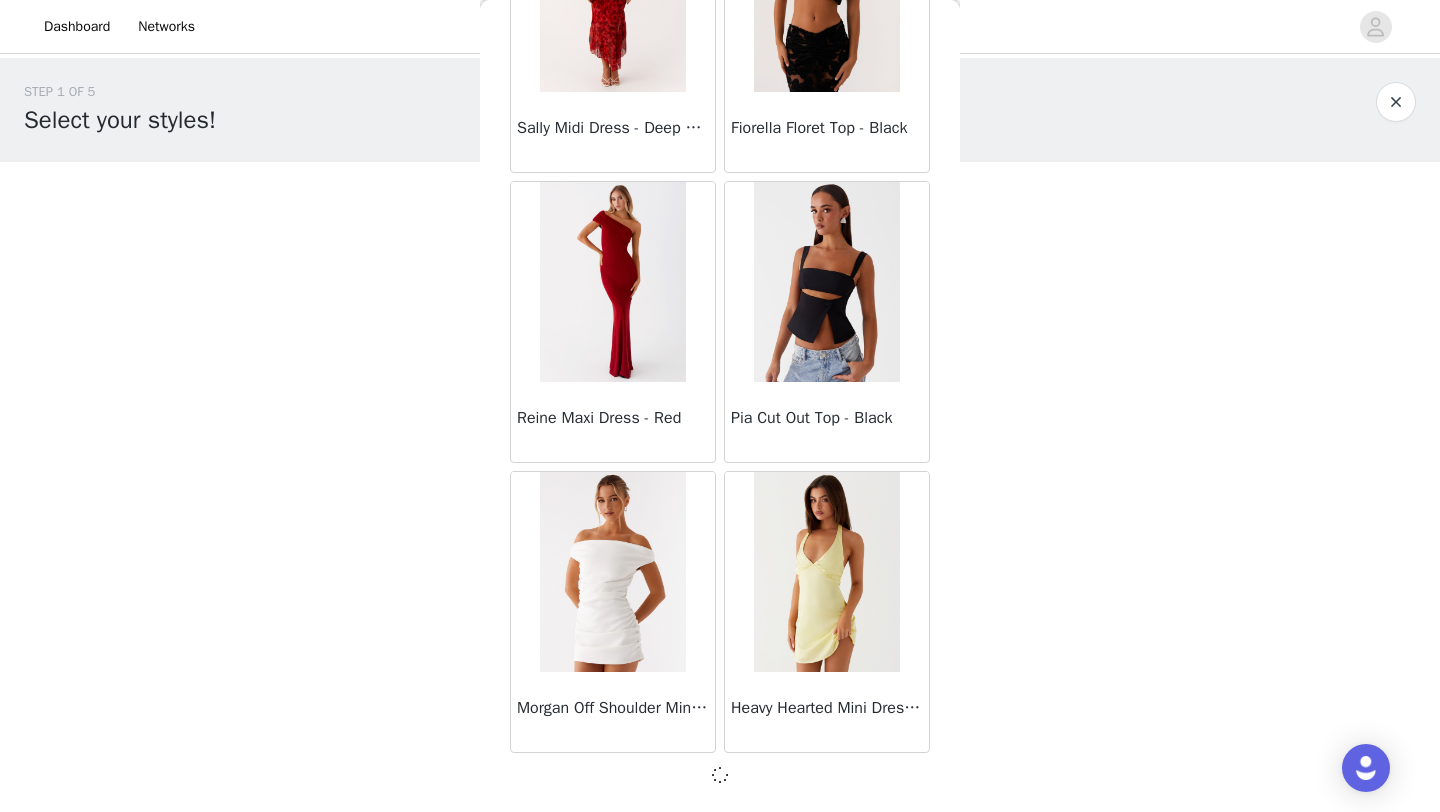 scroll, scrollTop: 10939, scrollLeft: 0, axis: vertical 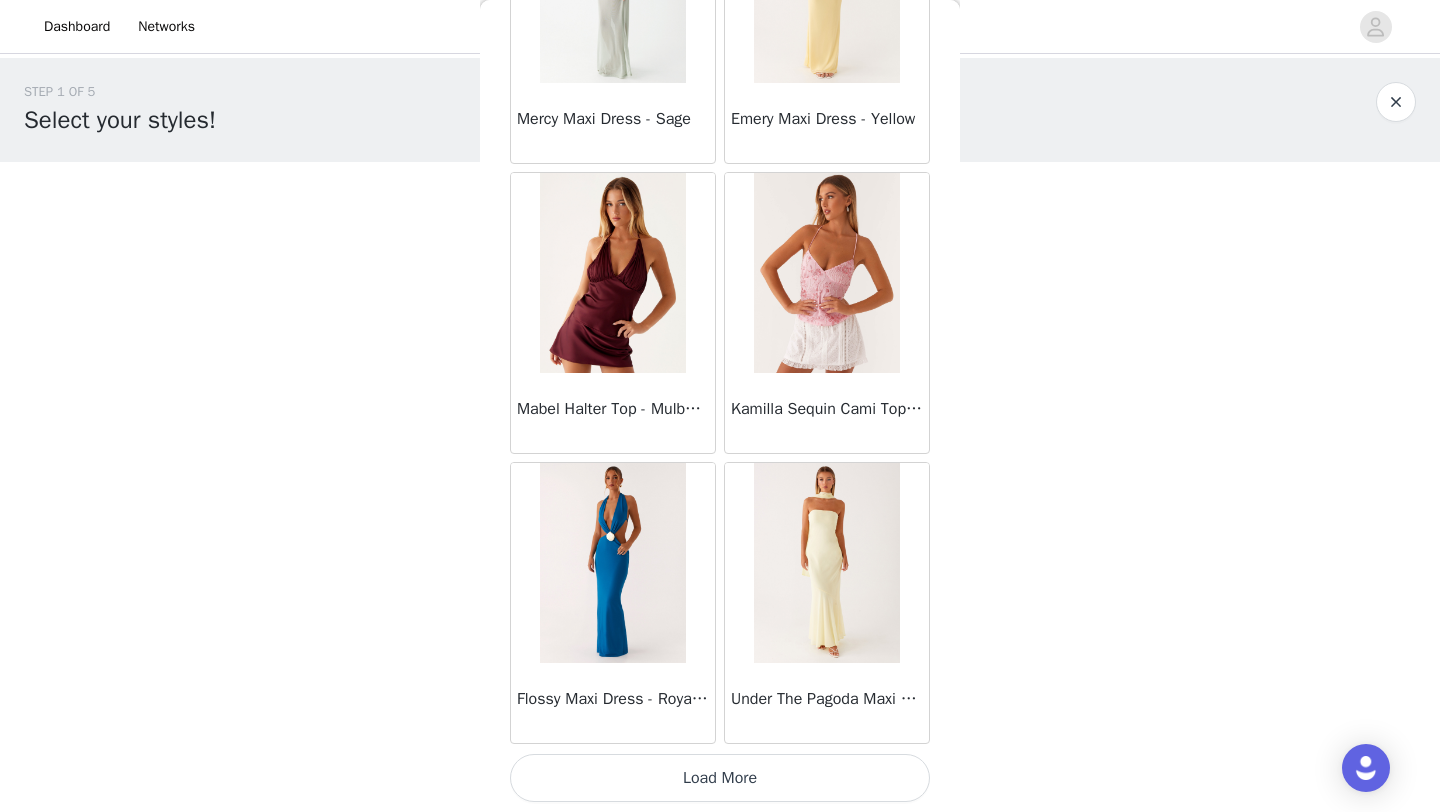 click on "Load More" at bounding box center (720, 778) 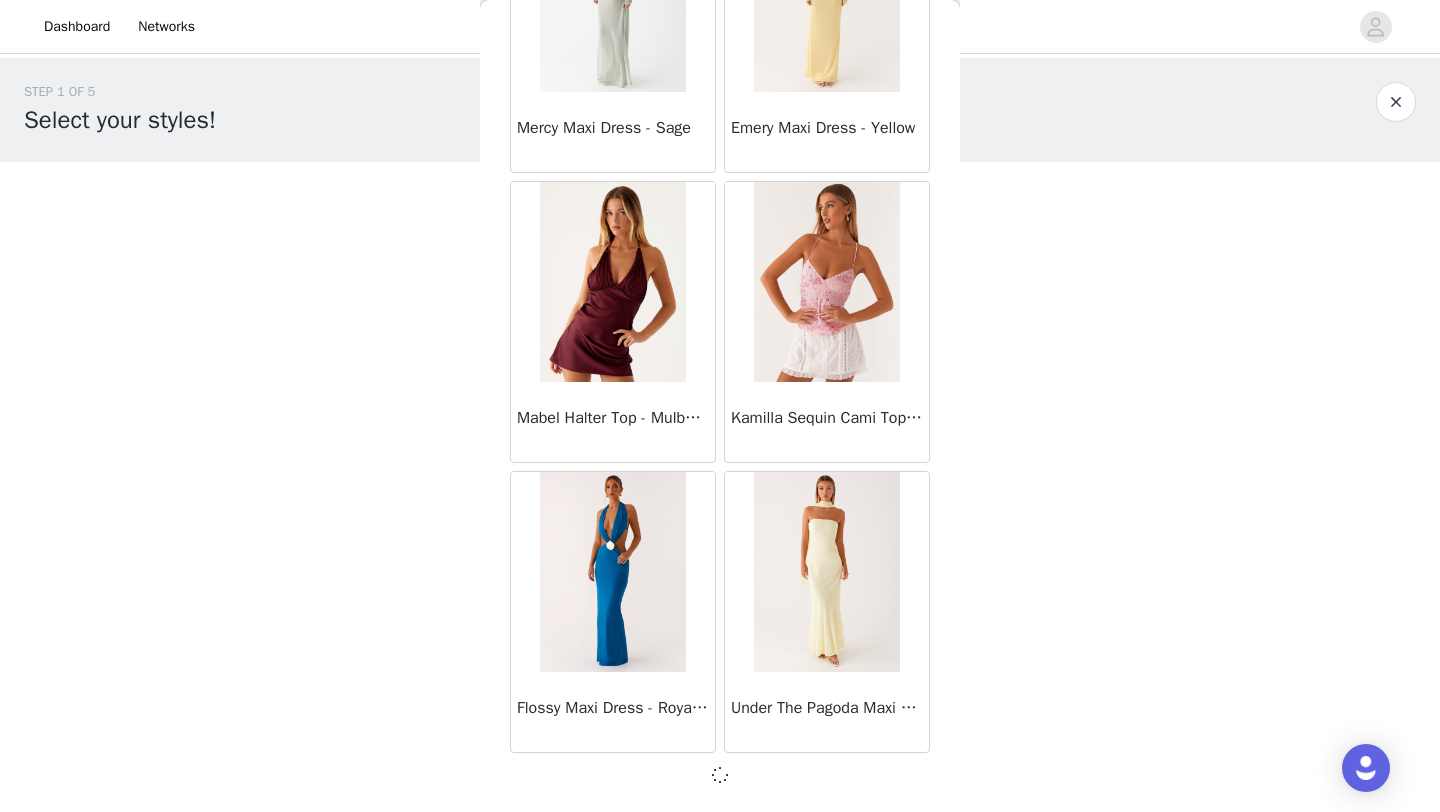 scroll, scrollTop: 13839, scrollLeft: 0, axis: vertical 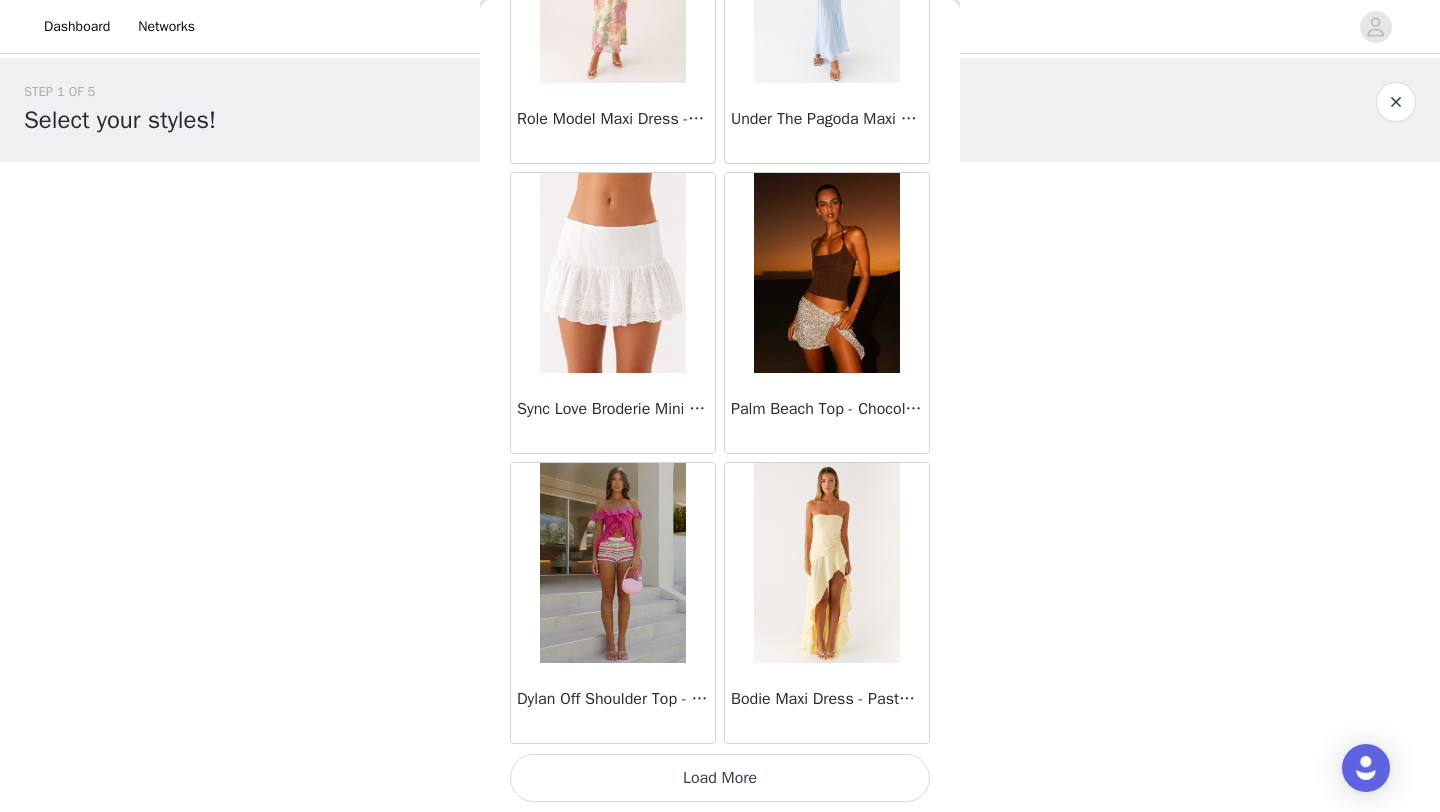 click on "Load More" at bounding box center [720, 778] 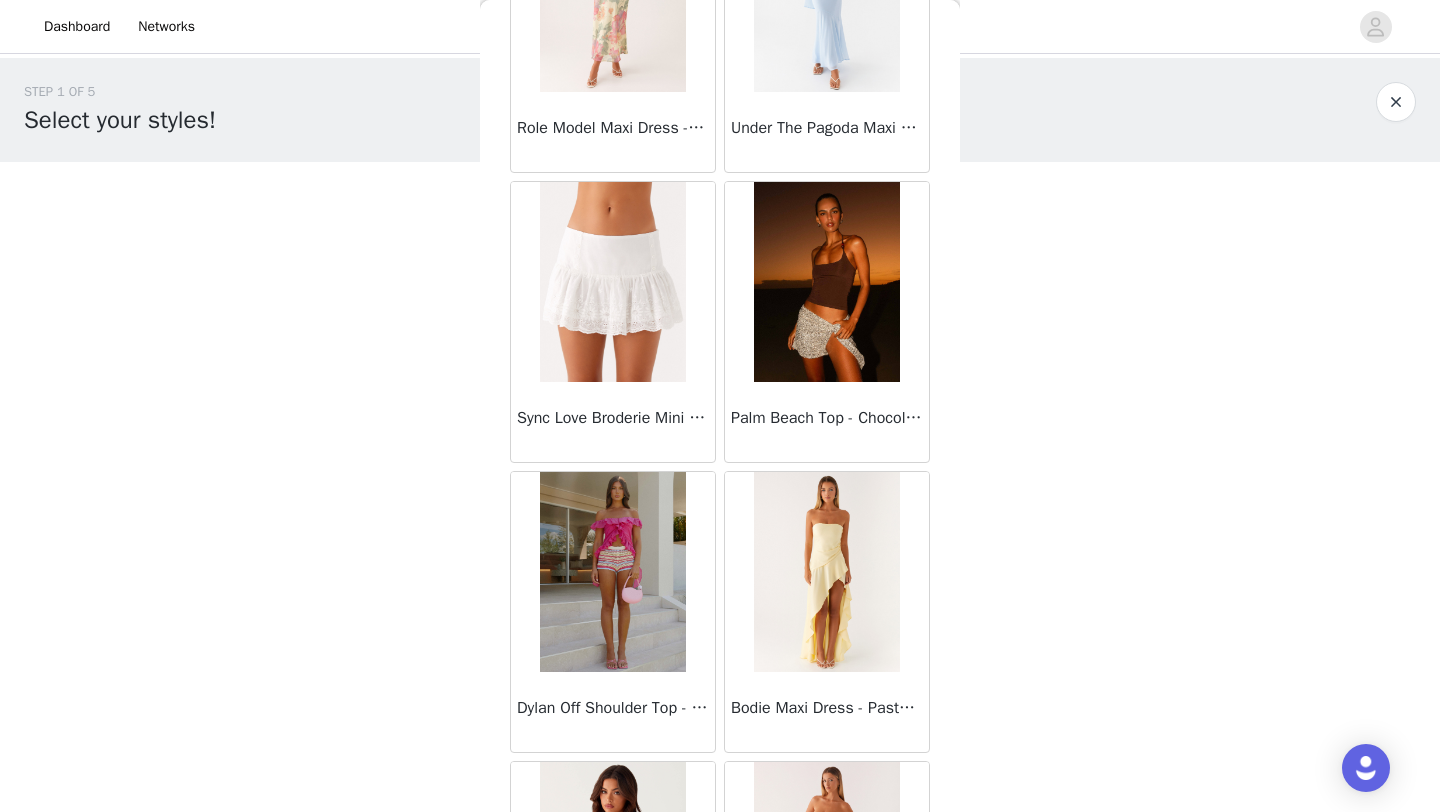 scroll, scrollTop: 16748, scrollLeft: 0, axis: vertical 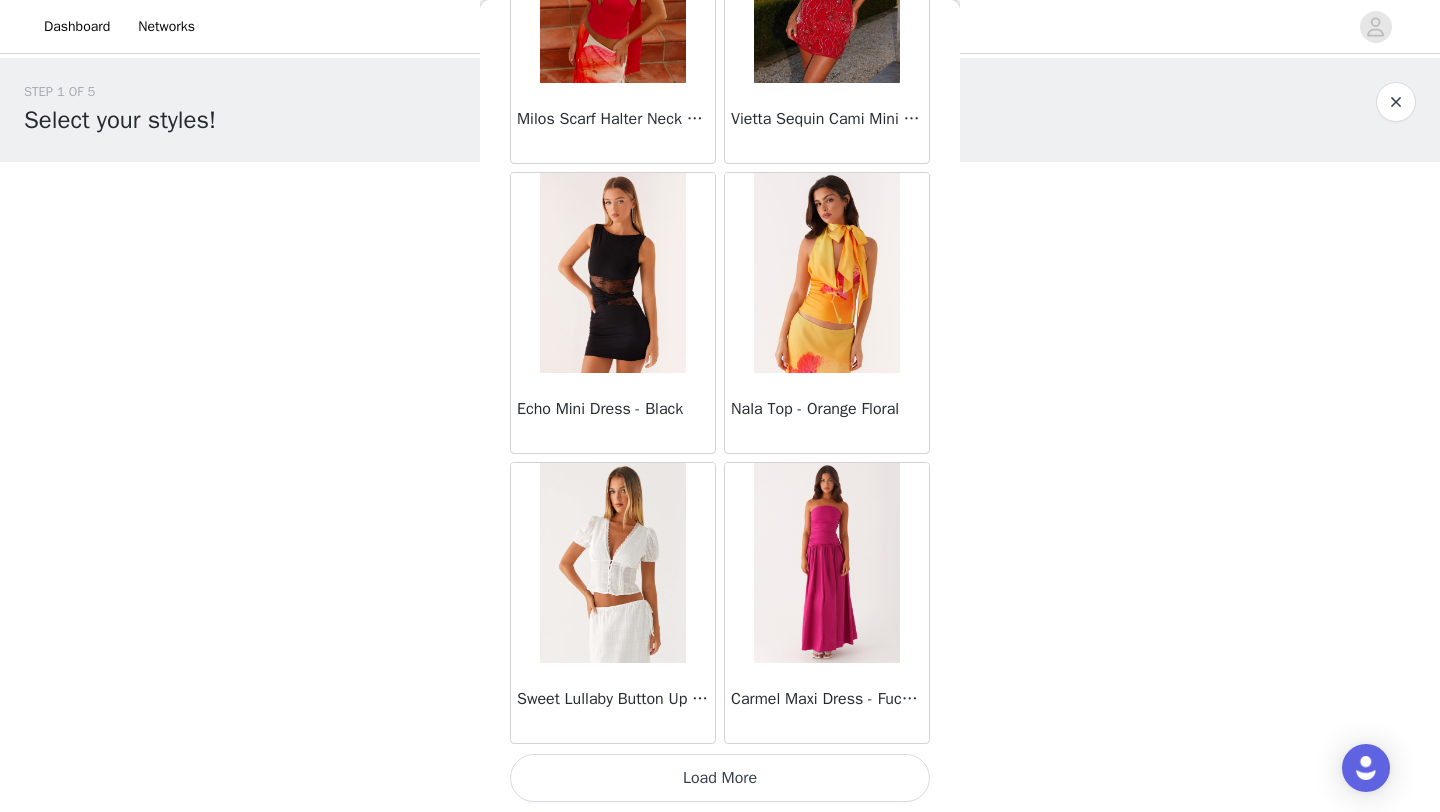 click on "Load More" at bounding box center (720, 778) 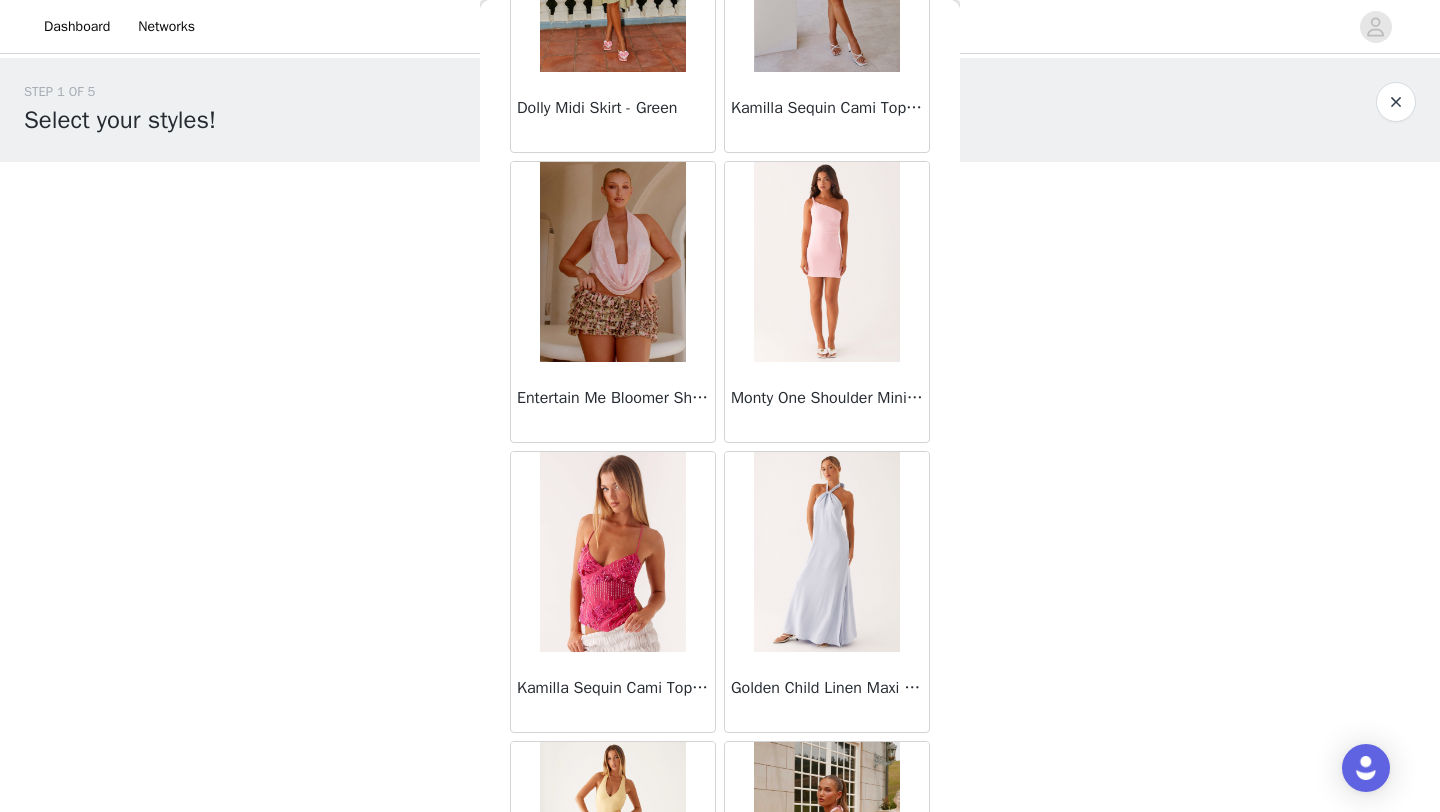 scroll, scrollTop: 22548, scrollLeft: 0, axis: vertical 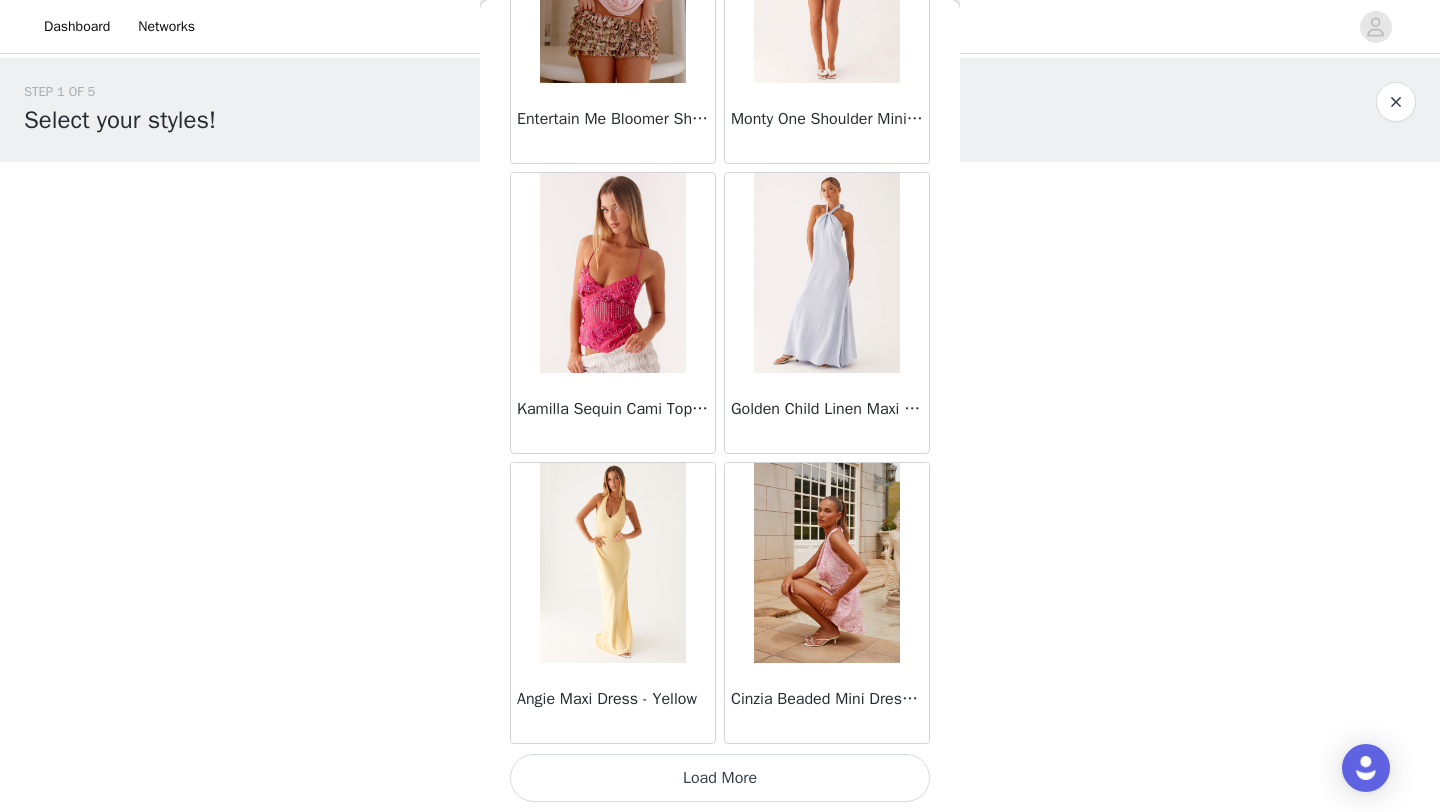 click on "Load More" at bounding box center (720, 778) 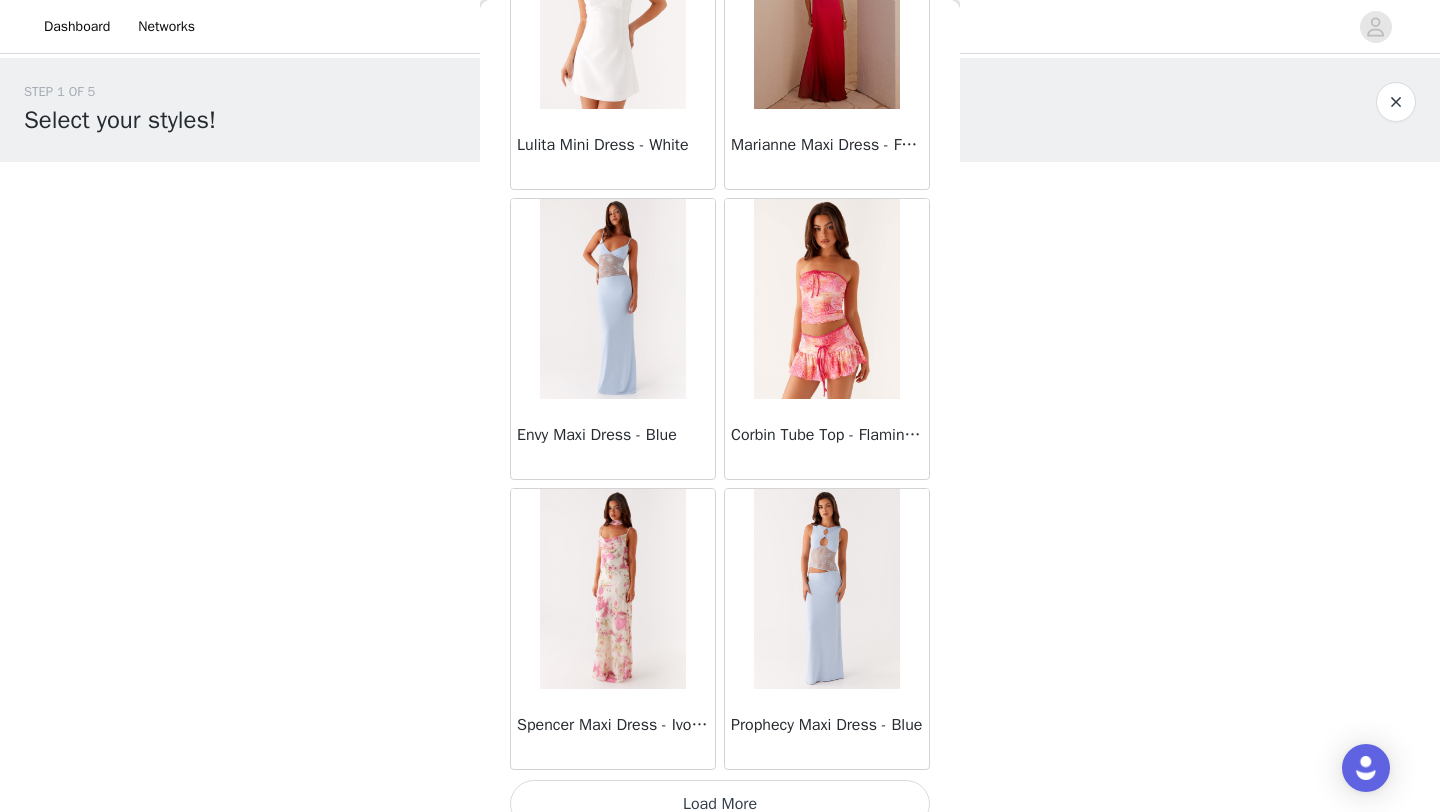 scroll, scrollTop: 25448, scrollLeft: 0, axis: vertical 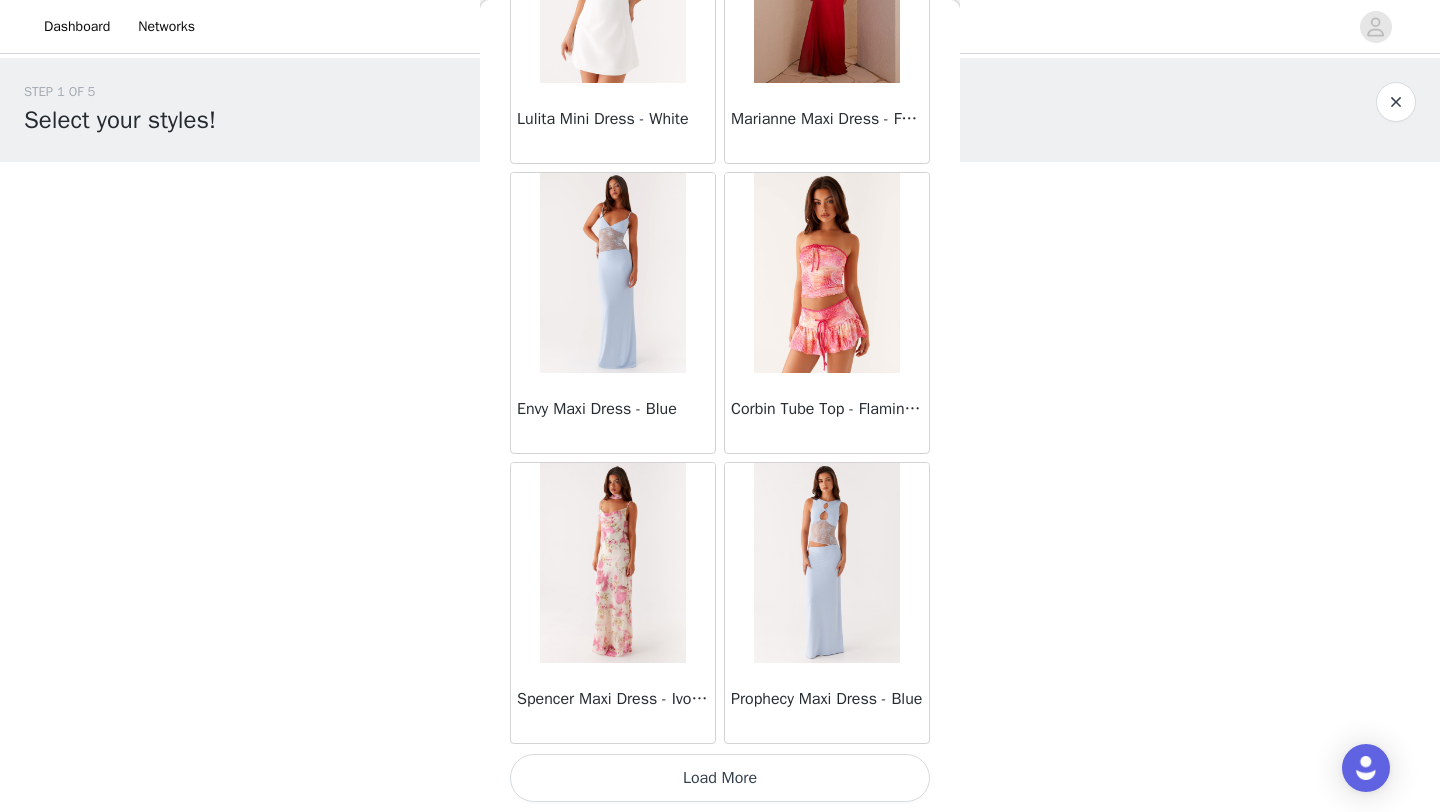 click on "Load More" at bounding box center [720, 778] 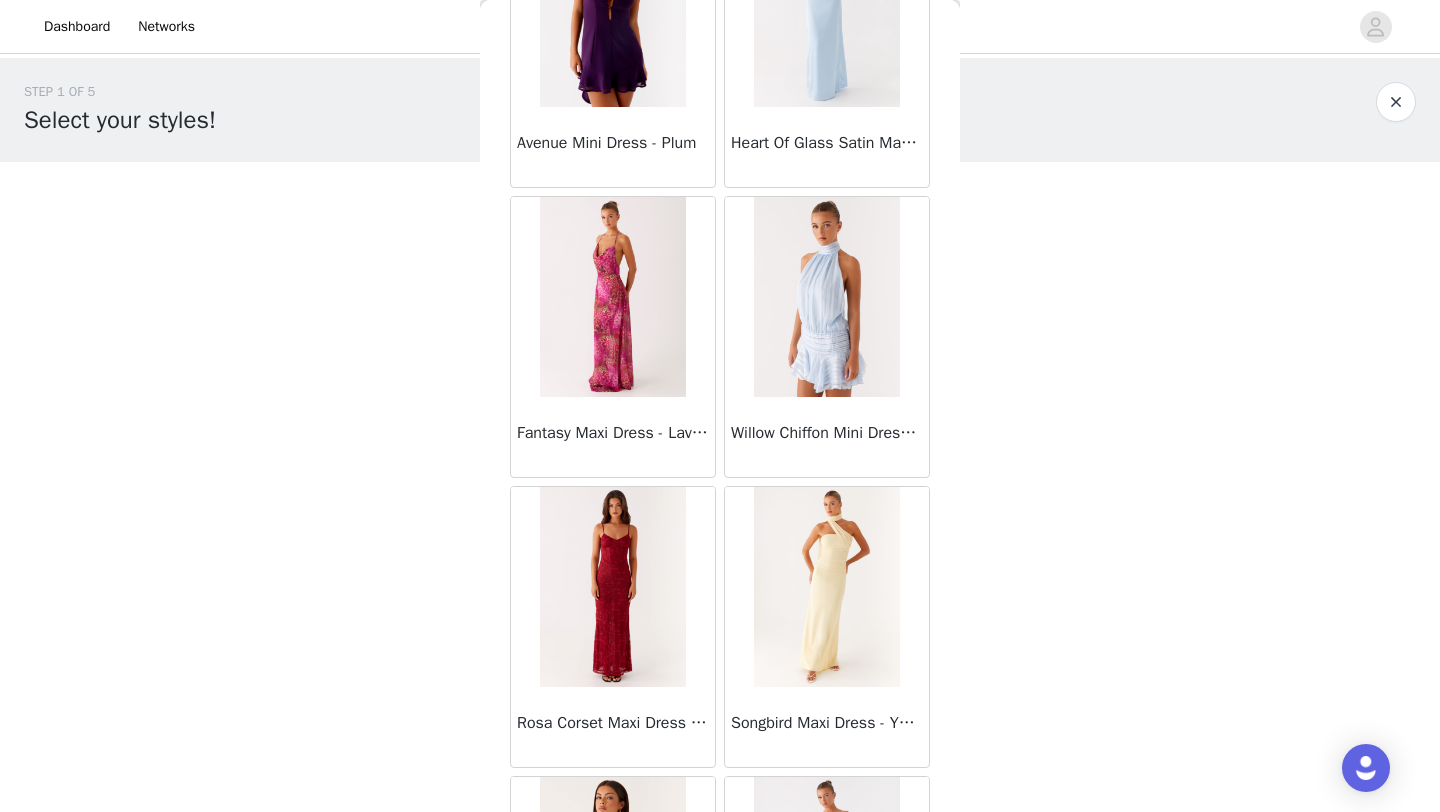 scroll, scrollTop: 28348, scrollLeft: 0, axis: vertical 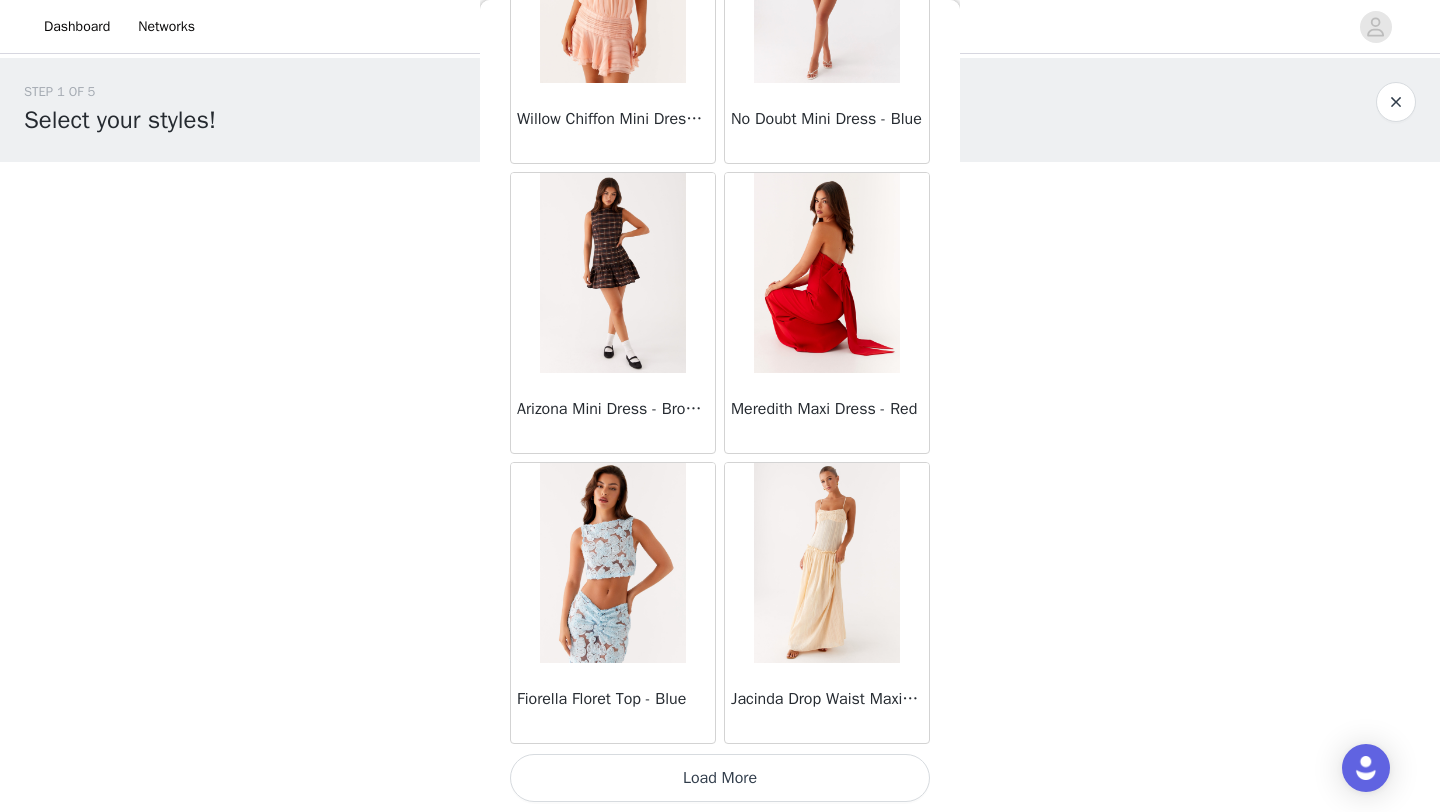 click on "Load More" at bounding box center (720, 778) 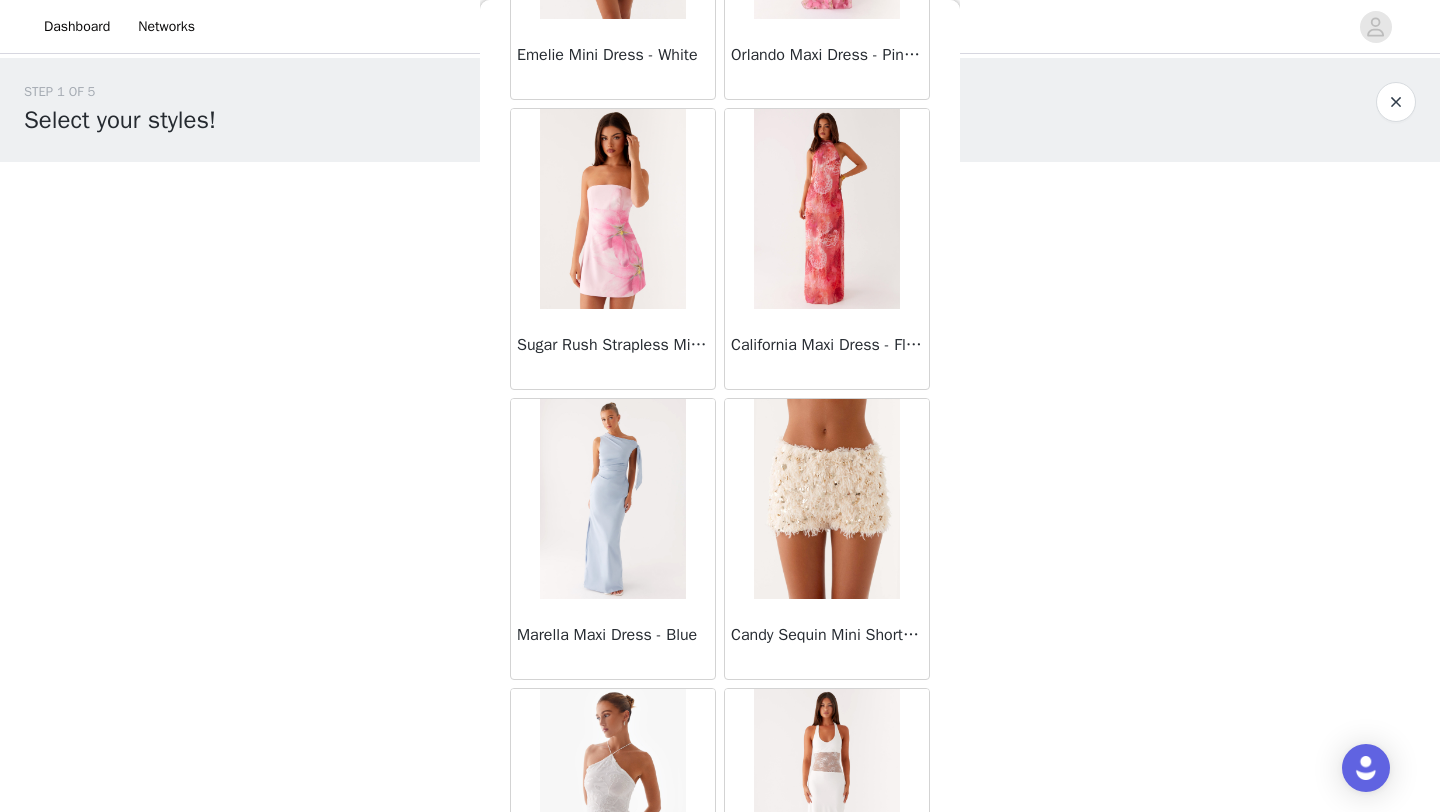 scroll, scrollTop: 31248, scrollLeft: 0, axis: vertical 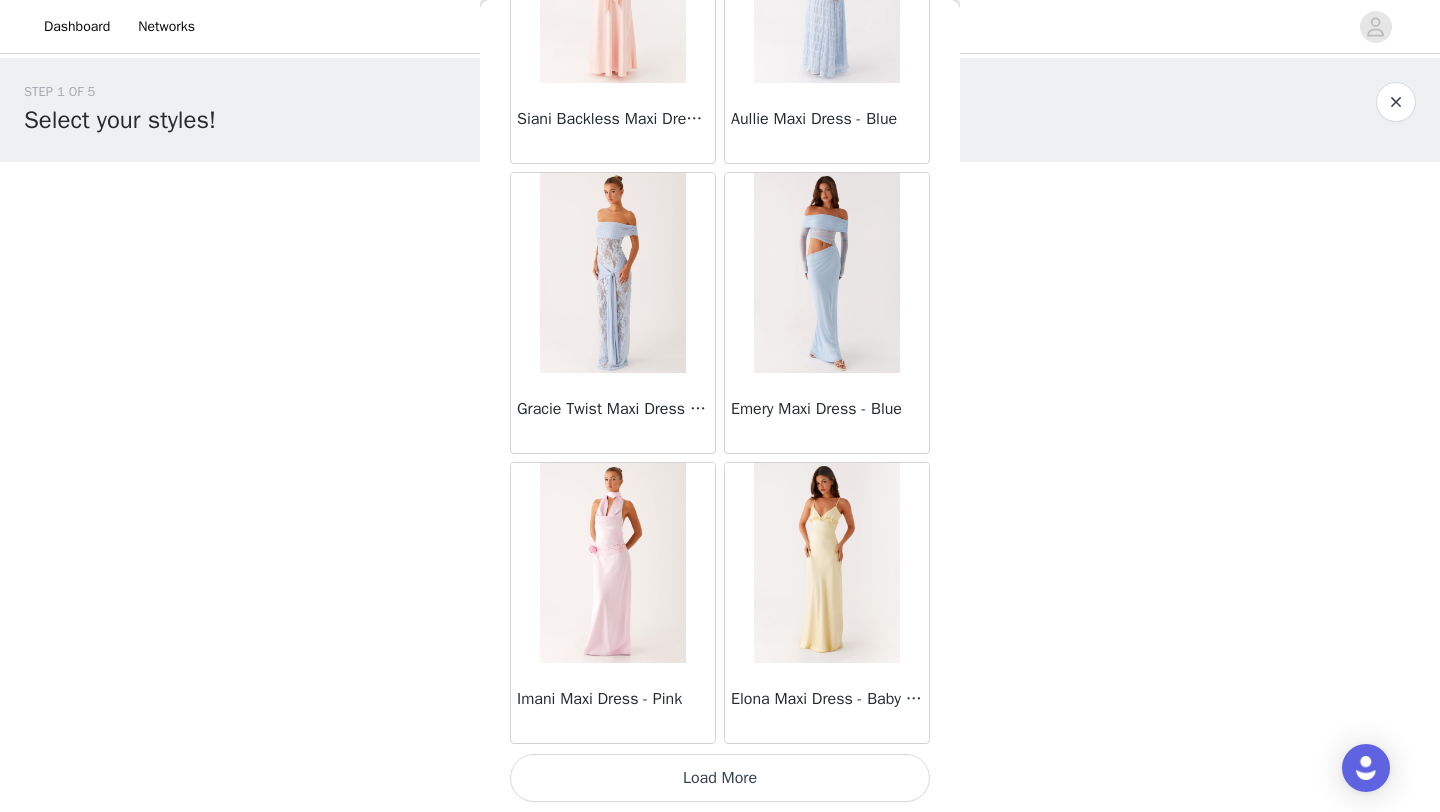 click on "Load More" at bounding box center [720, 778] 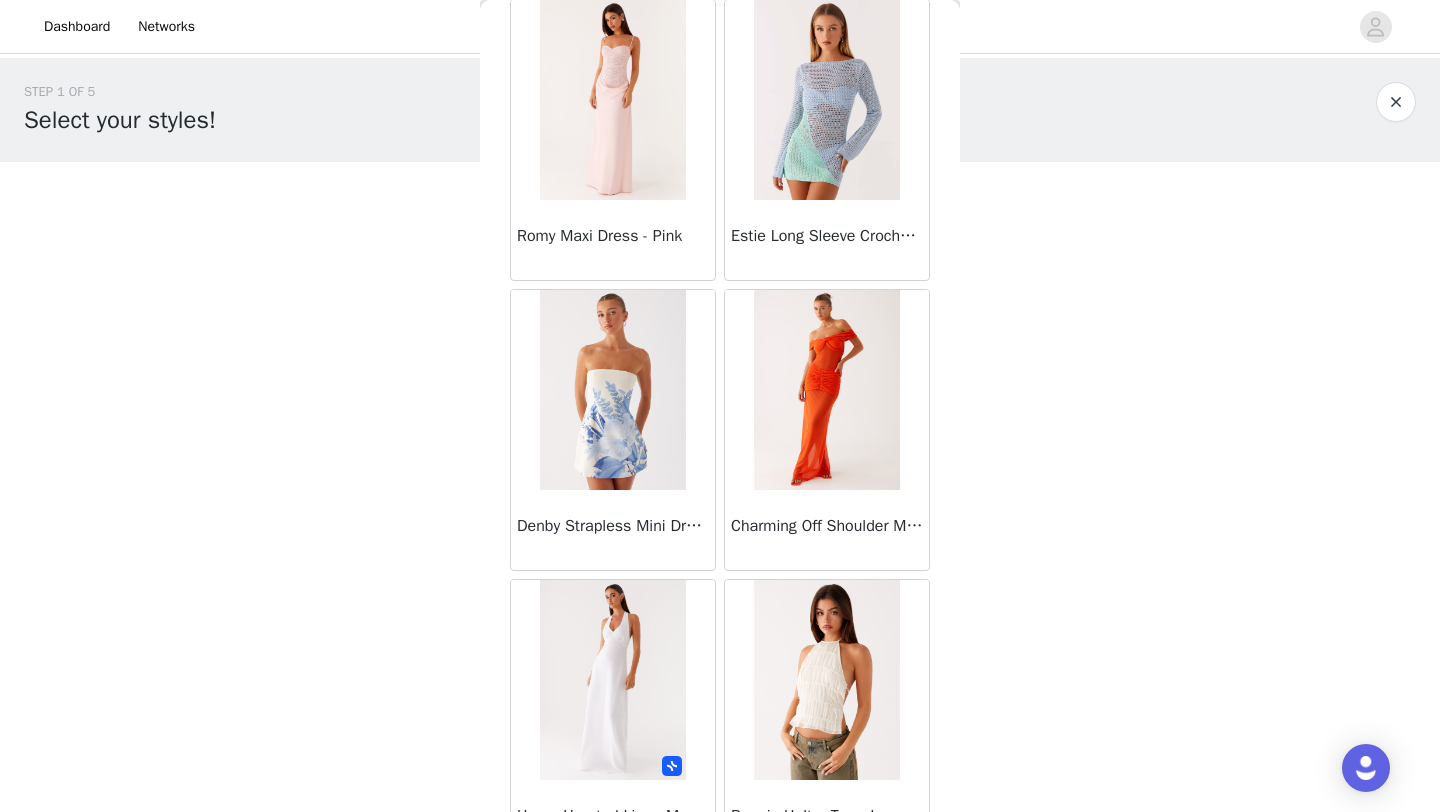 scroll, scrollTop: 34148, scrollLeft: 0, axis: vertical 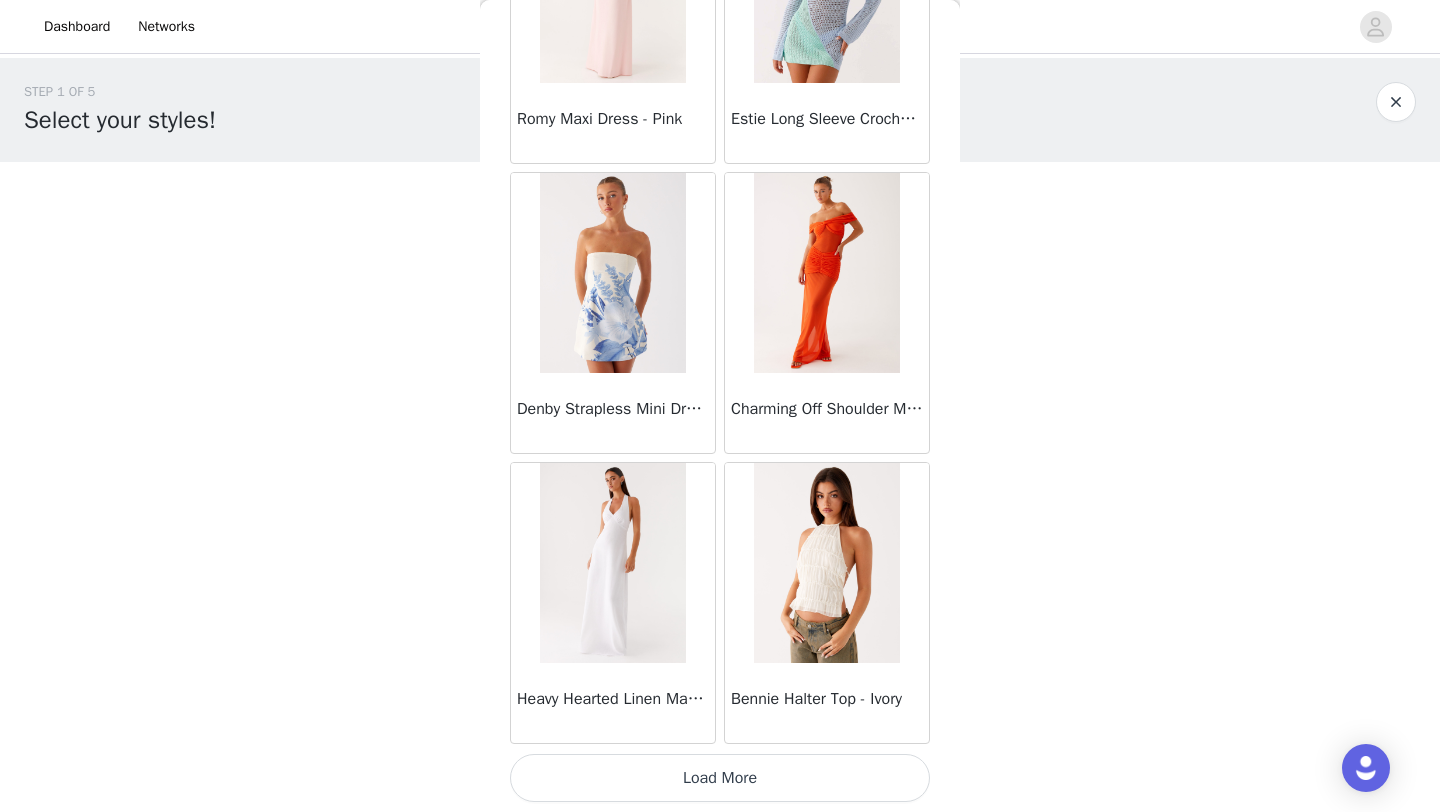 click on "Load More" at bounding box center (720, 778) 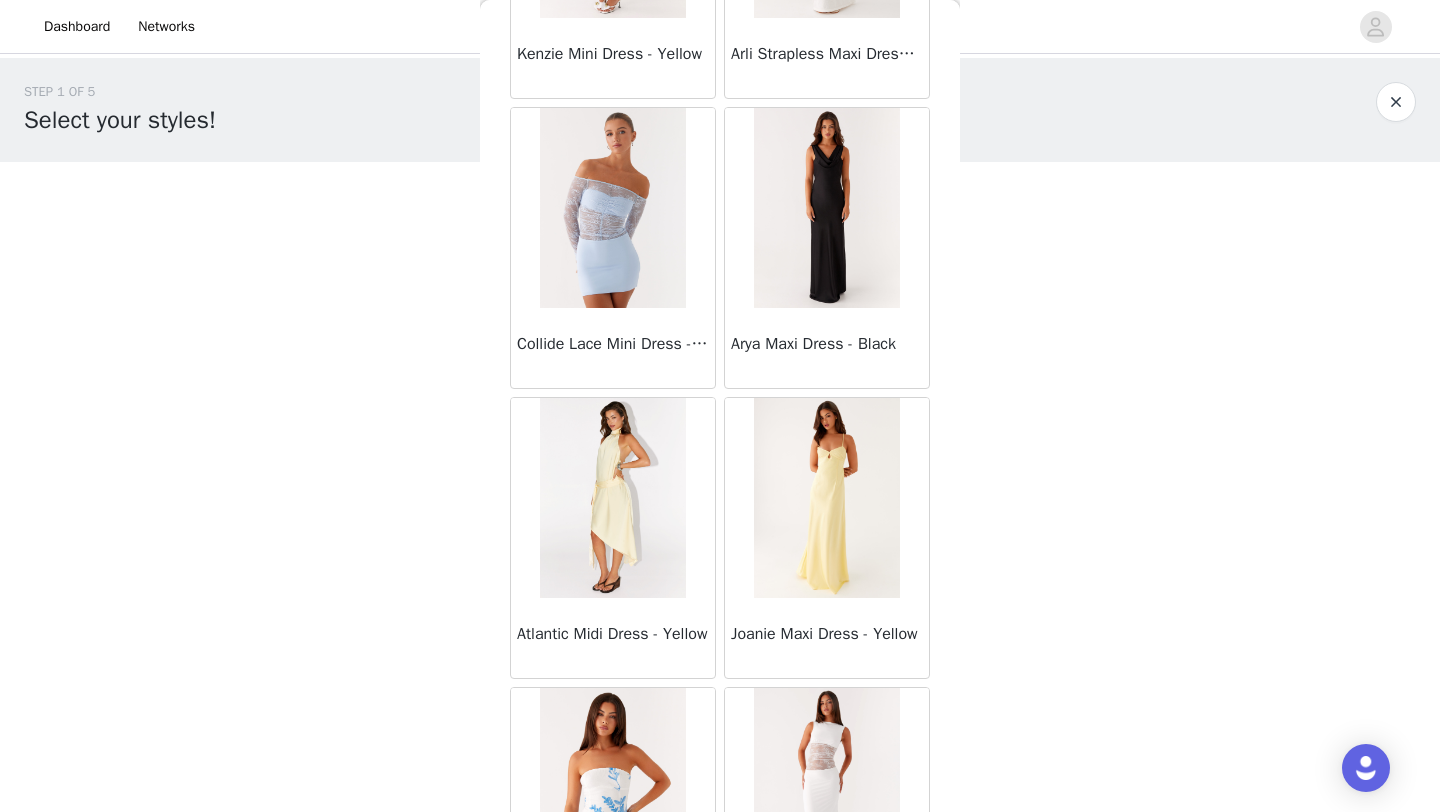 scroll, scrollTop: 37048, scrollLeft: 0, axis: vertical 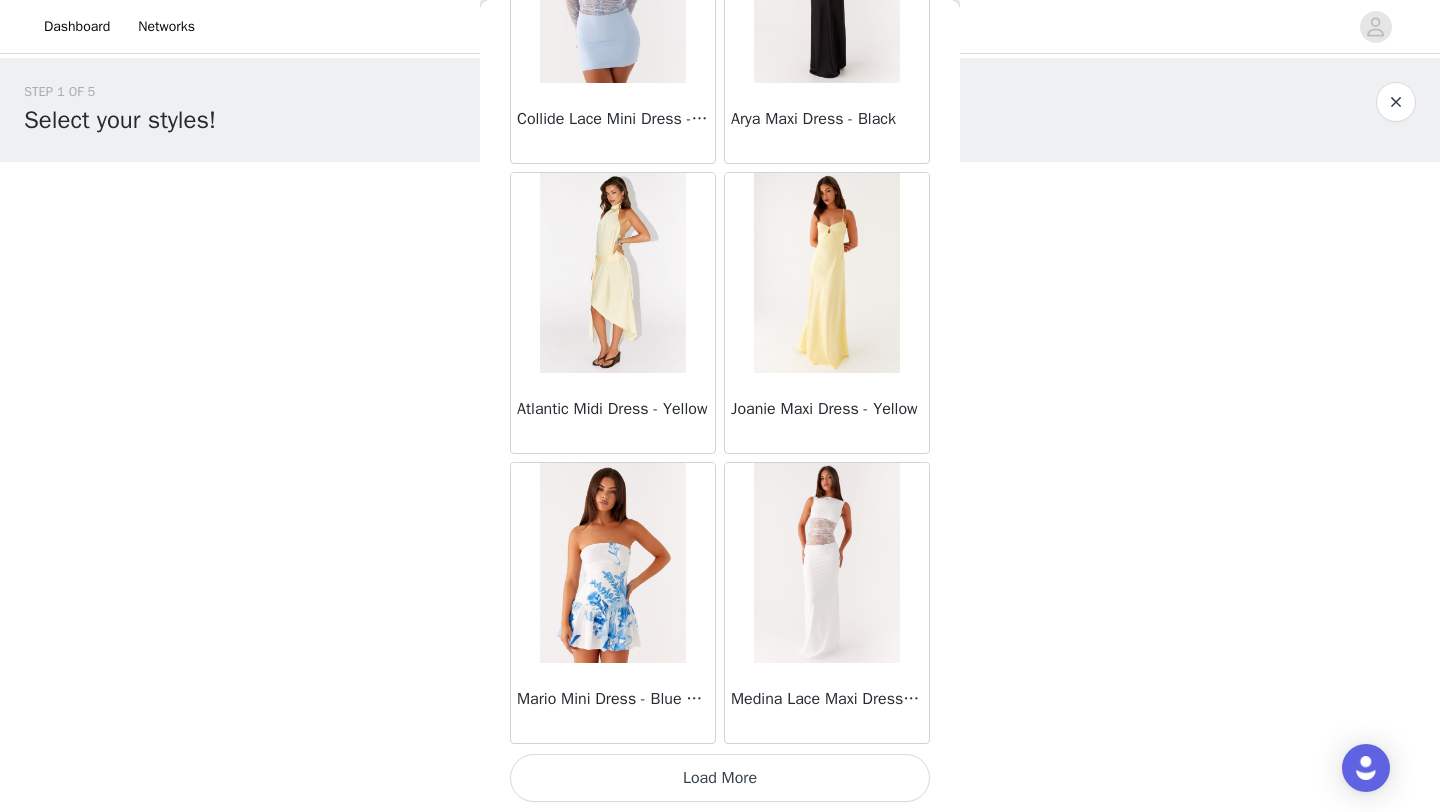 click on "Load More" at bounding box center (720, 778) 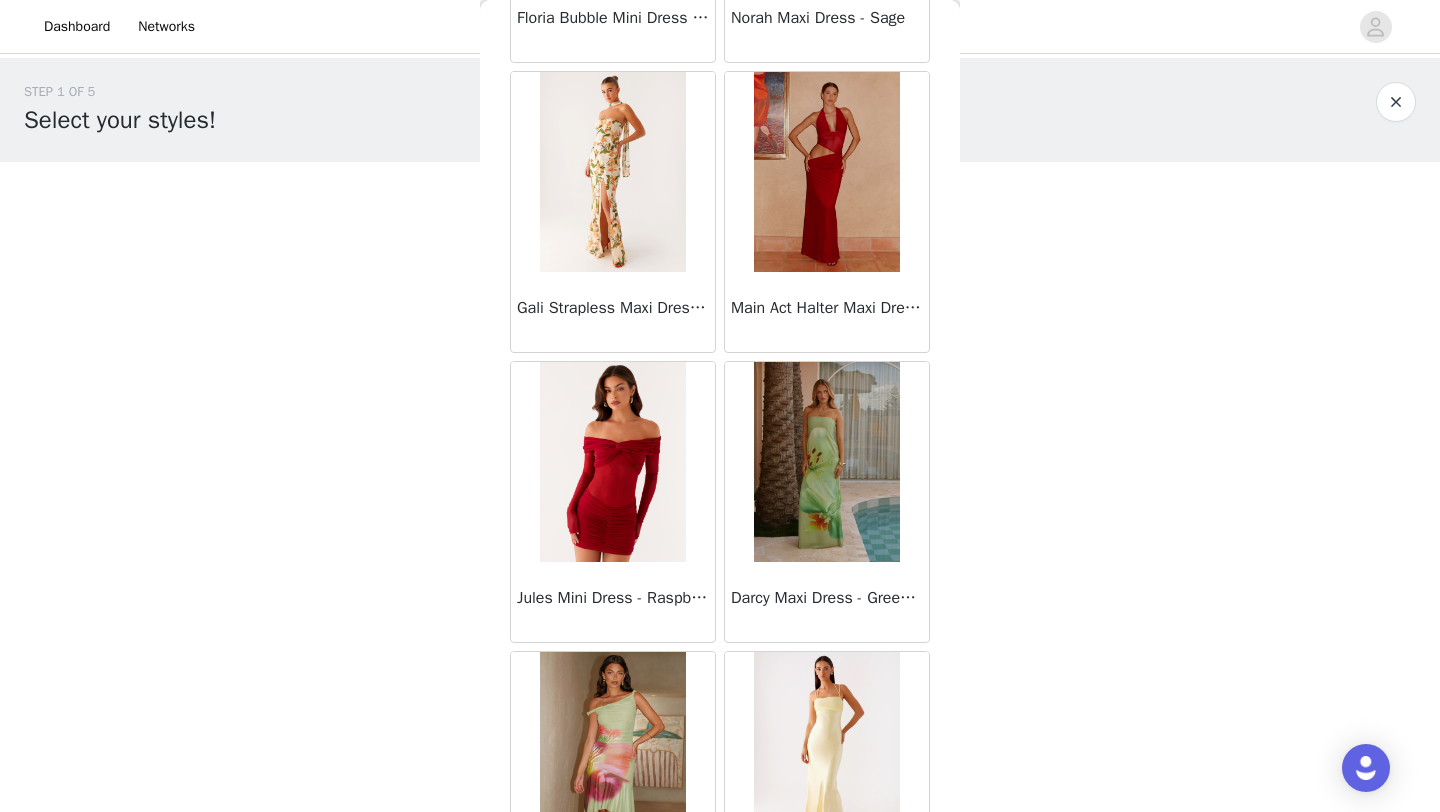 scroll, scrollTop: 39948, scrollLeft: 0, axis: vertical 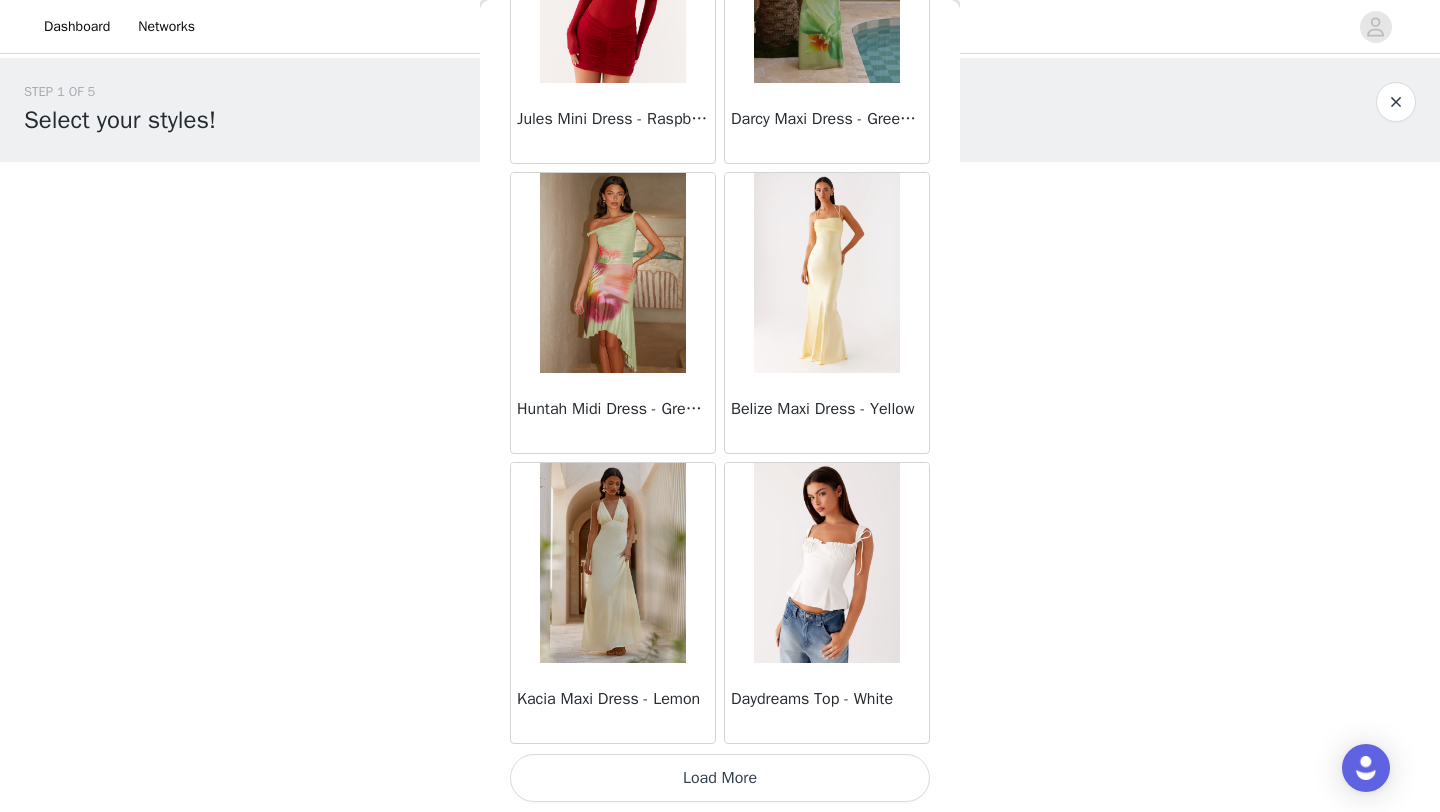 click on "Load More" at bounding box center [720, 778] 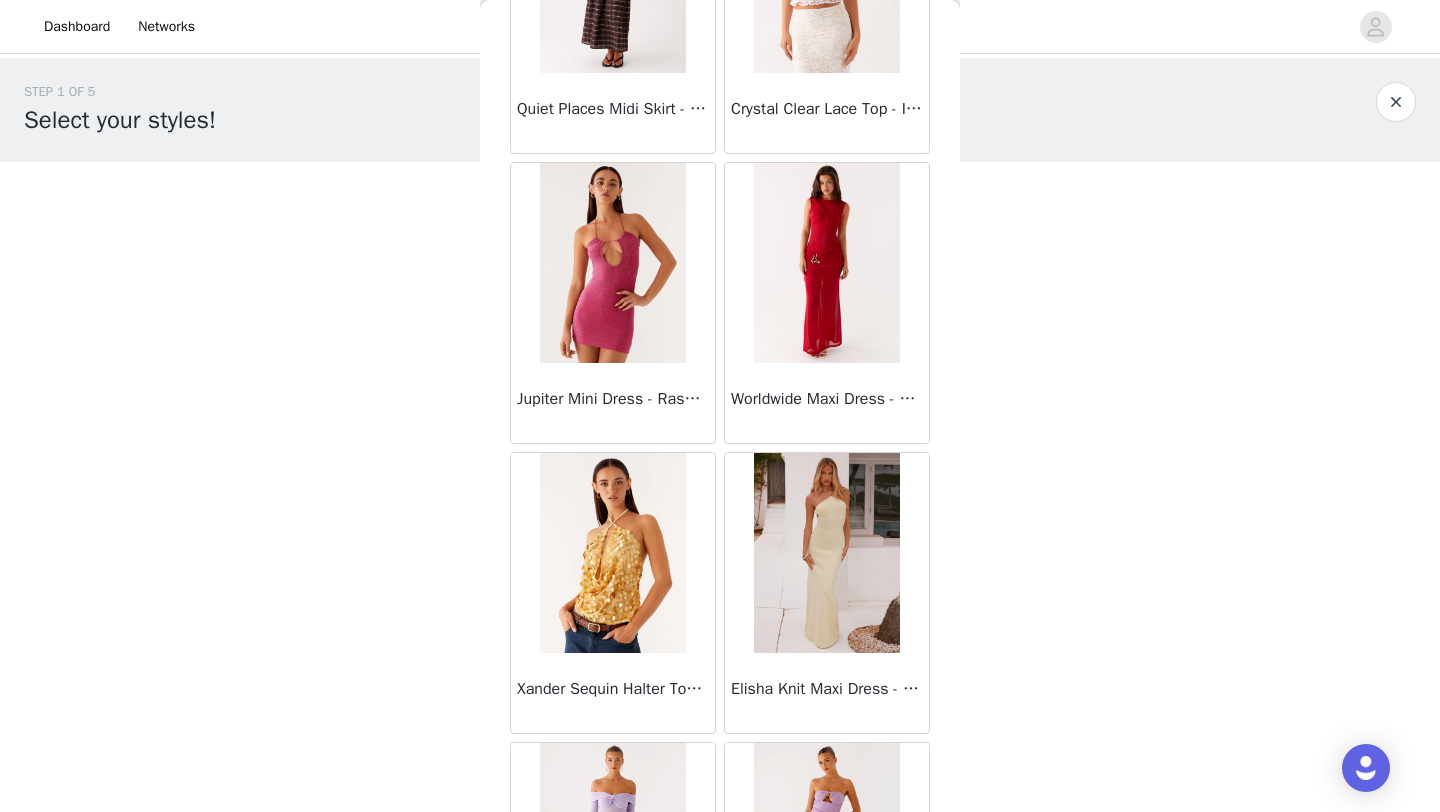scroll, scrollTop: 42848, scrollLeft: 0, axis: vertical 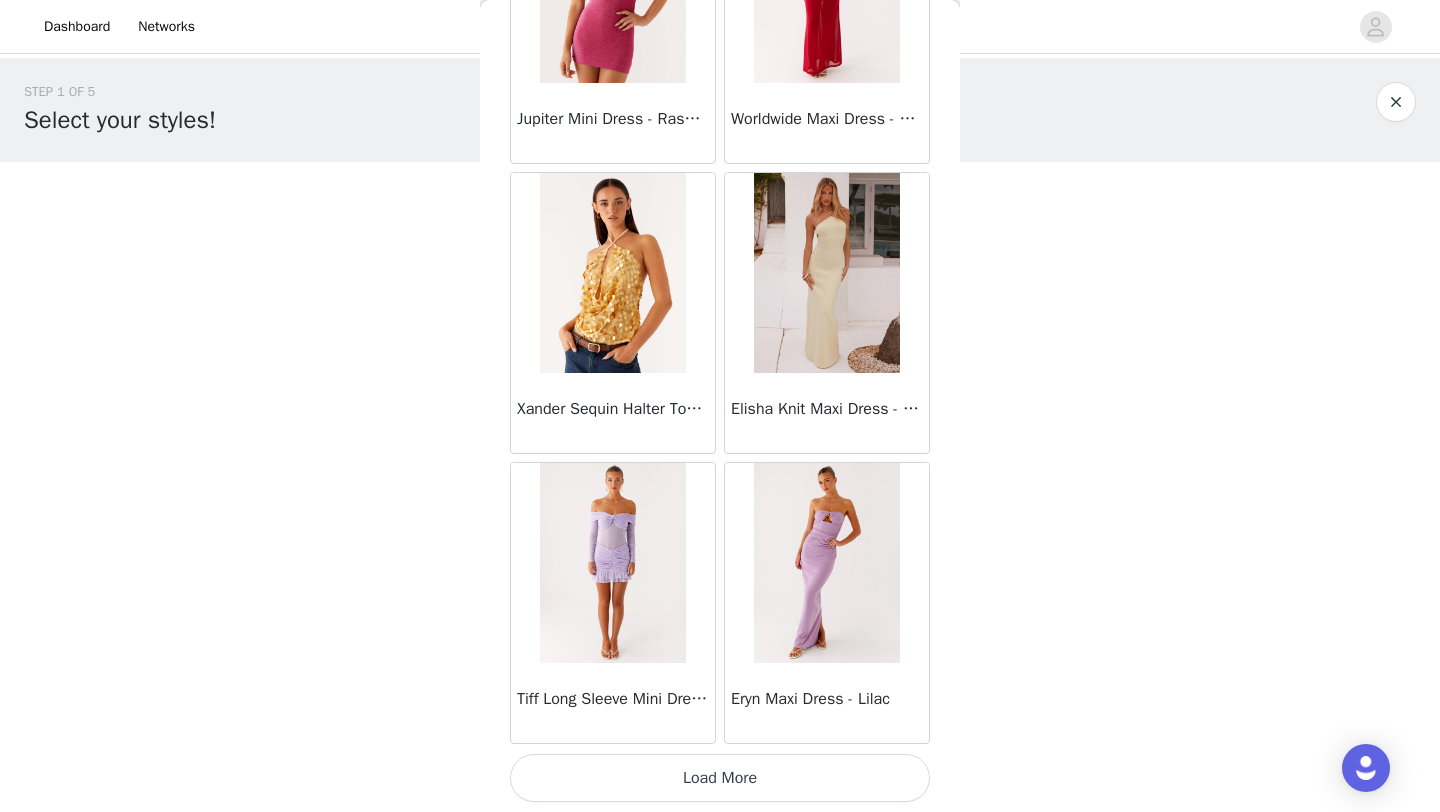click on "Load More" at bounding box center (720, 778) 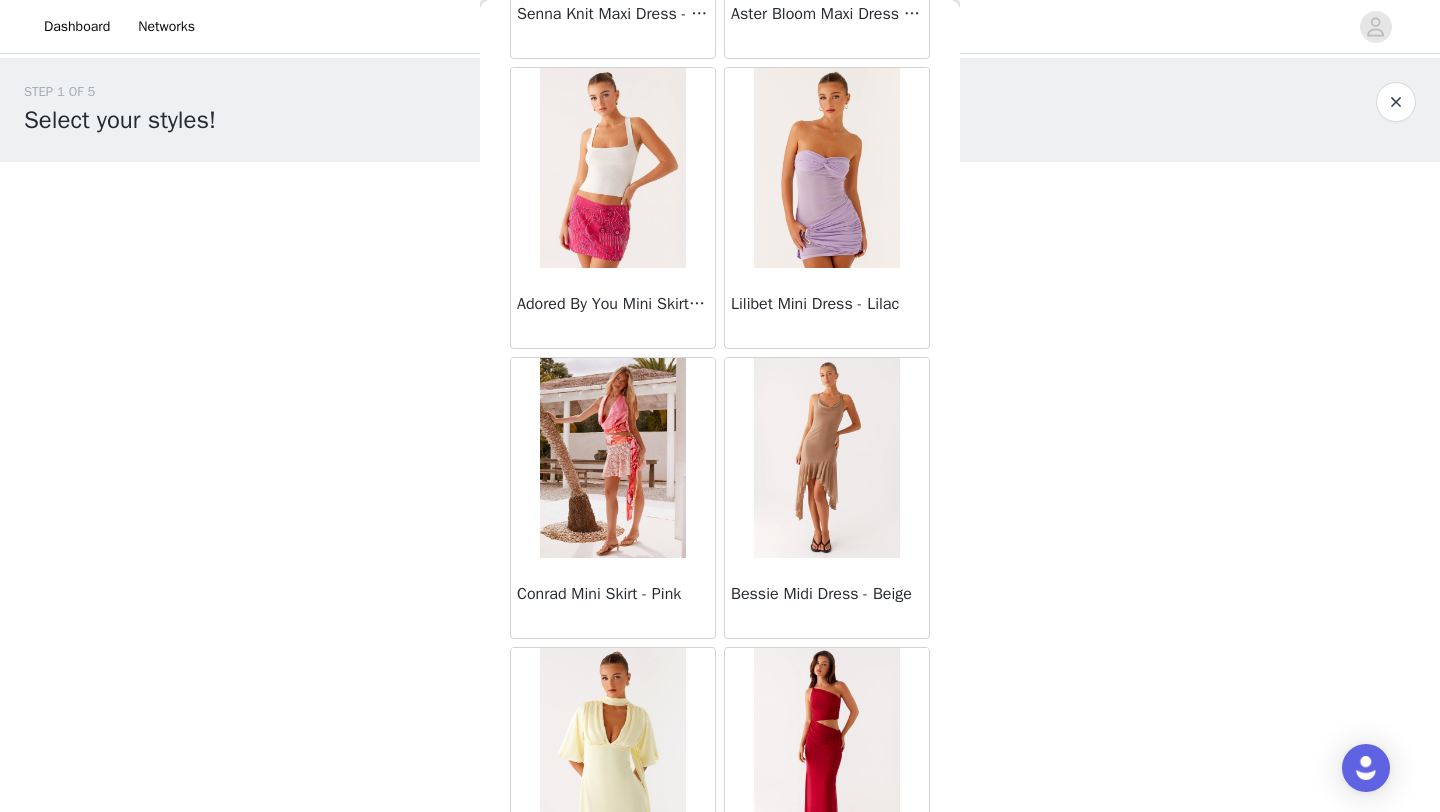 scroll, scrollTop: 45748, scrollLeft: 0, axis: vertical 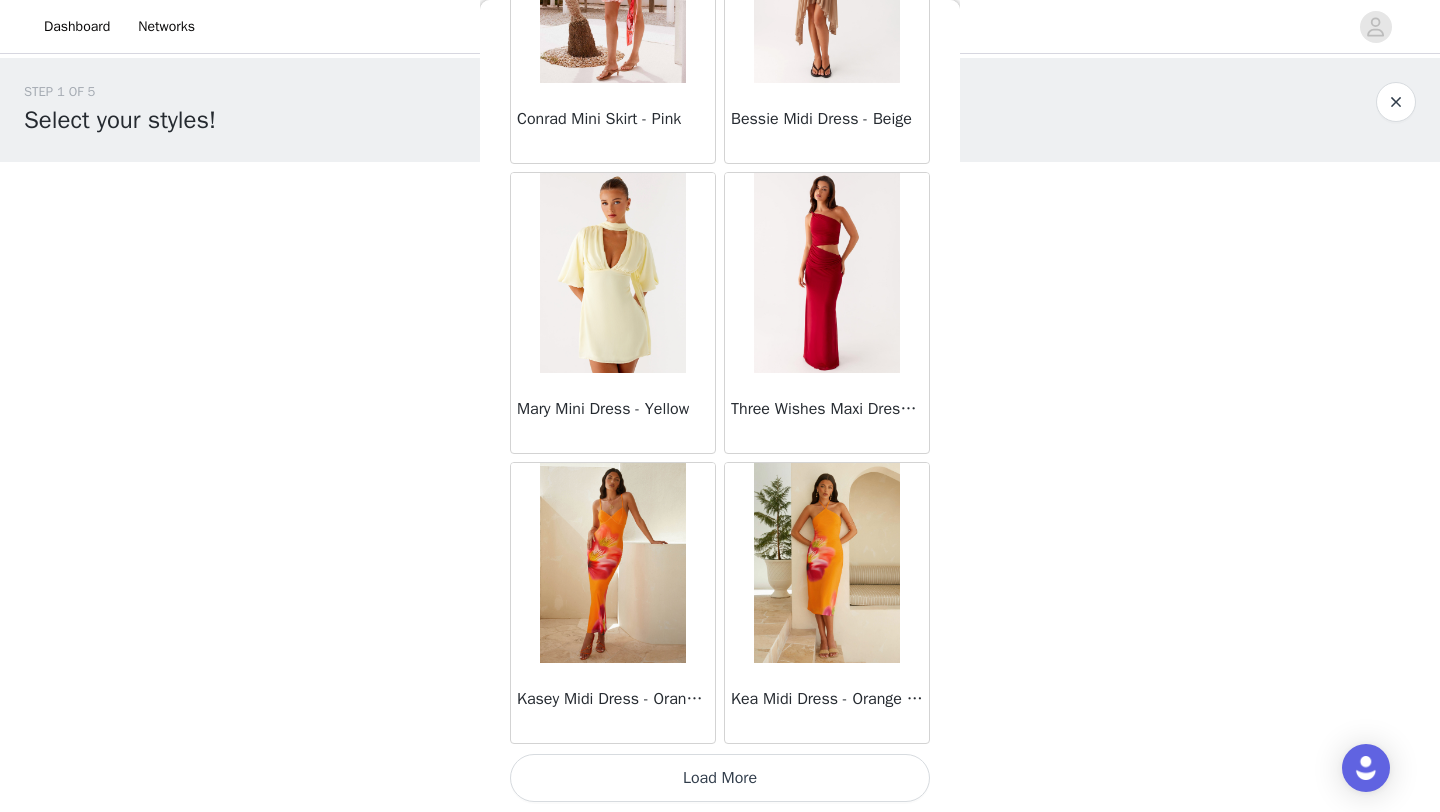 click on "Load More" at bounding box center [720, 778] 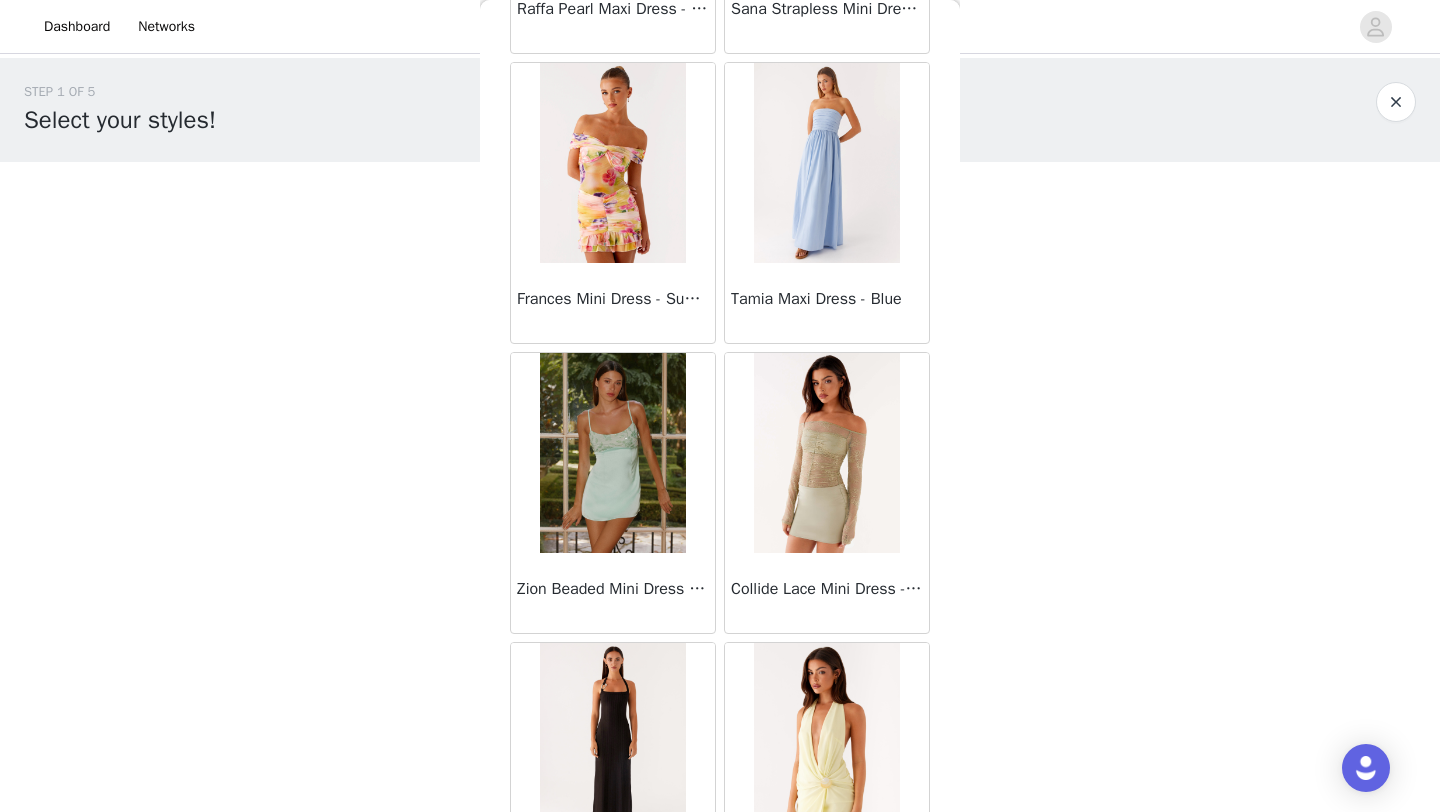 scroll, scrollTop: 48648, scrollLeft: 0, axis: vertical 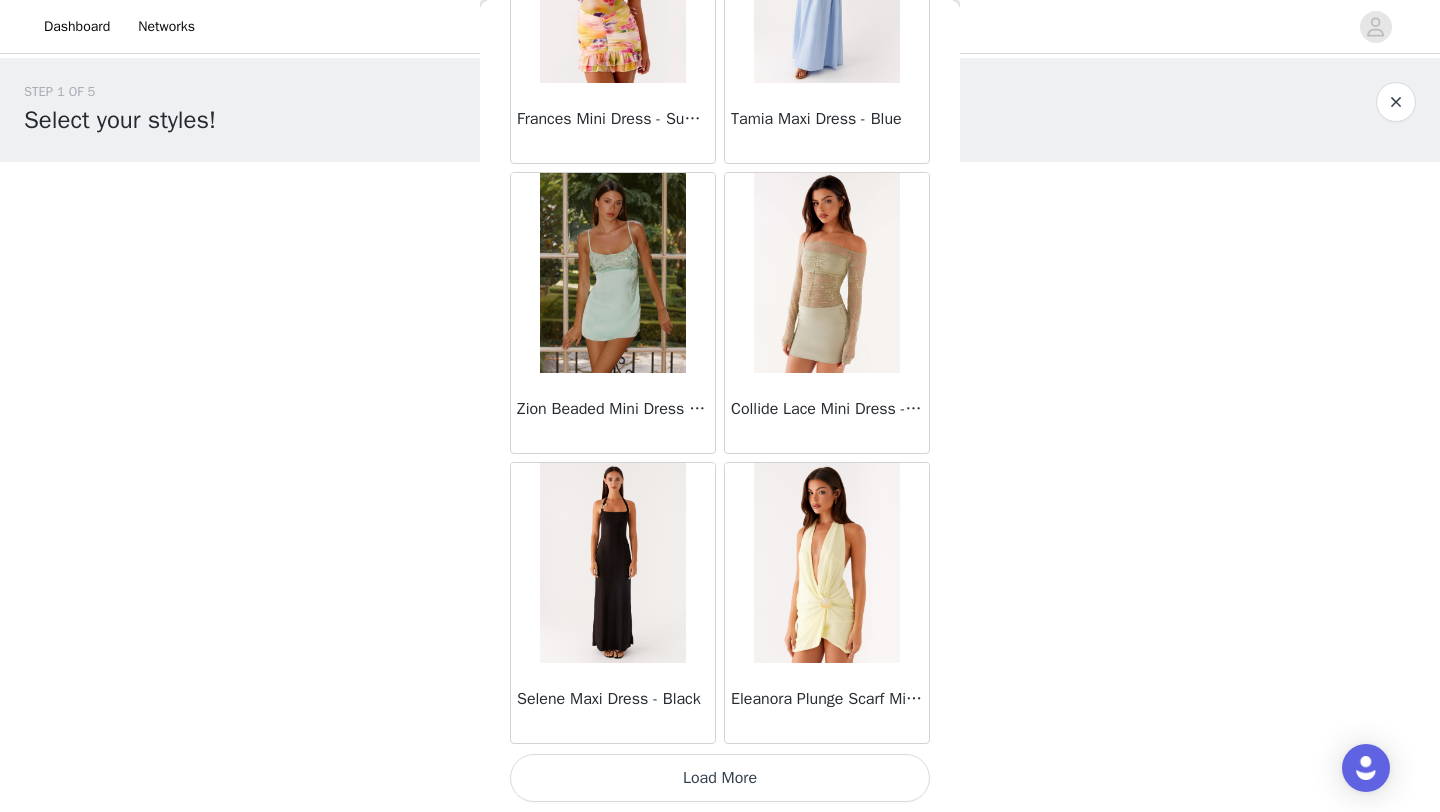 click on "Load More" at bounding box center (720, 778) 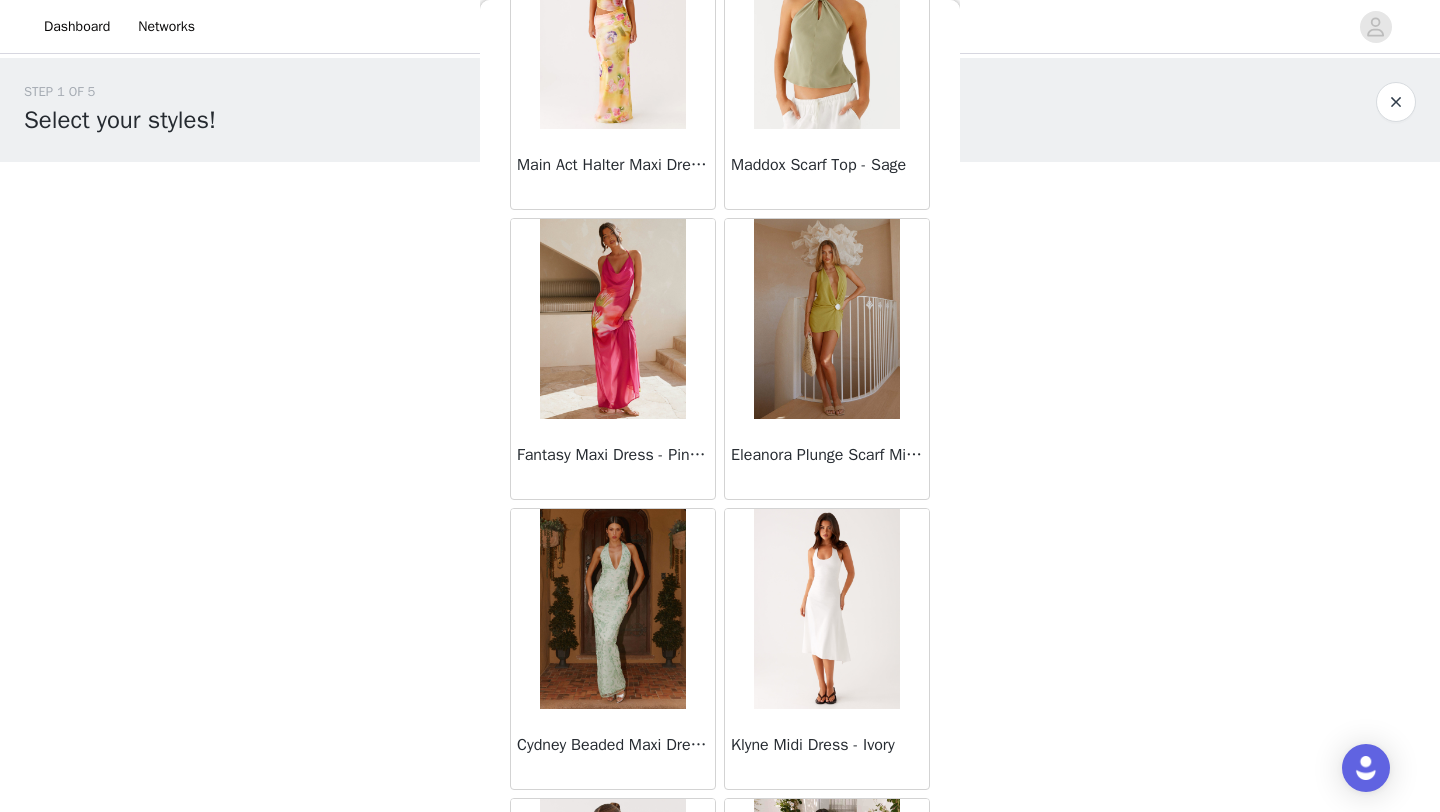 scroll, scrollTop: 49764, scrollLeft: 0, axis: vertical 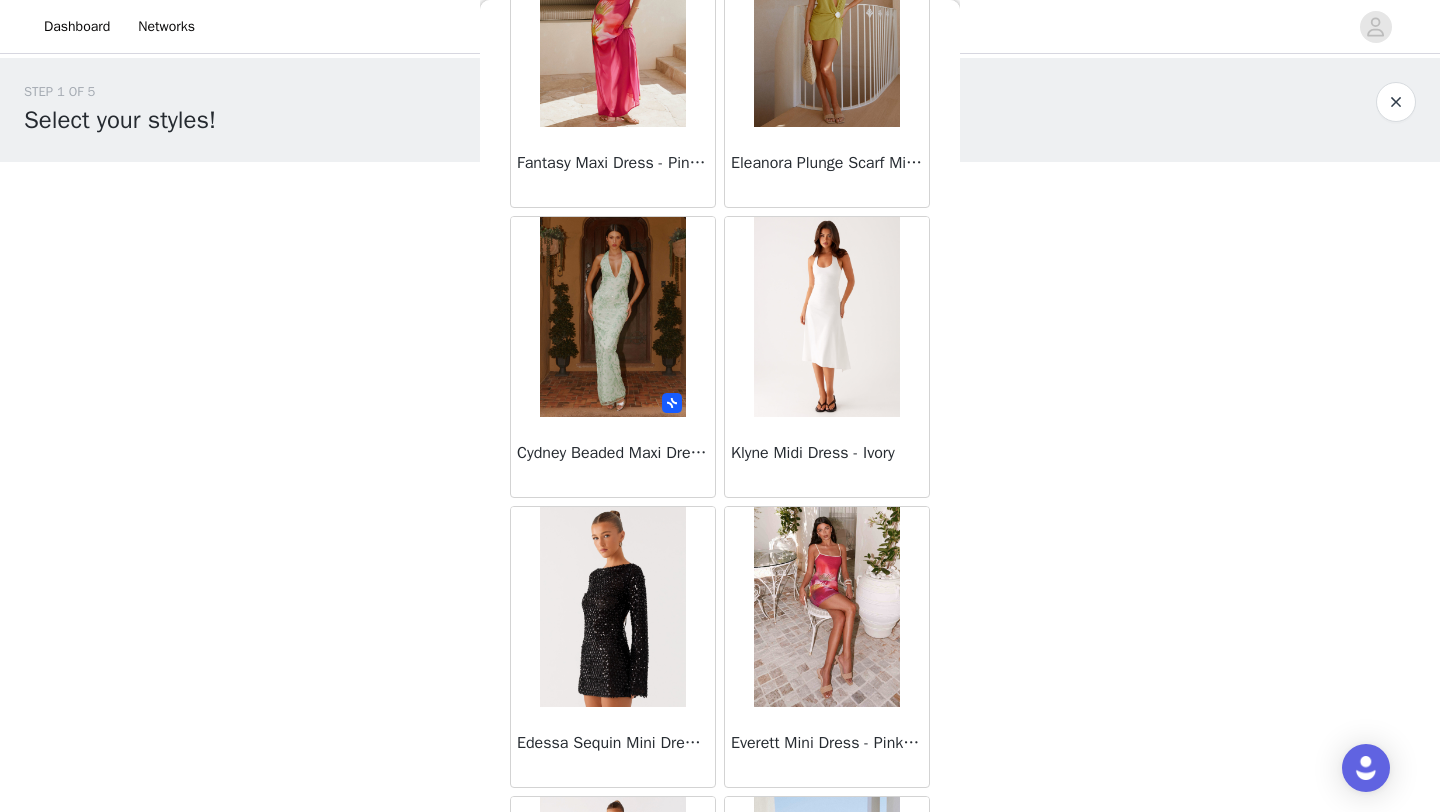click at bounding box center (612, 317) 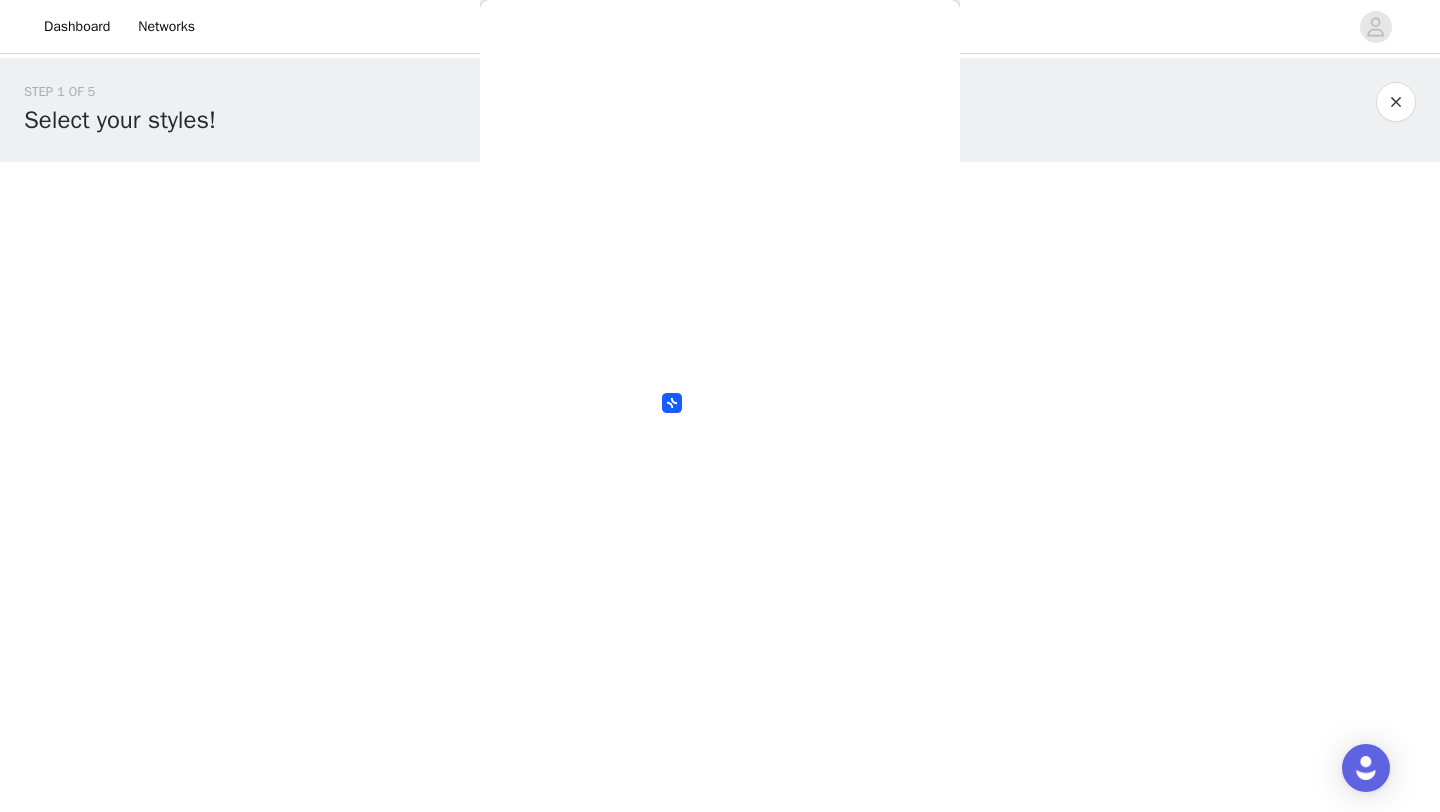 scroll, scrollTop: 0, scrollLeft: 0, axis: both 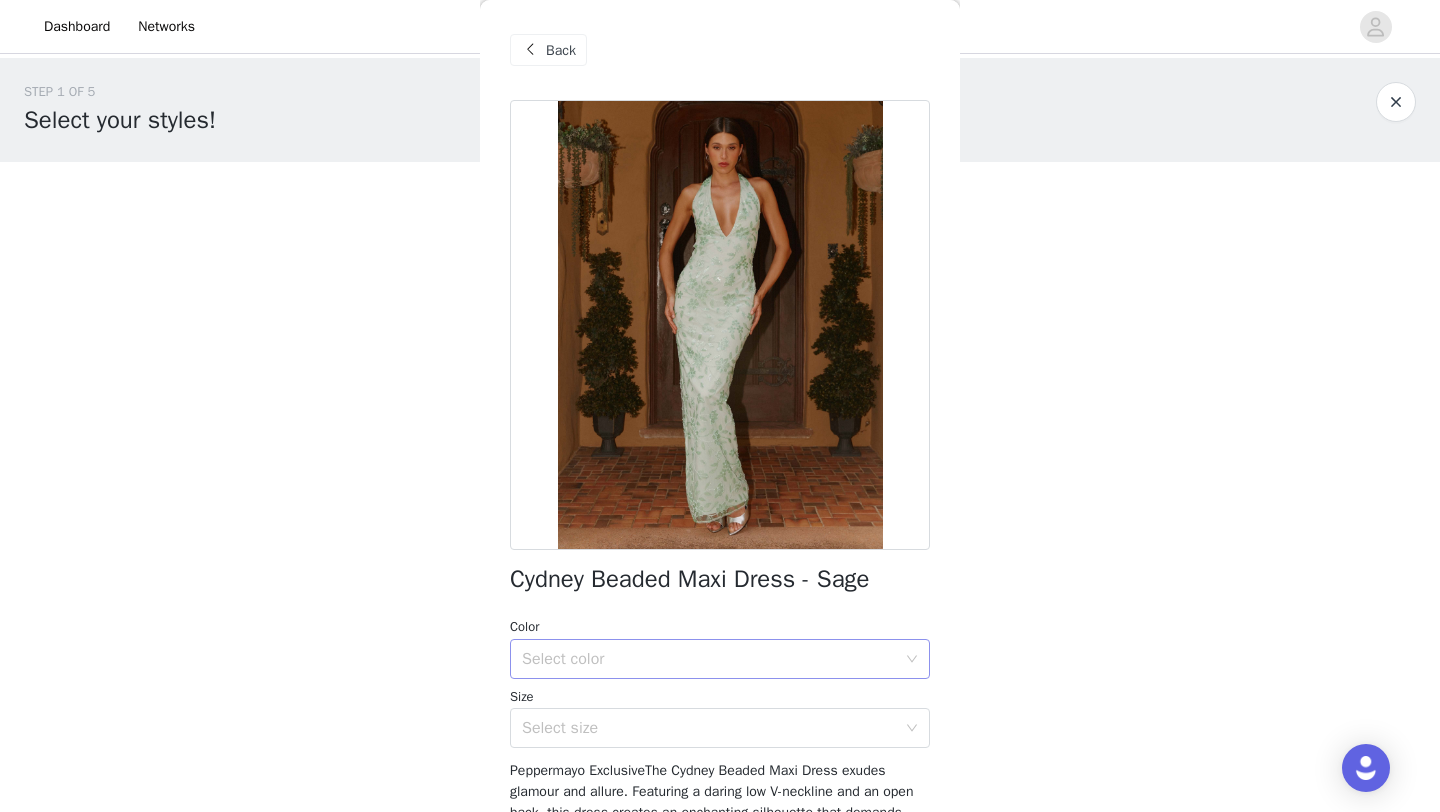 click on "Select color" at bounding box center [709, 659] 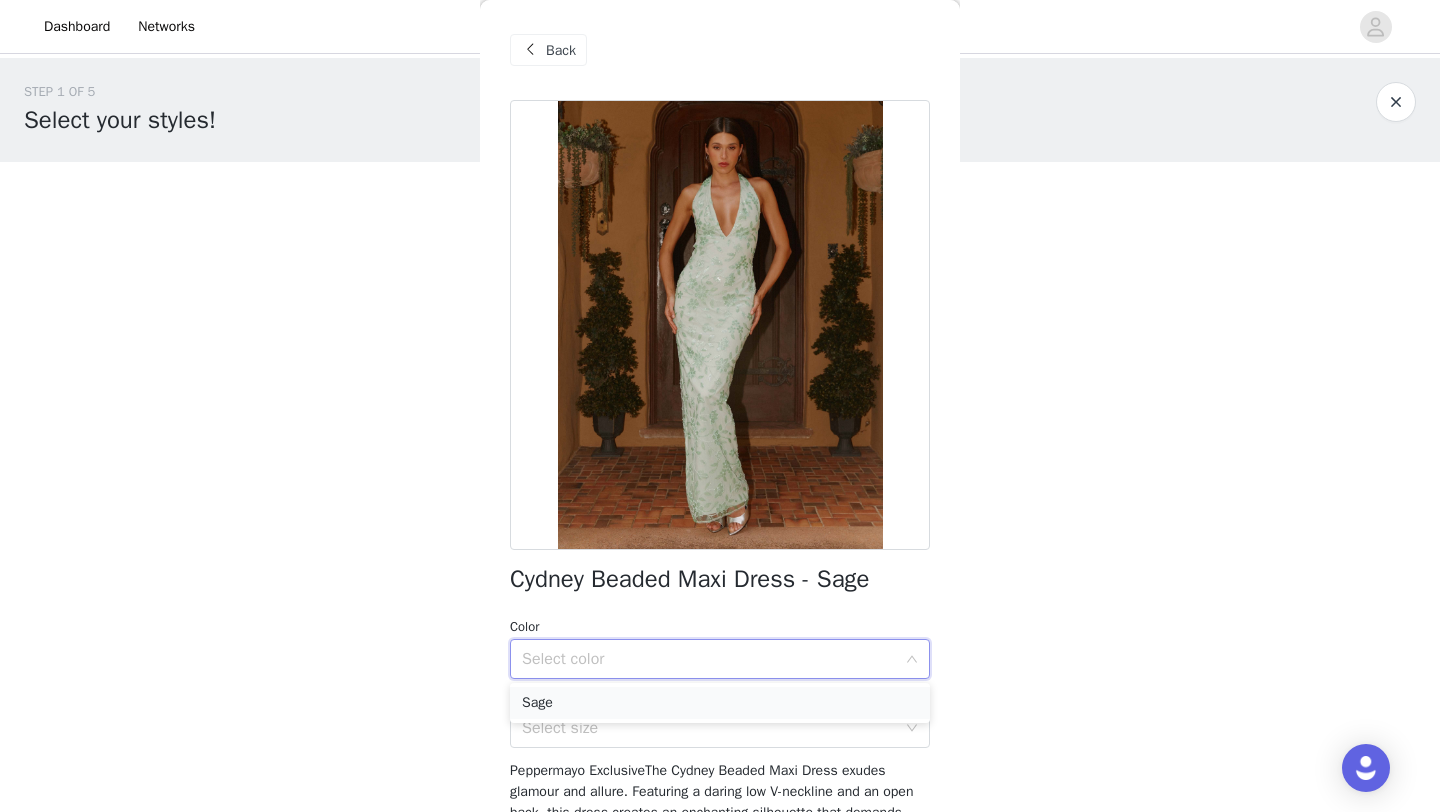 click on "Sage" at bounding box center (720, 703) 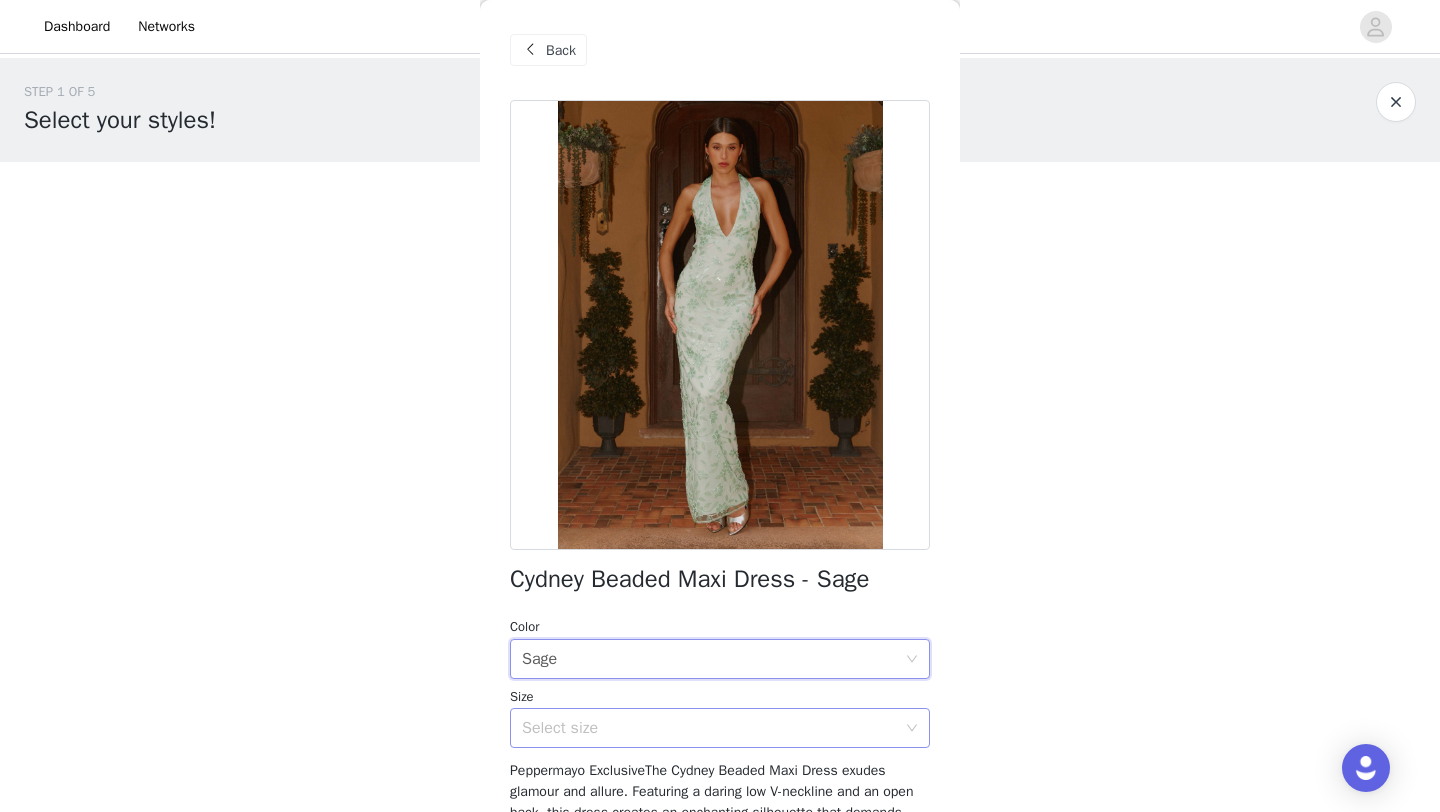 click on "Select size" at bounding box center [709, 728] 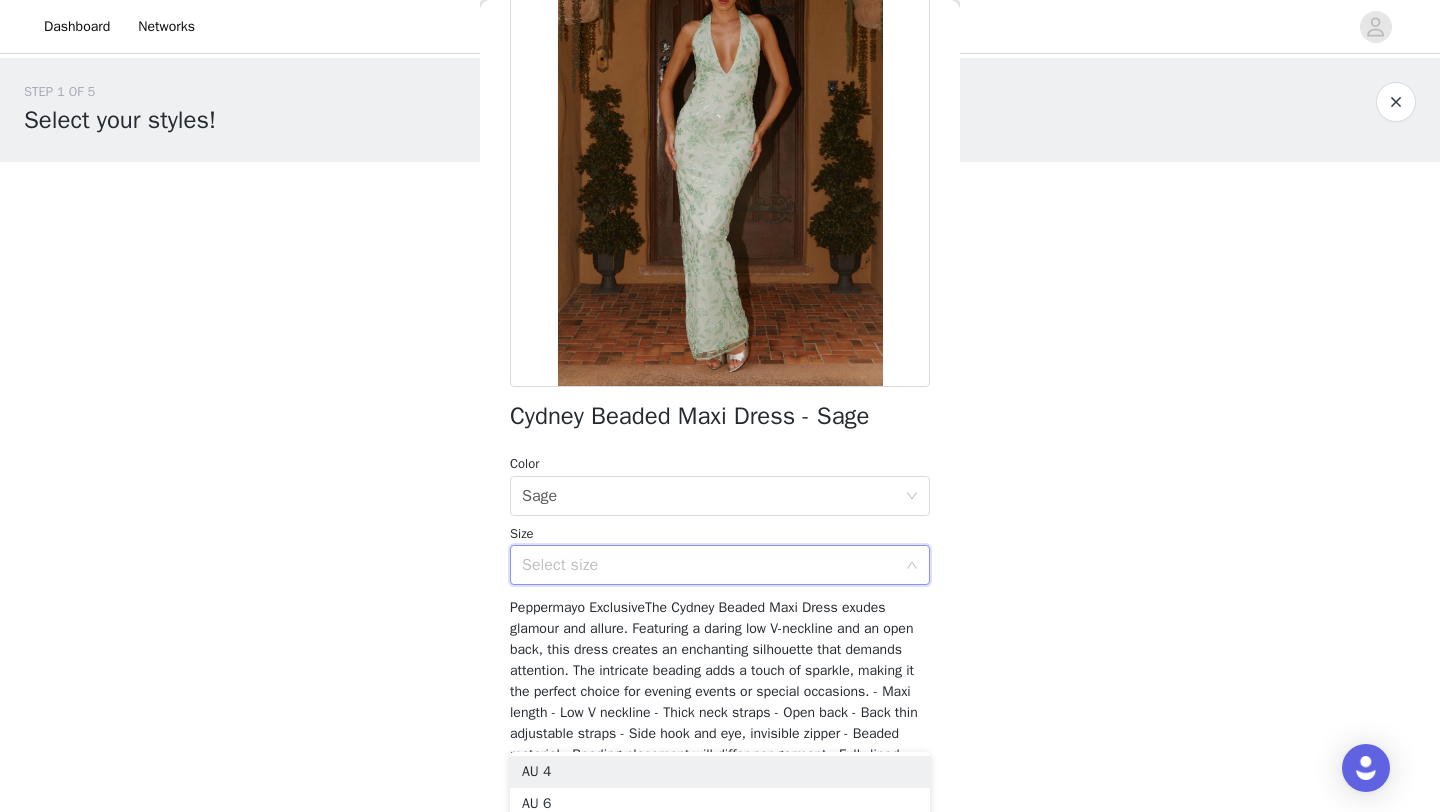 scroll, scrollTop: 165, scrollLeft: 0, axis: vertical 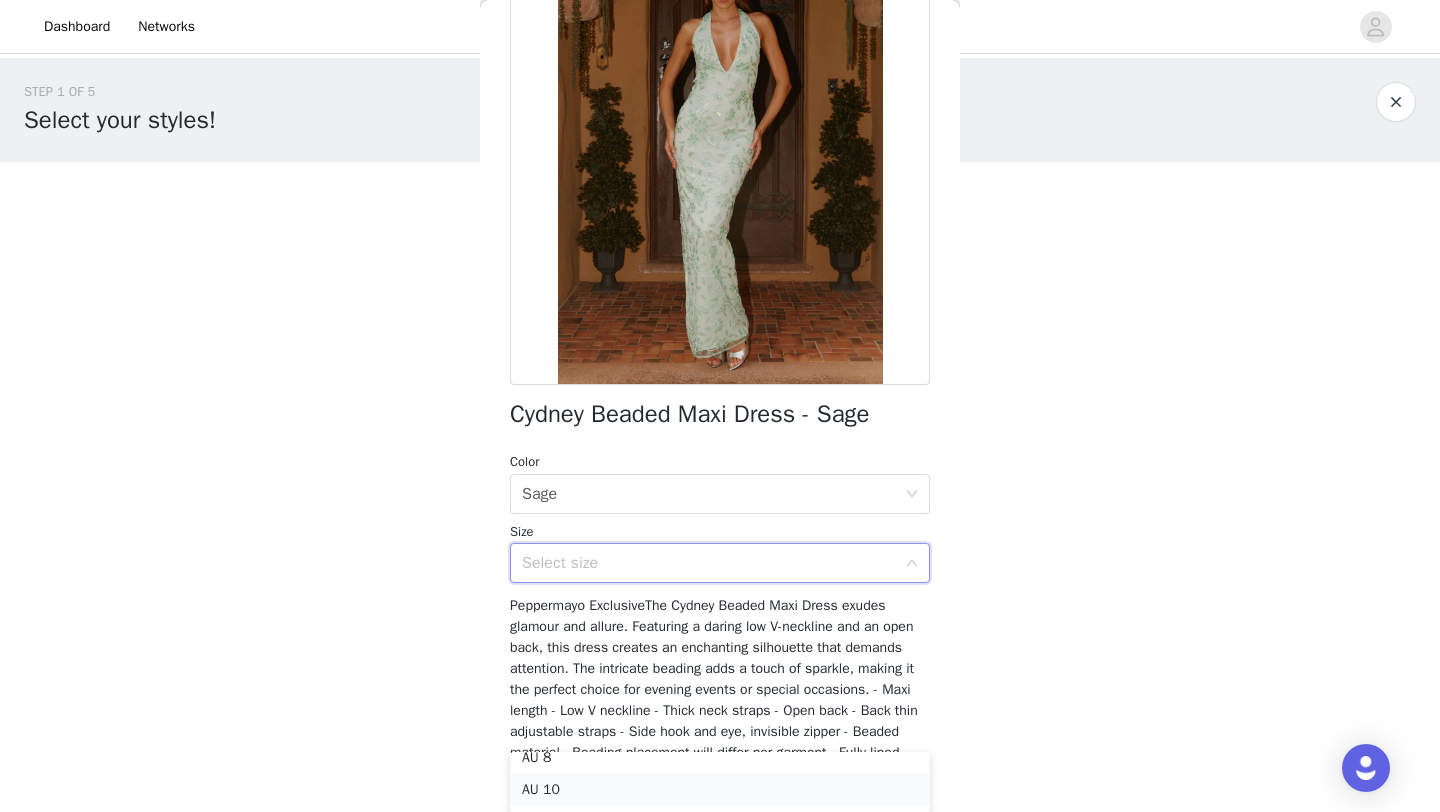 click on "AU 10" at bounding box center (720, 790) 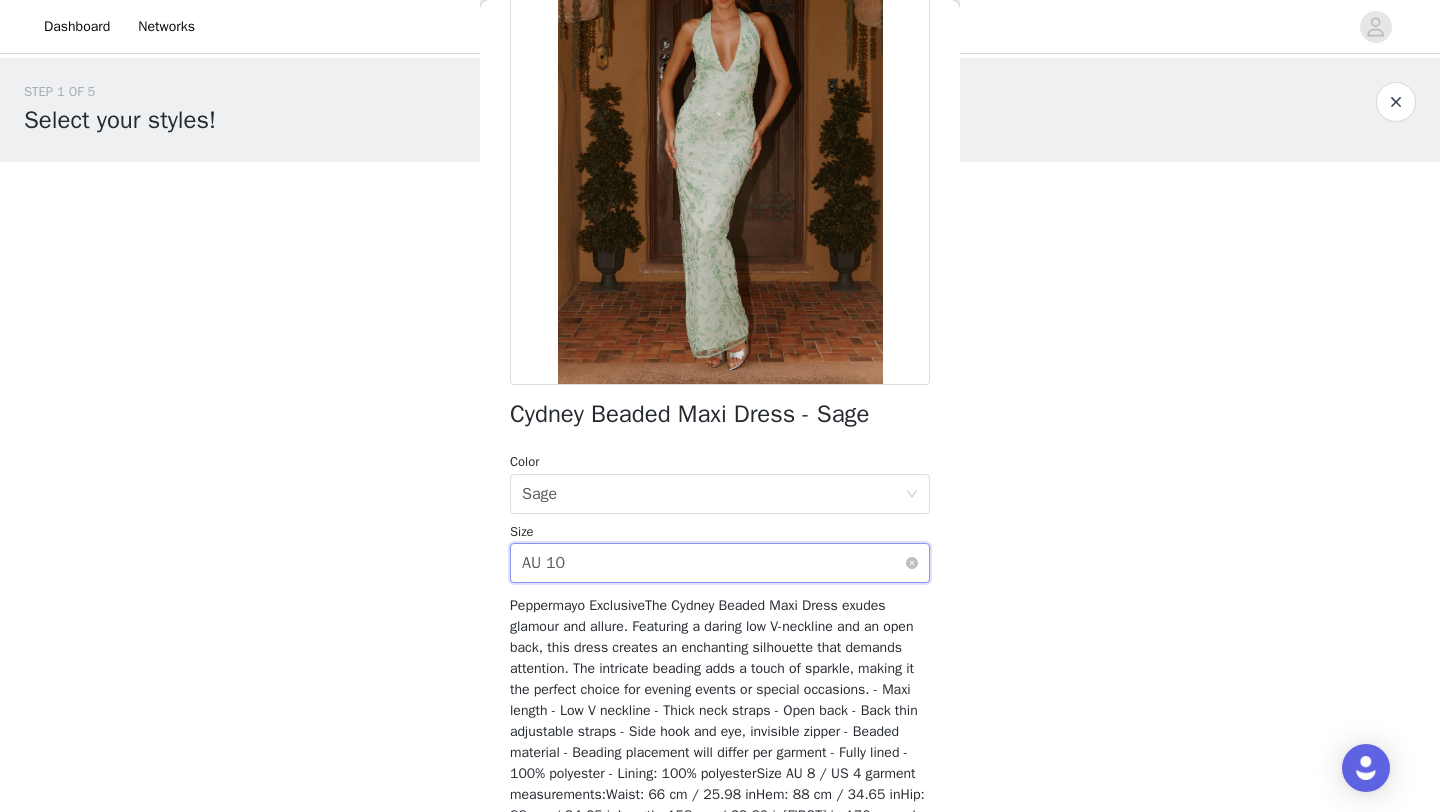 click on "Select size AU 10" at bounding box center (713, 563) 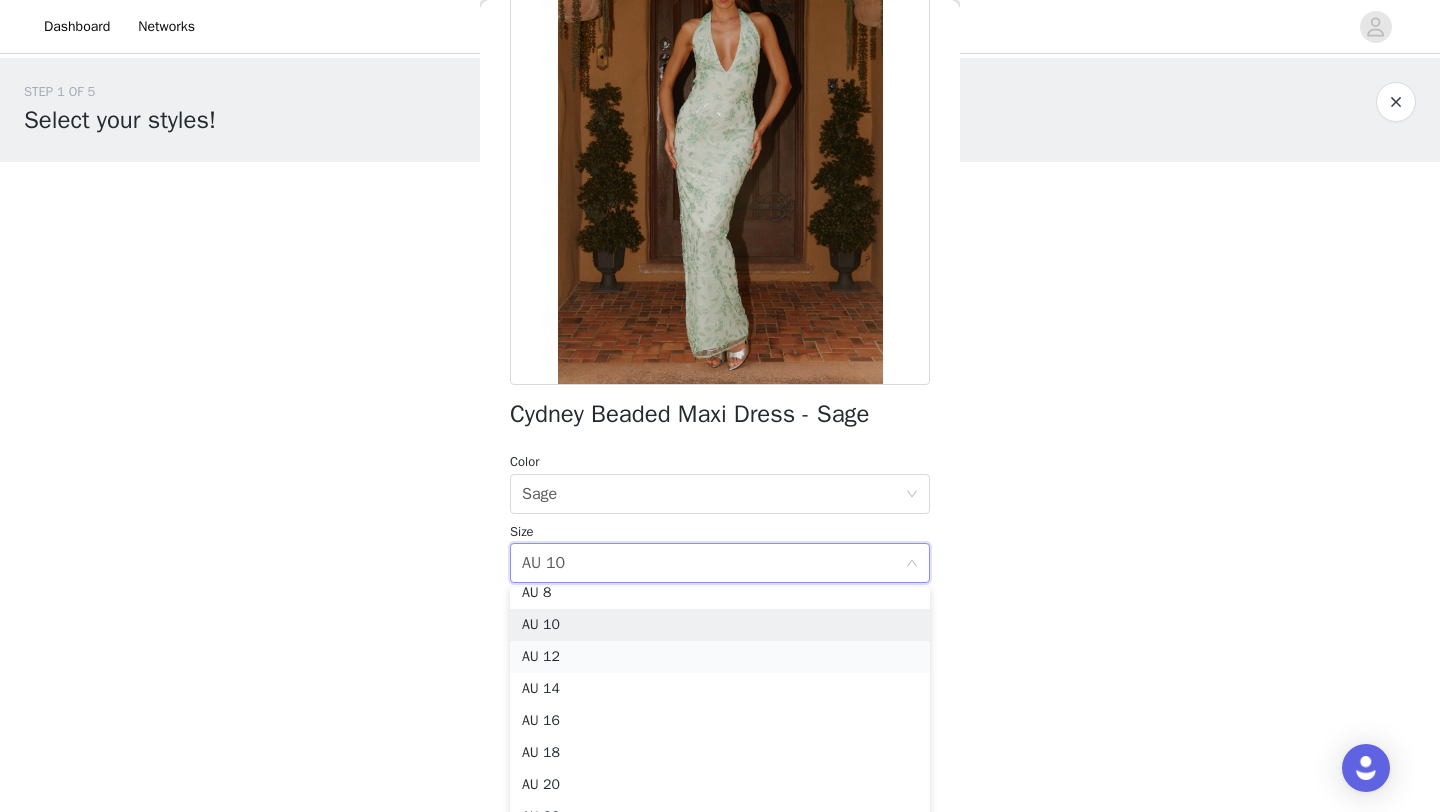 scroll, scrollTop: 68, scrollLeft: 0, axis: vertical 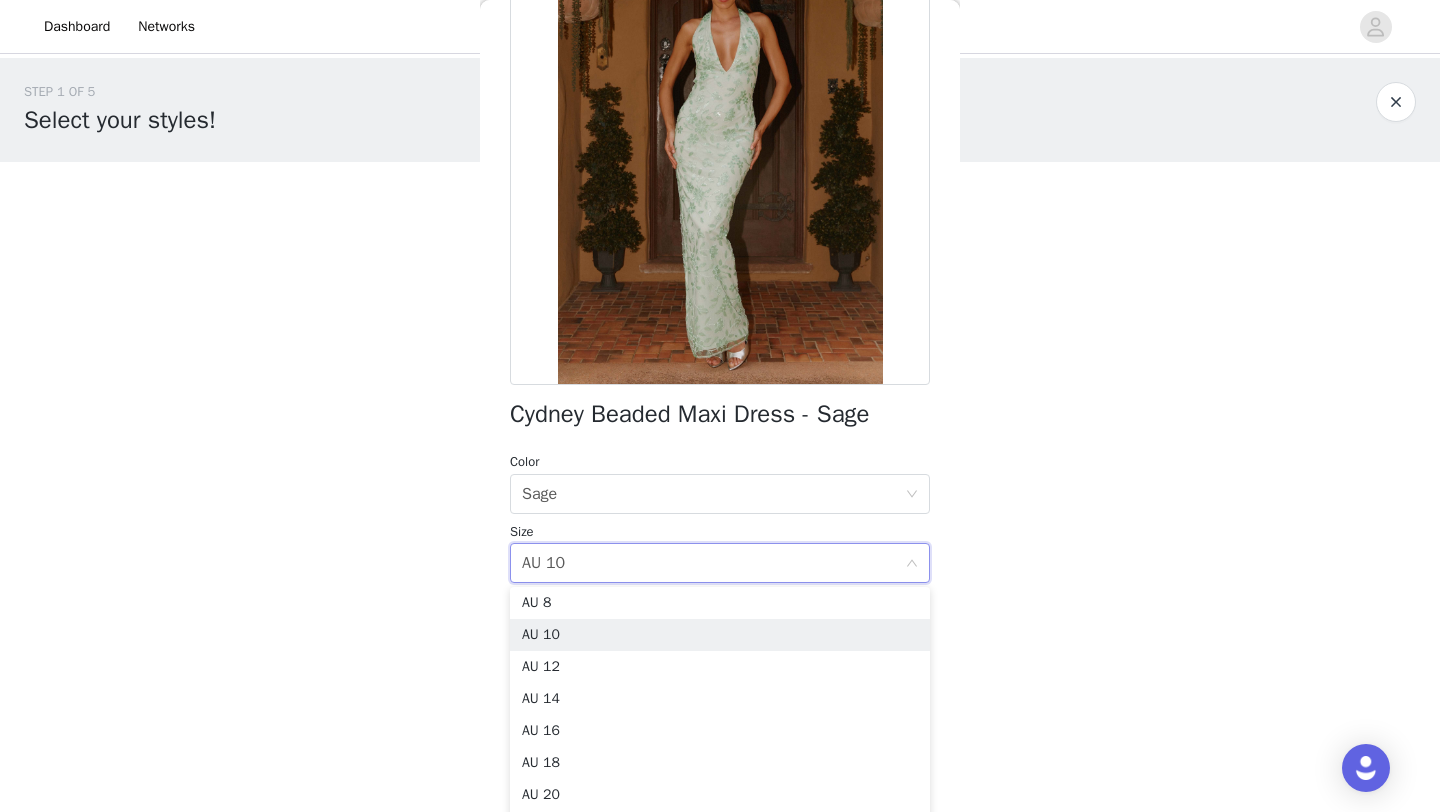 click on "Back     Cydney Beaded Maxi Dress - Sage               Color   Select color Sage Size   Select size AU 10   Peppermayo ExclusiveThe Cydney Beaded Maxi Dress exudes glamour and allure. Featuring a daring low V-neckline and an open back, this dress creates an enchanting silhouette that demands attention. The intricate beading adds a touch of sparkle, making it the perfect choice for evening events or special occasions. - Maxi length - Low V neckline - Thick neck straps - Open back - Back thin adjustable straps - Side hook and eye, invisible zipper - Beaded material - Beading placement will differ per garment - Fully lined - 100% polyester - Lining: 100% polyesterSize AU 8 / US 4 garment measurements:Waist: 66 cm / 25.98 inHem: 88 cm / 34.65 inHip: 88 cm / 34.65 inLength: 158 cm / 62.20 in[FIRST] is 170cm and wearing a size AU 8 / and US 4   Add Product" at bounding box center [720, 406] 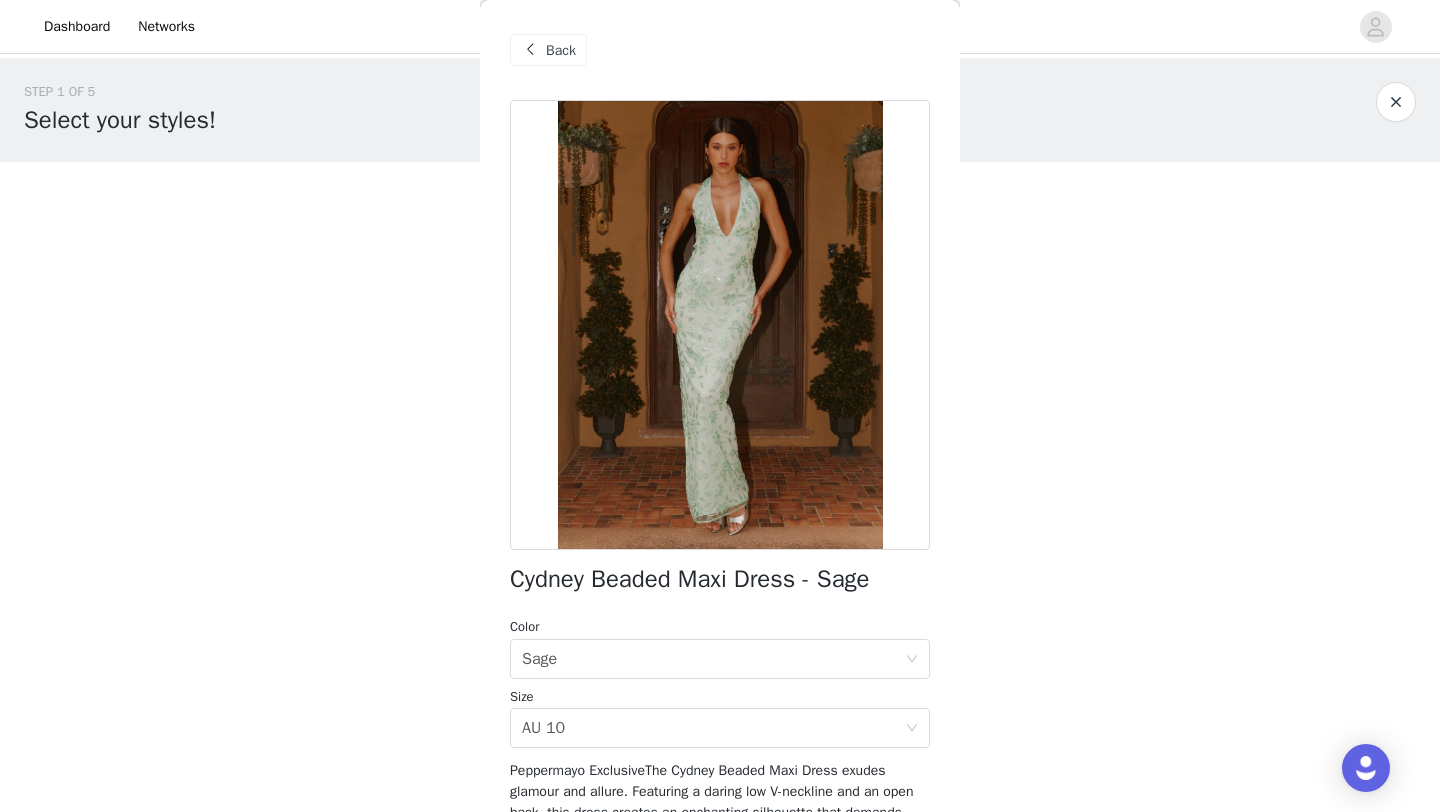 scroll, scrollTop: 284, scrollLeft: 0, axis: vertical 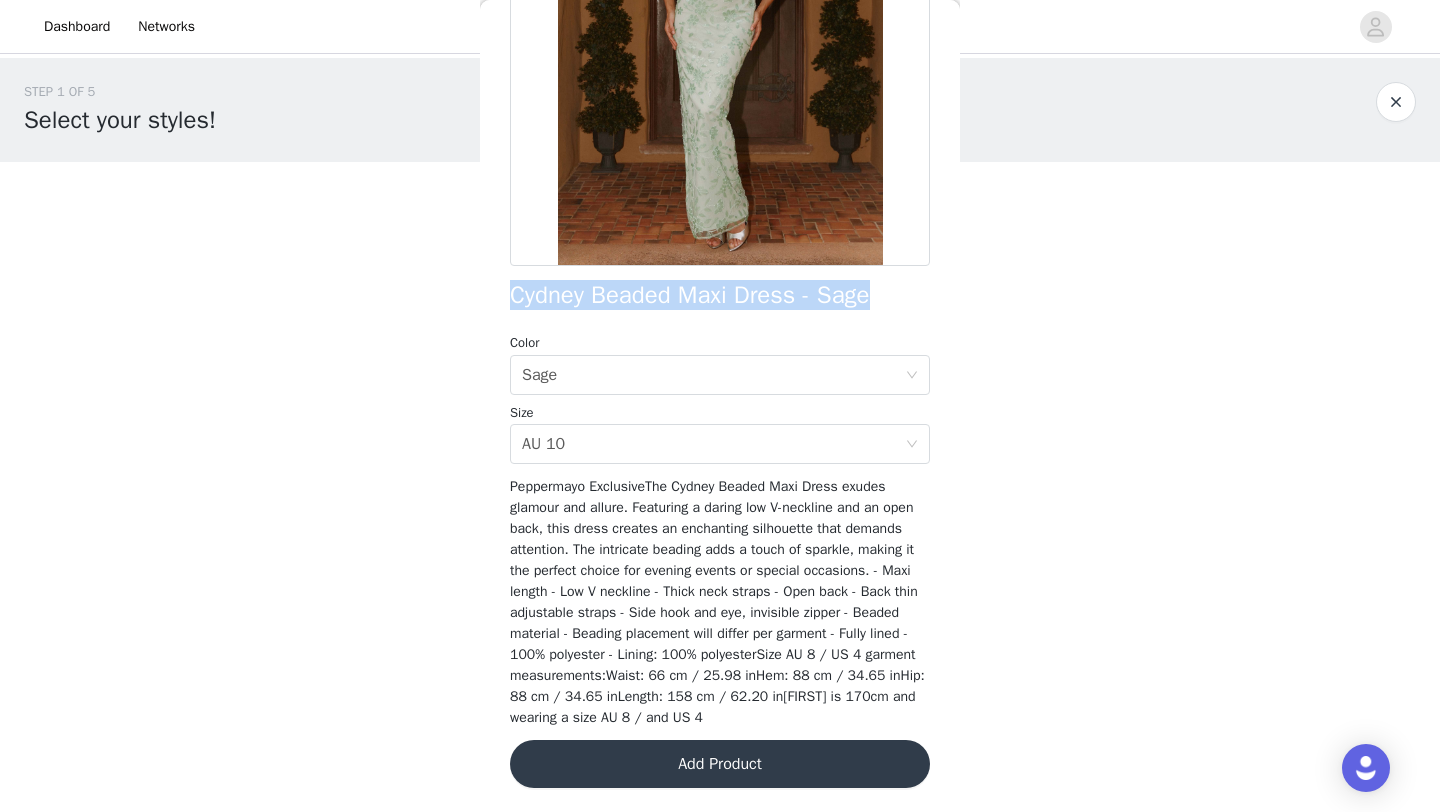 drag, startPoint x: 913, startPoint y: 302, endPoint x: 509, endPoint y: 286, distance: 404.3167 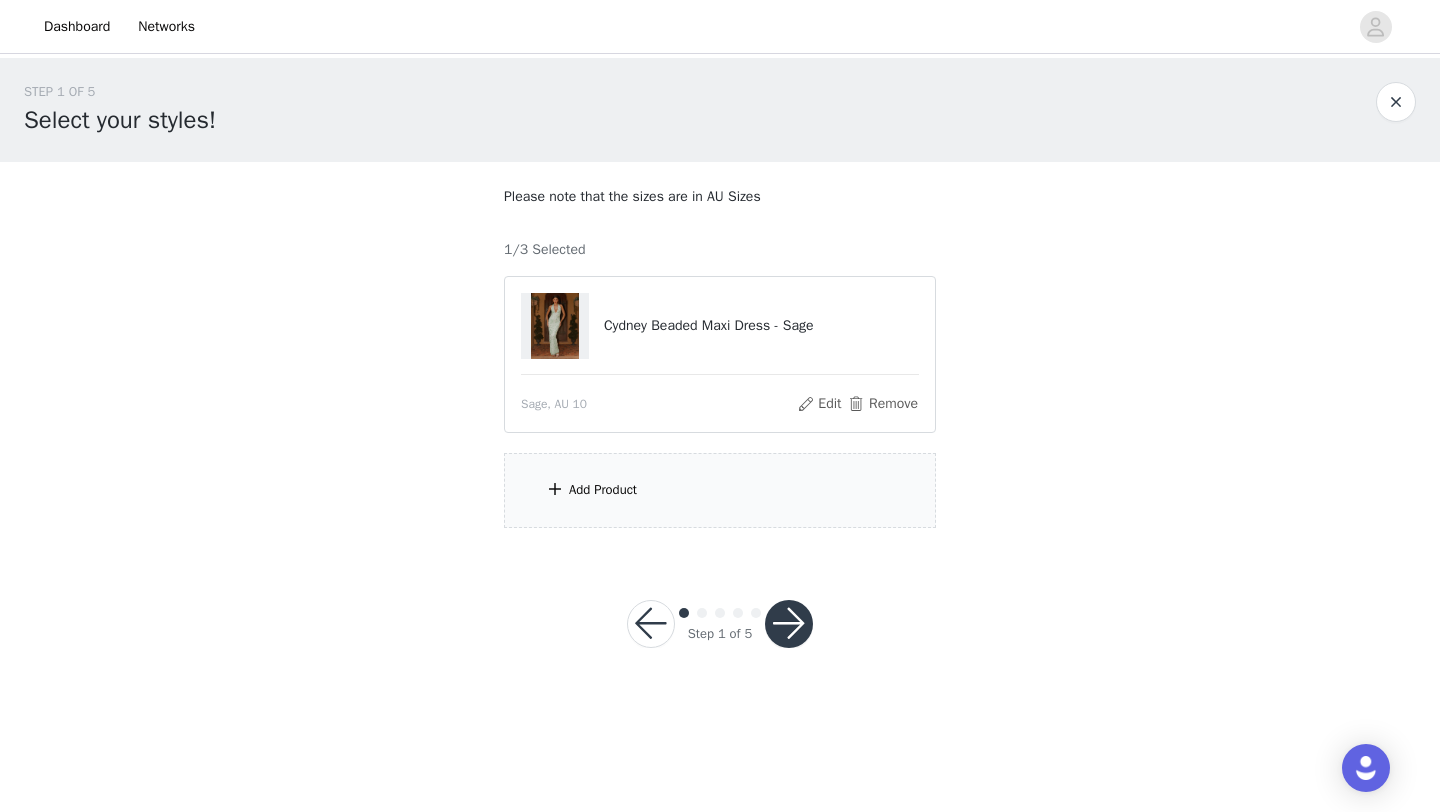 click on "Add Product" at bounding box center [720, 490] 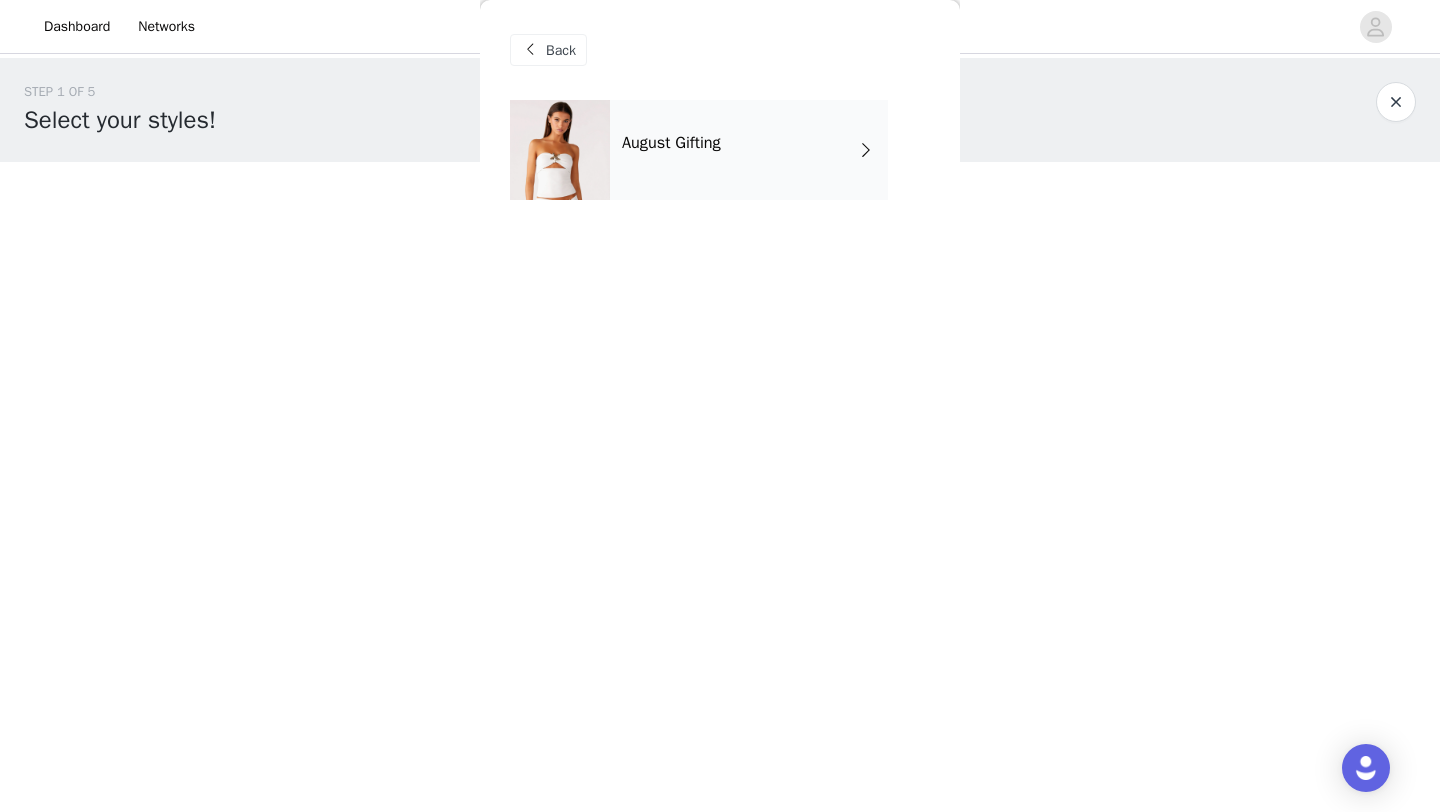 click on "August Gifting" at bounding box center (749, 150) 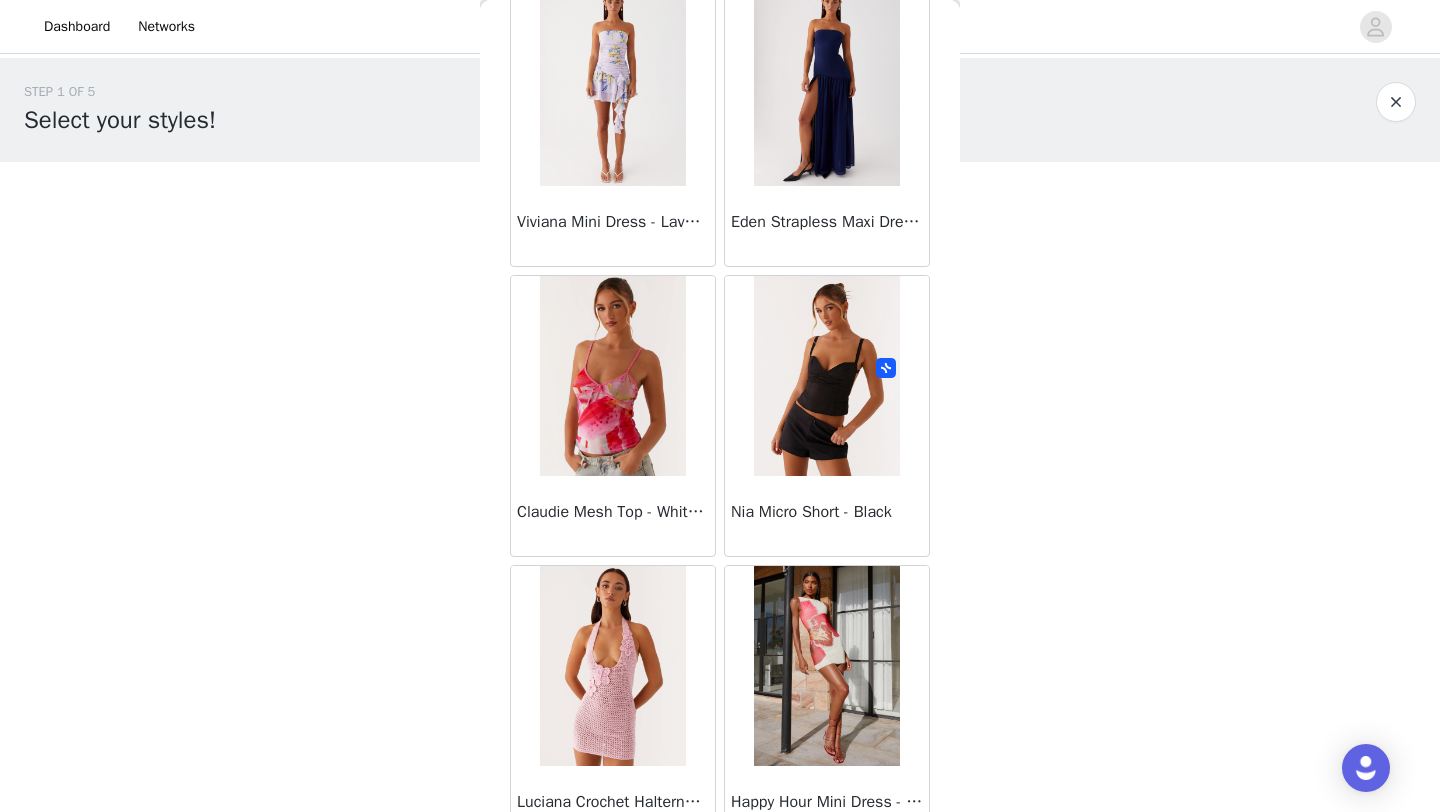 scroll, scrollTop: 2248, scrollLeft: 0, axis: vertical 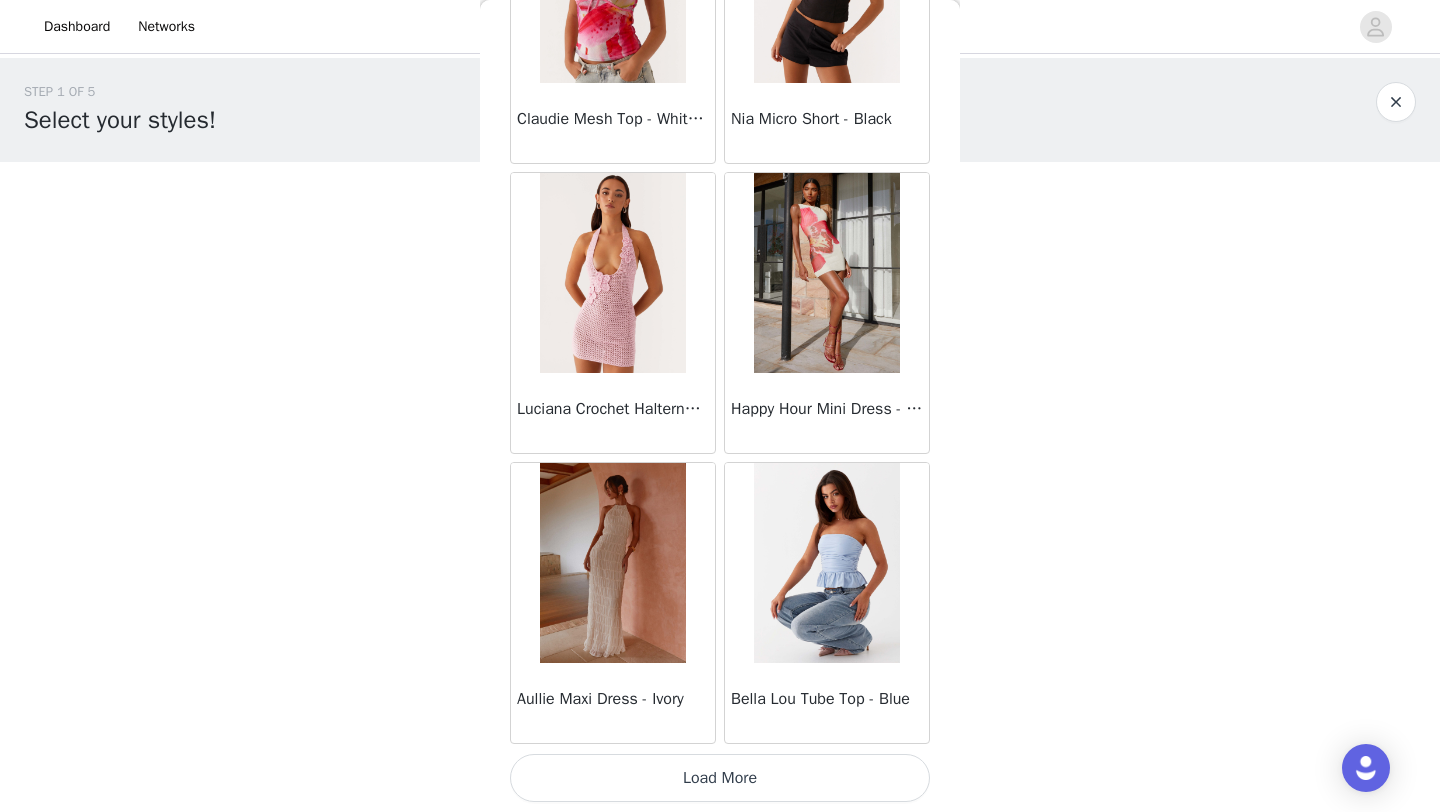 click on "Load More" at bounding box center [720, 778] 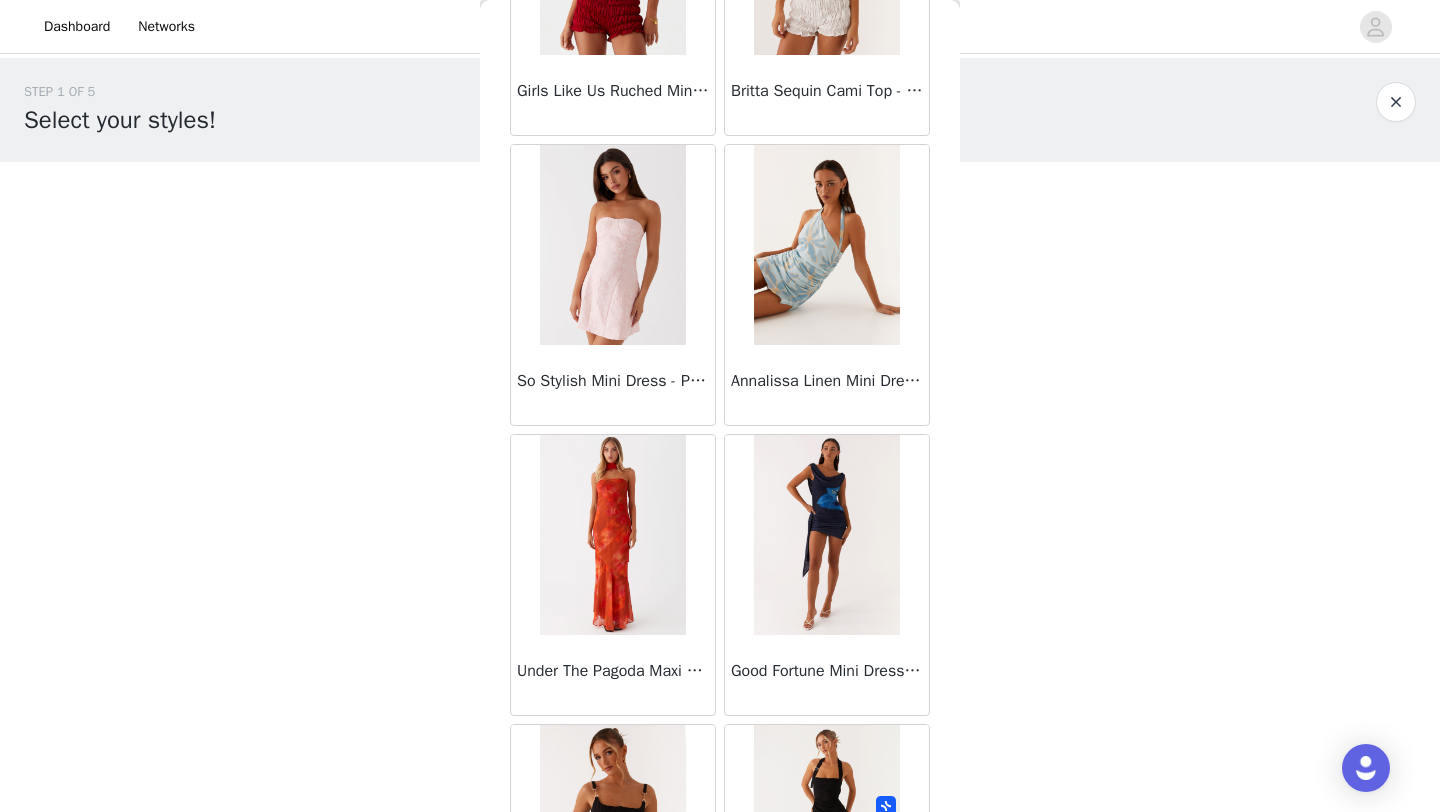scroll, scrollTop: 5148, scrollLeft: 0, axis: vertical 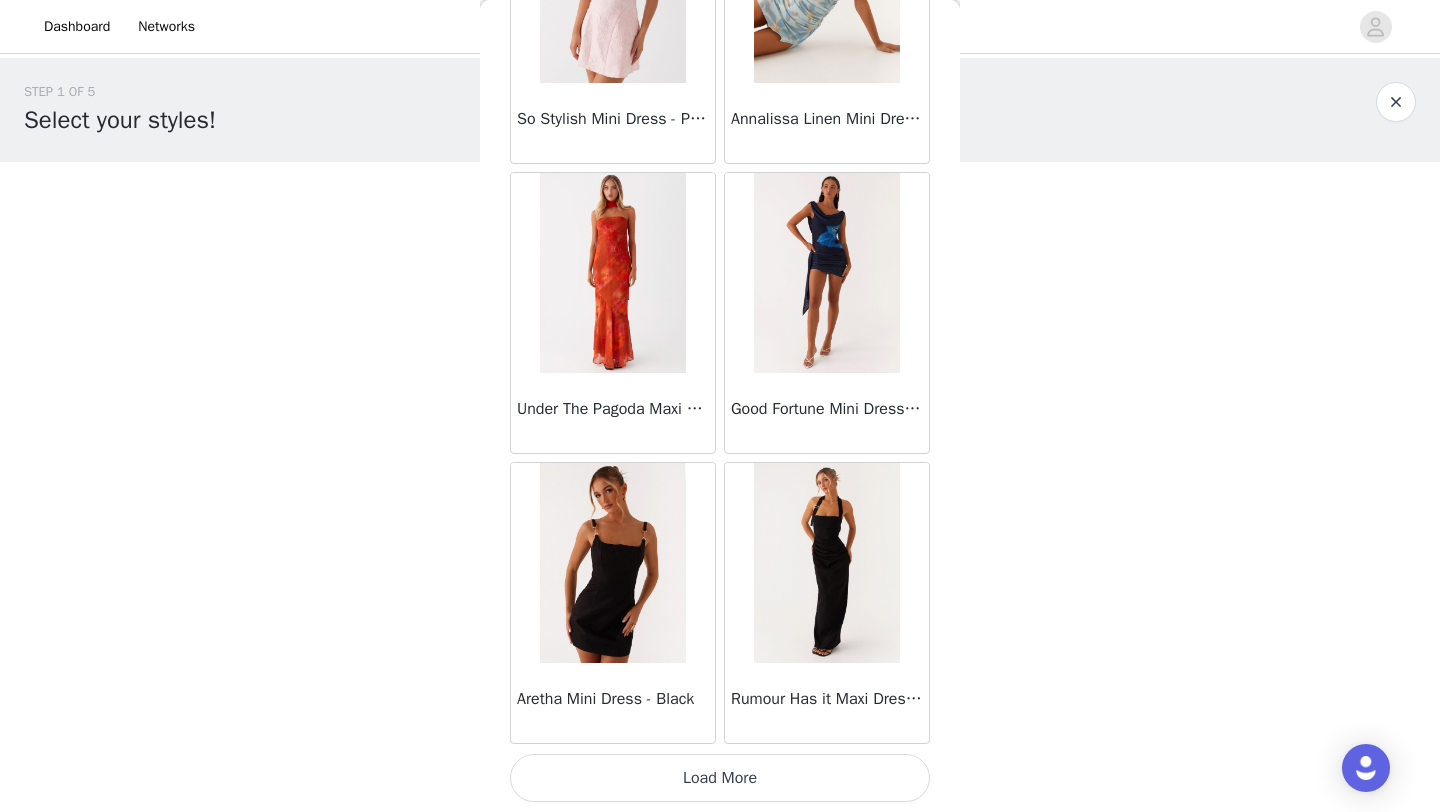 click on "Load More" at bounding box center [720, 778] 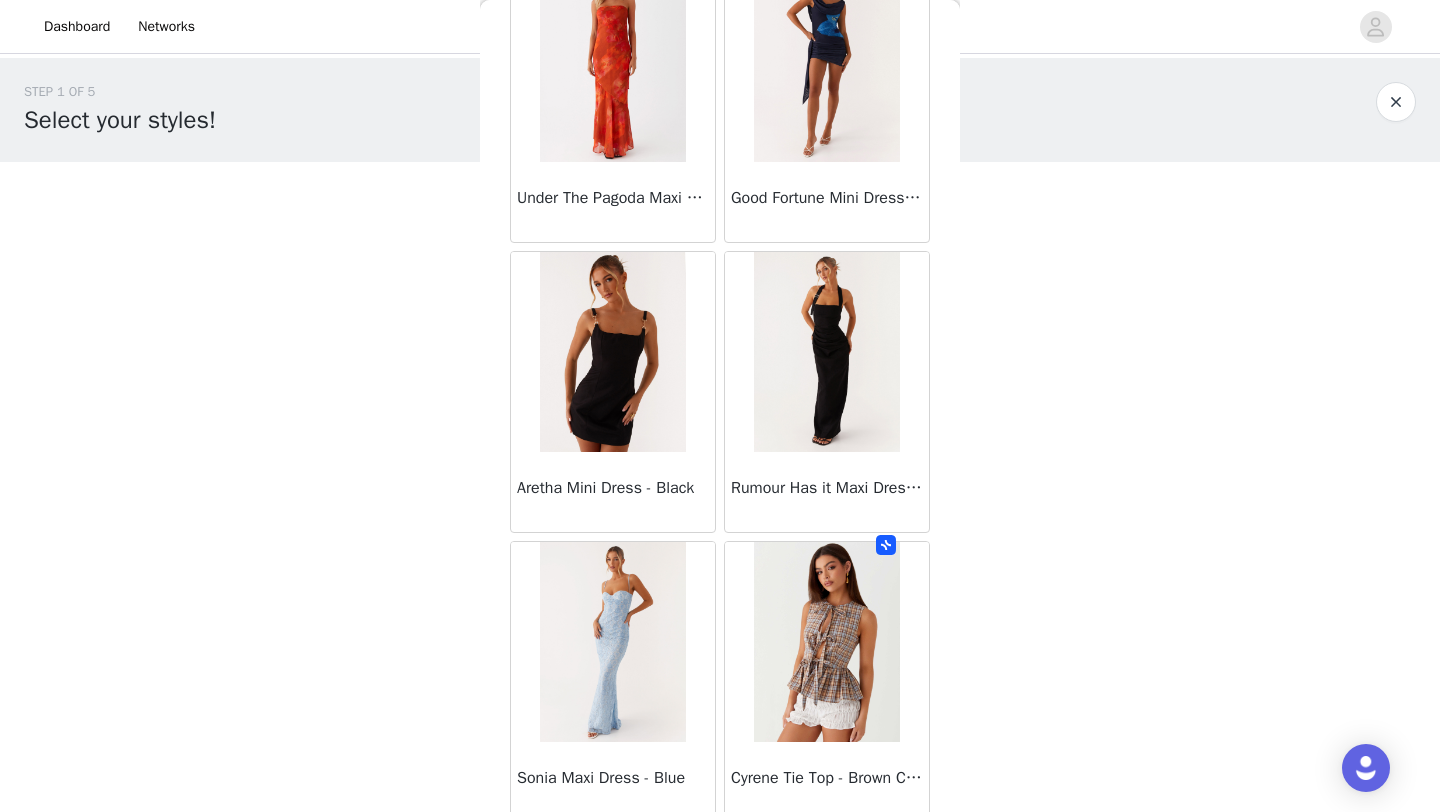 scroll, scrollTop: 5786, scrollLeft: 0, axis: vertical 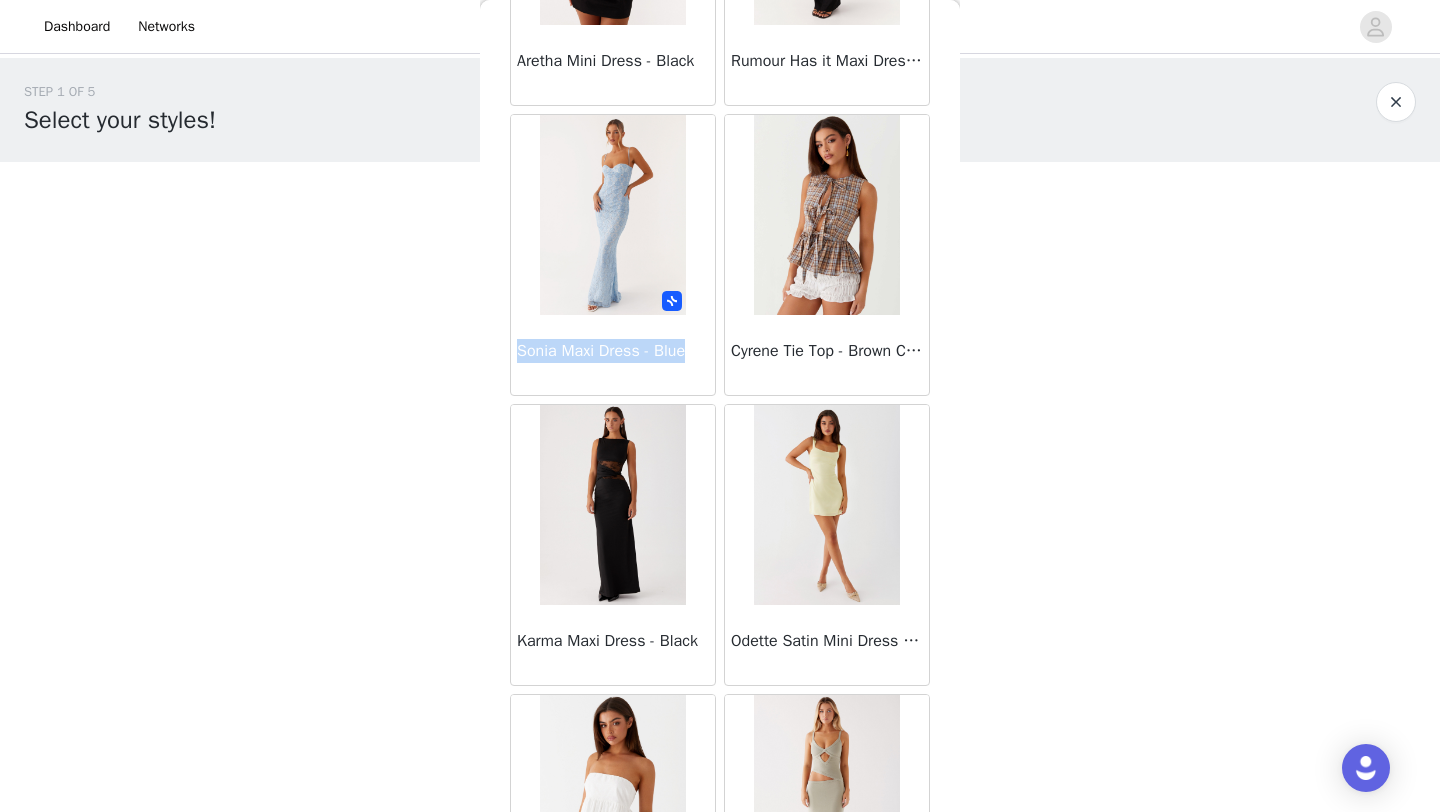 drag, startPoint x: 705, startPoint y: 354, endPoint x: 521, endPoint y: 350, distance: 184.04347 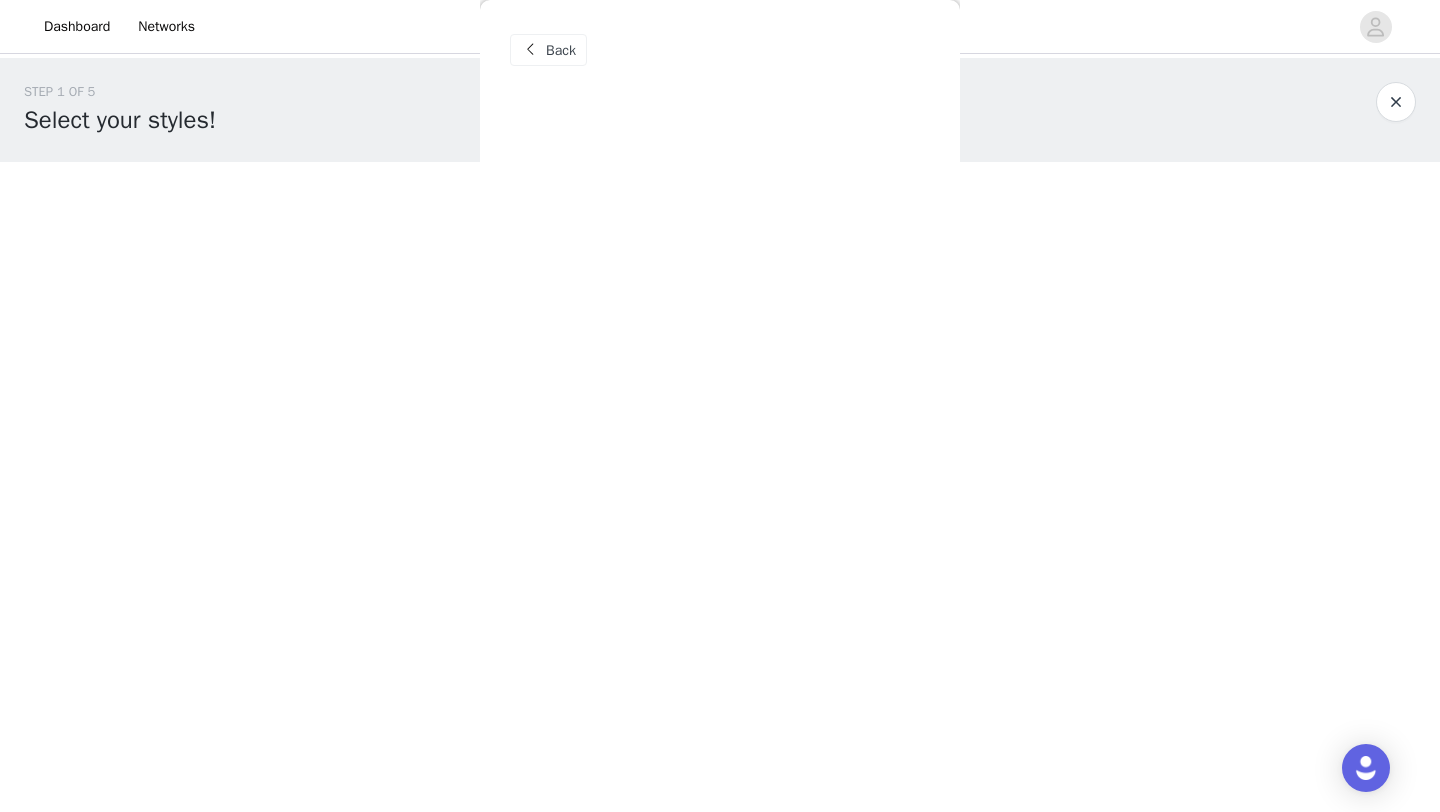 scroll, scrollTop: 0, scrollLeft: 0, axis: both 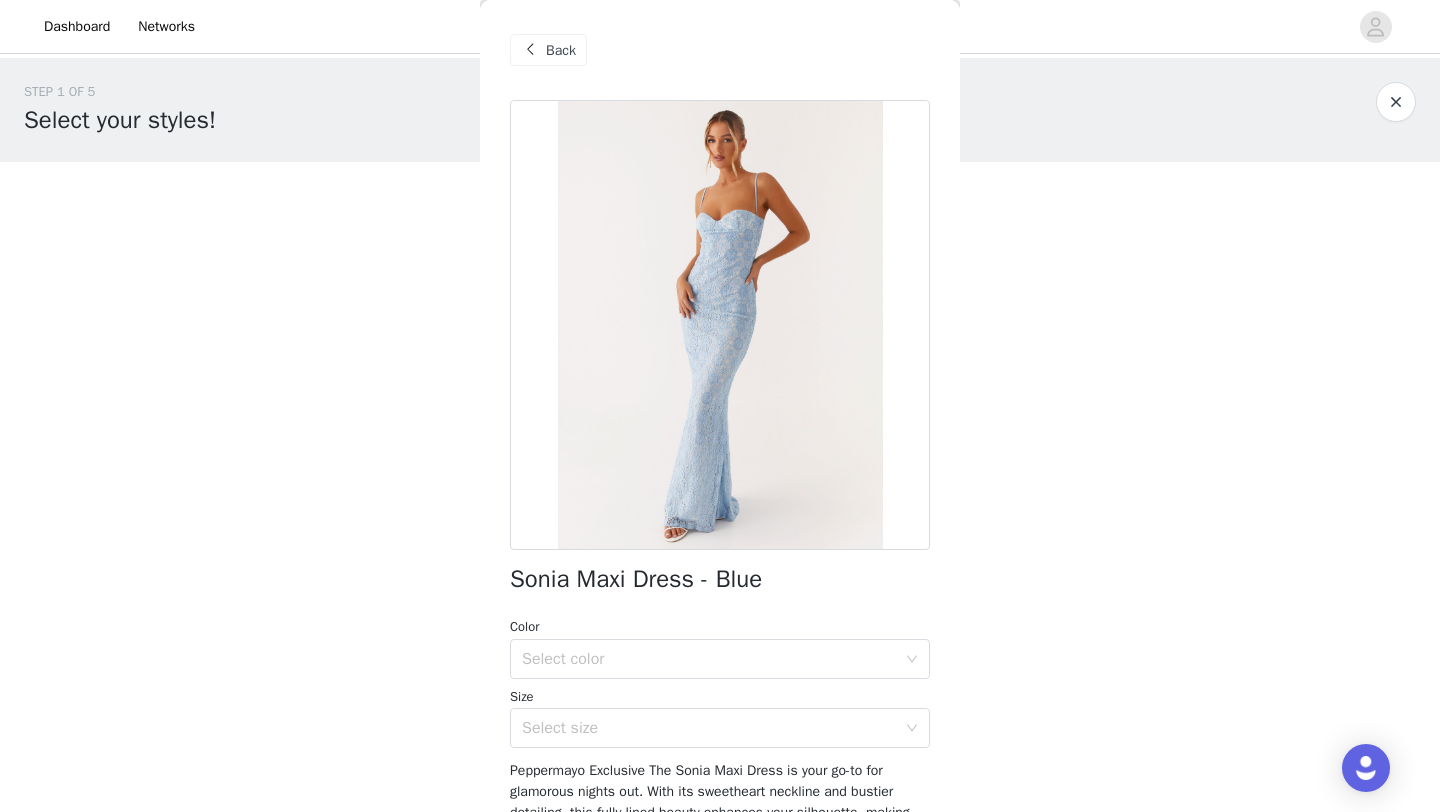 click on "Back" at bounding box center [561, 50] 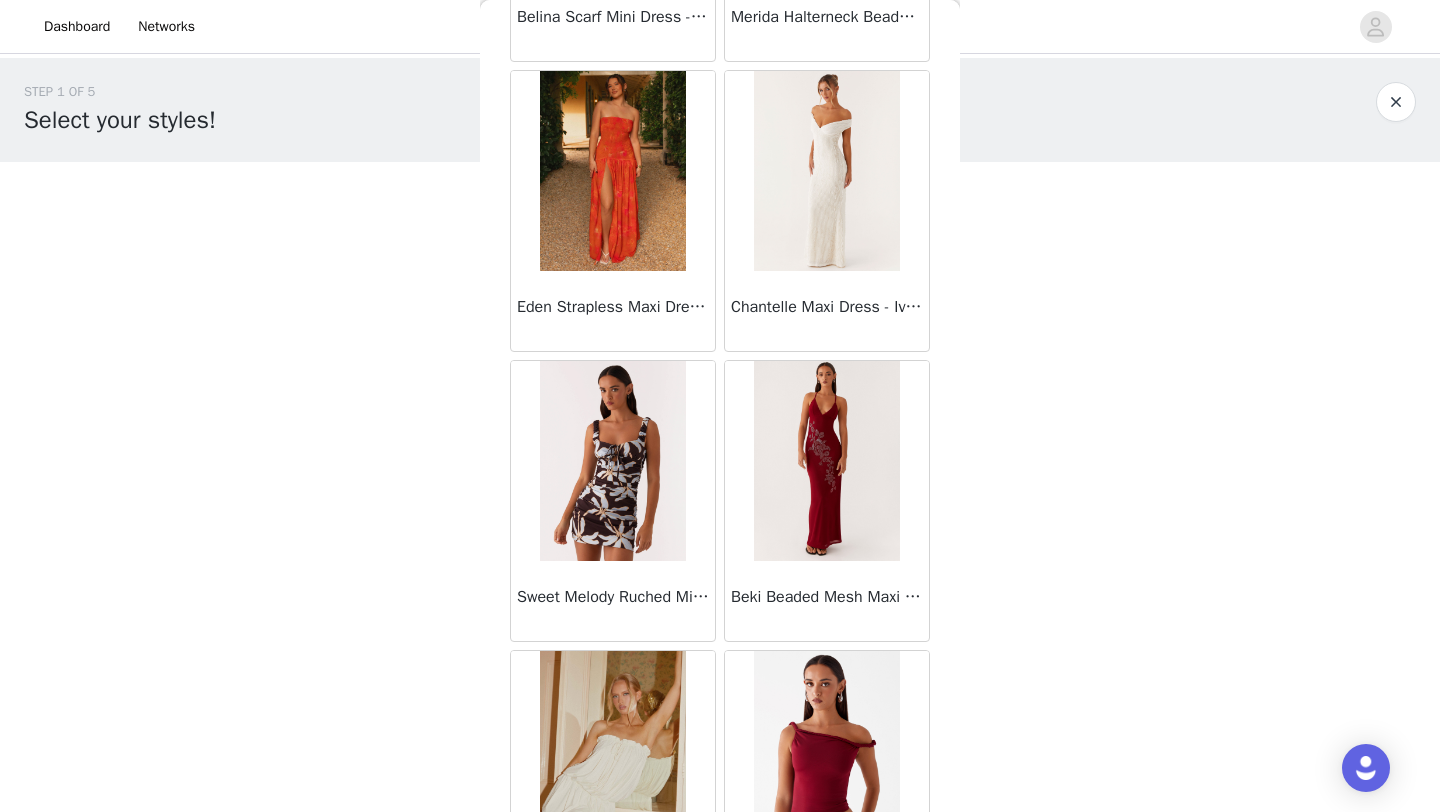 scroll, scrollTop: 8048, scrollLeft: 0, axis: vertical 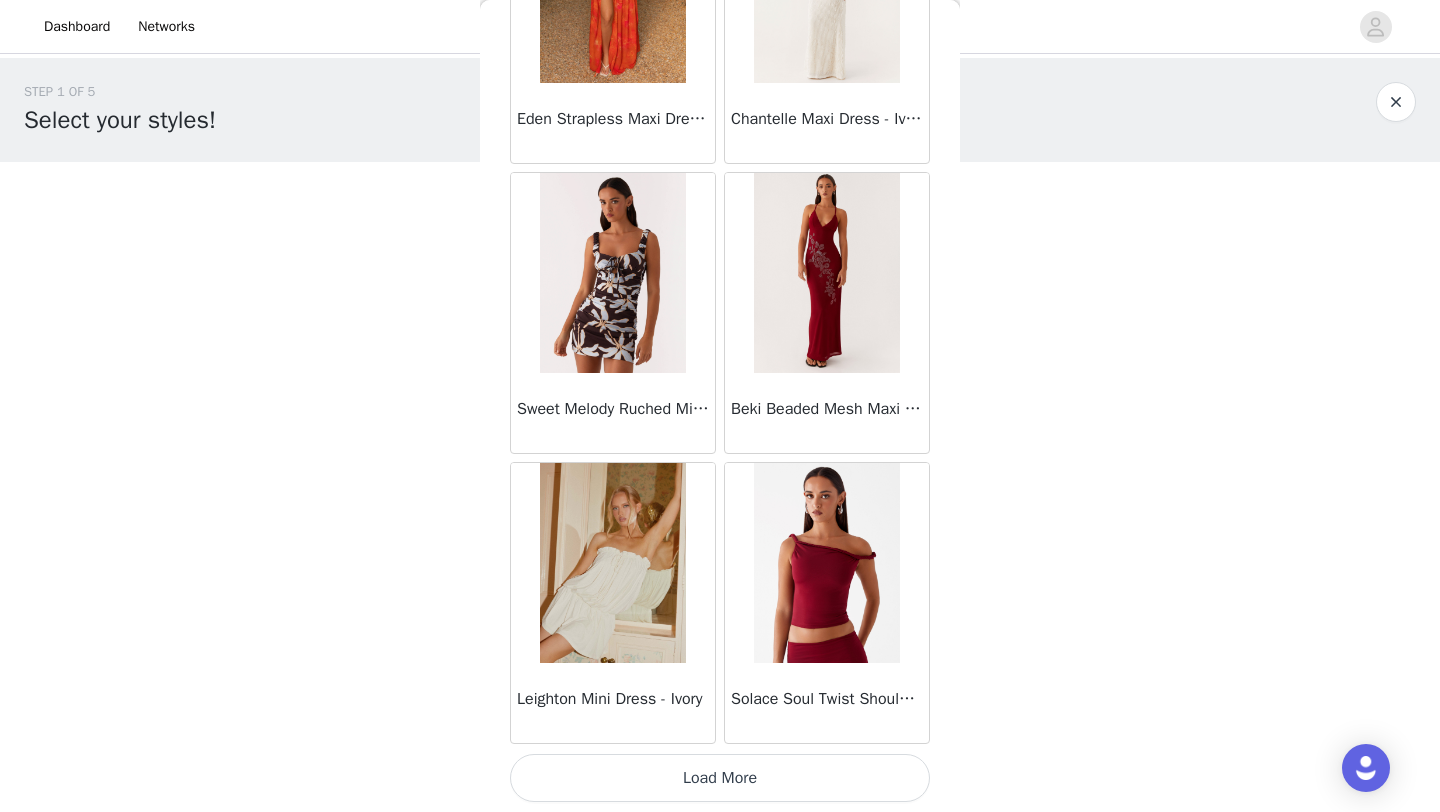 click on "Load More" at bounding box center (720, 778) 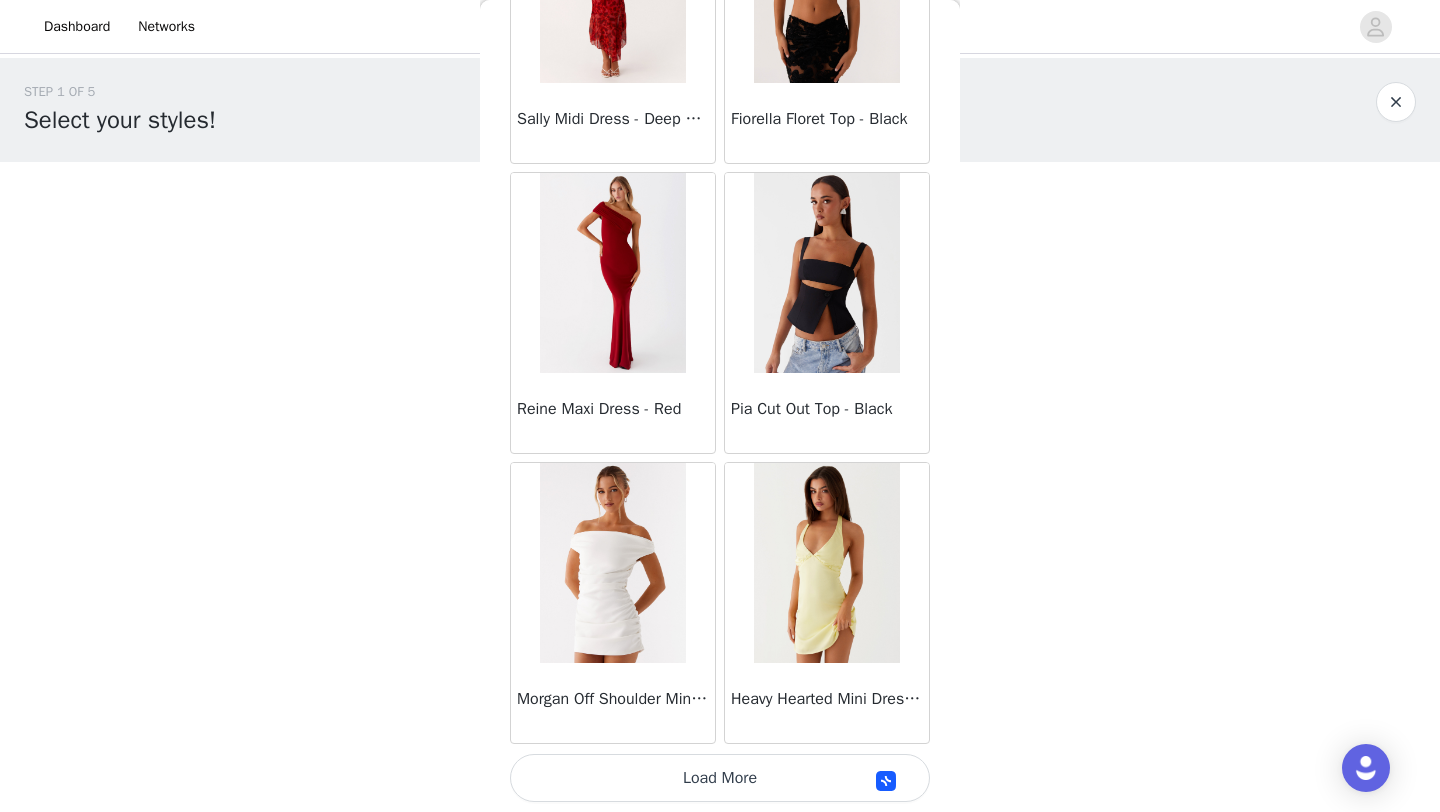 click on "Load More" at bounding box center (720, 778) 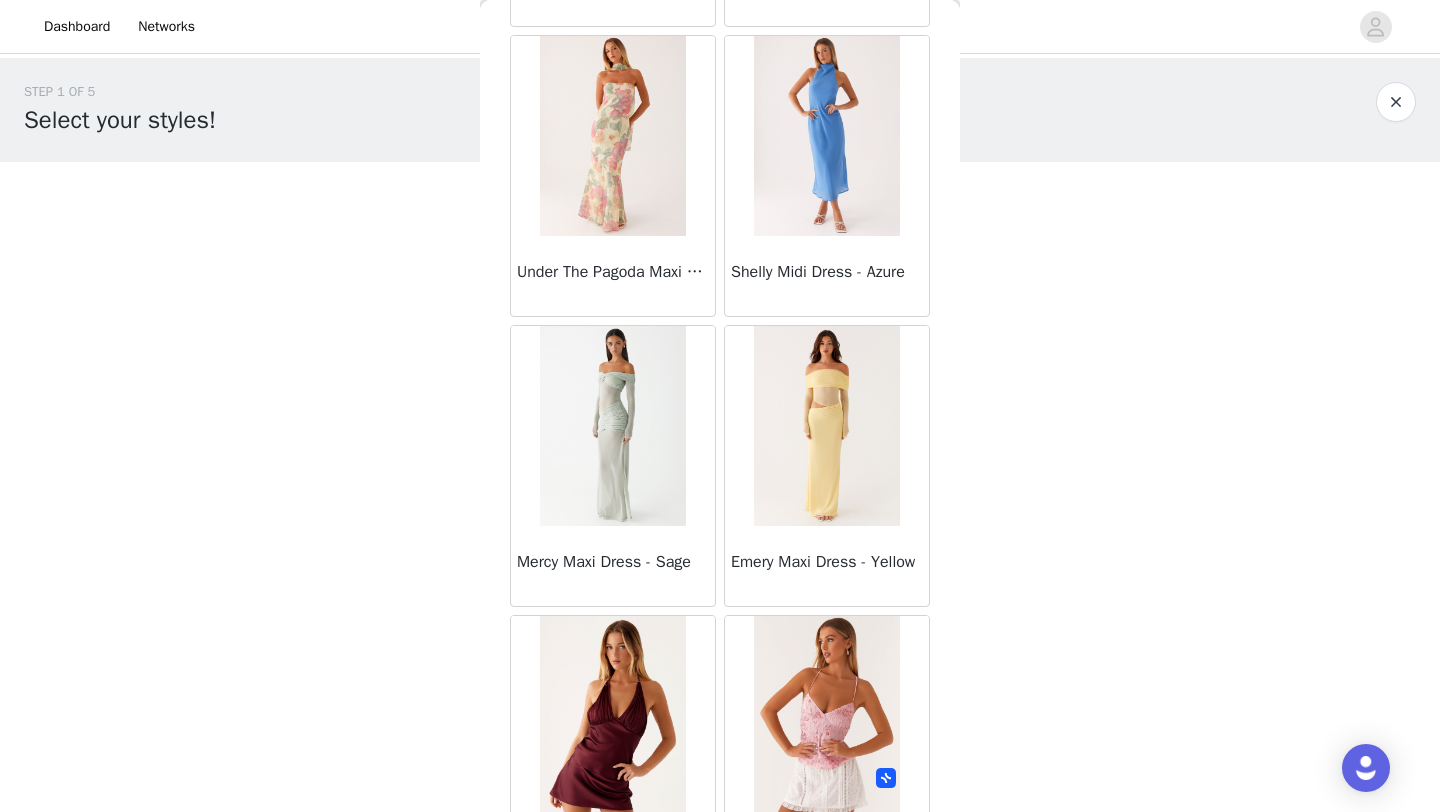 scroll, scrollTop: 13848, scrollLeft: 0, axis: vertical 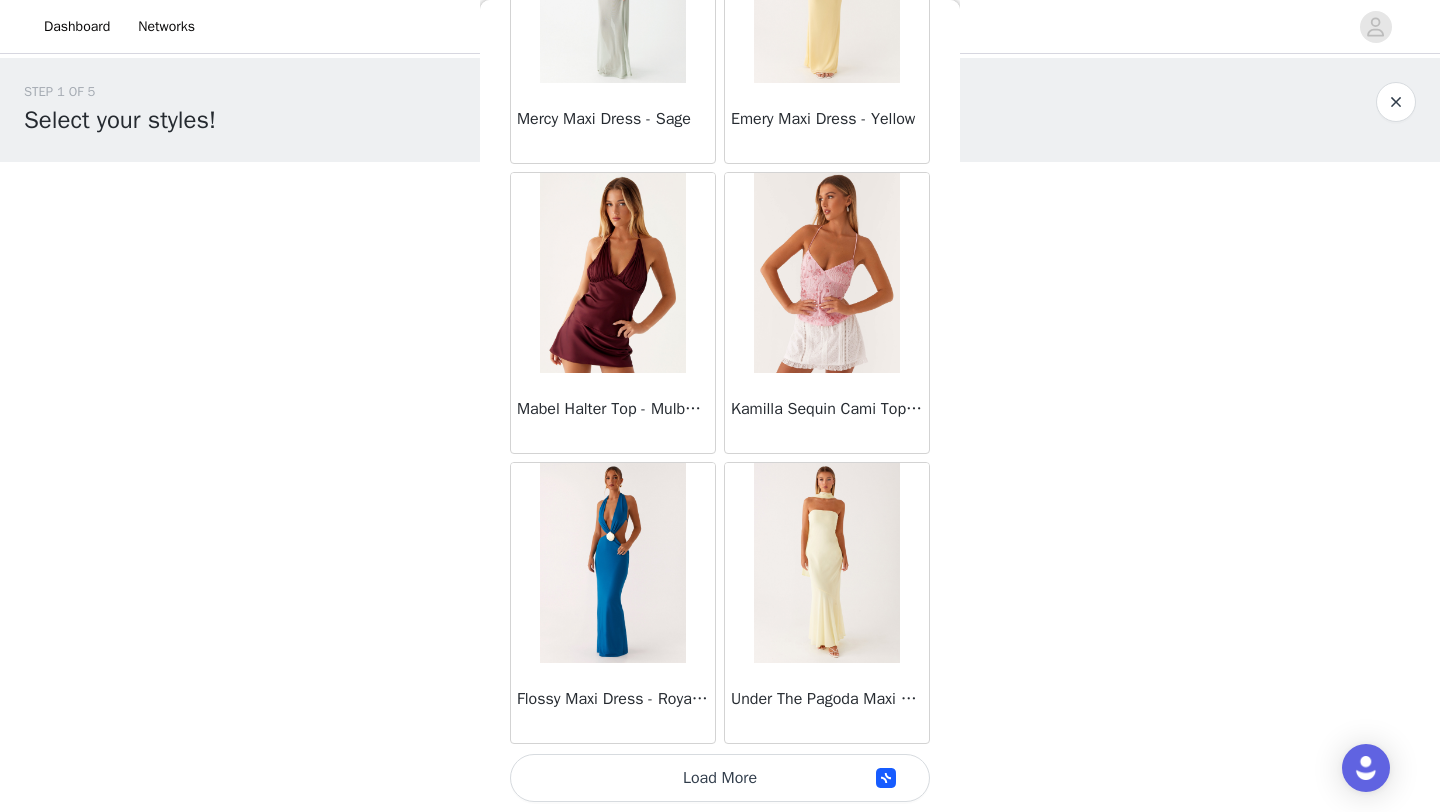 click on "Load More" at bounding box center (720, 778) 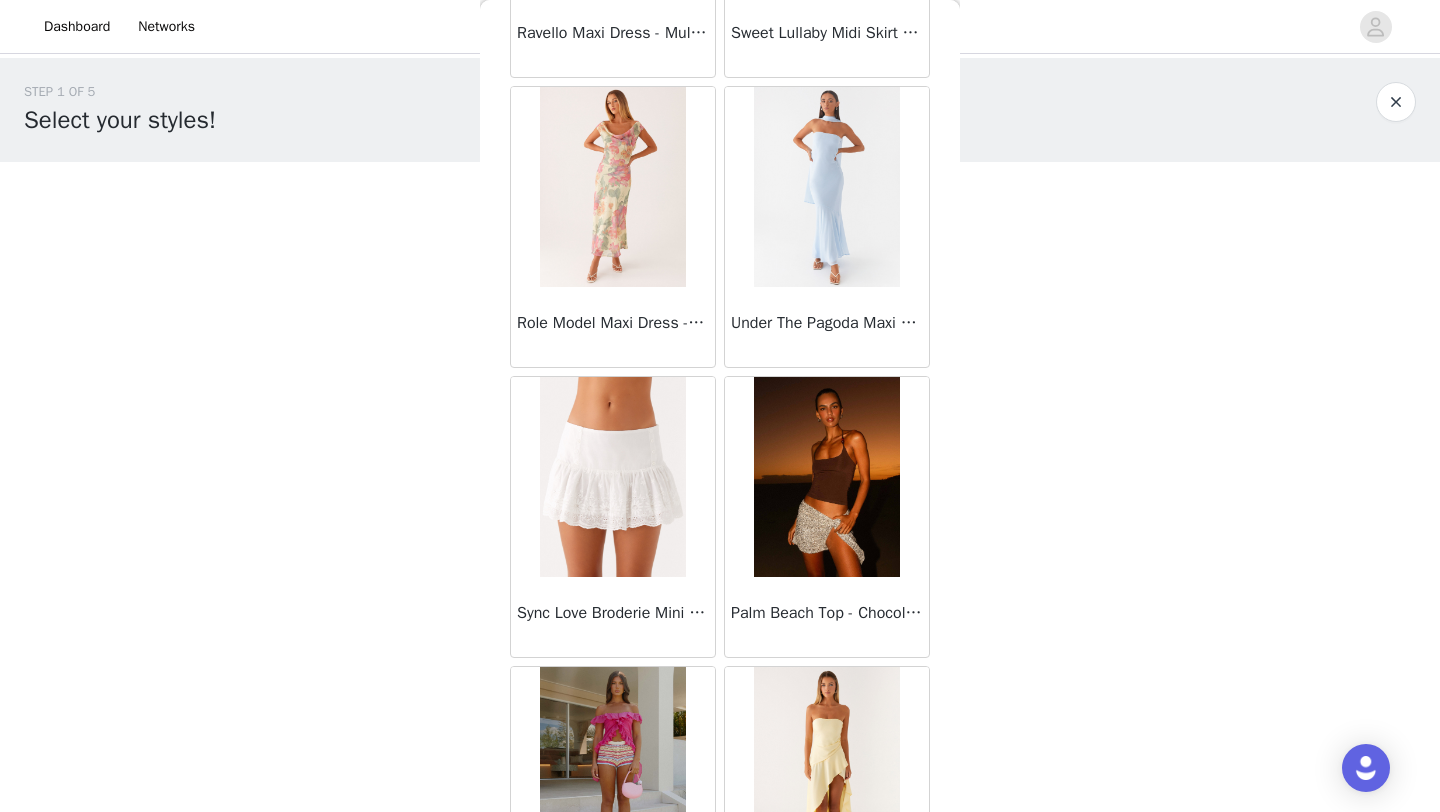 scroll, scrollTop: 16748, scrollLeft: 0, axis: vertical 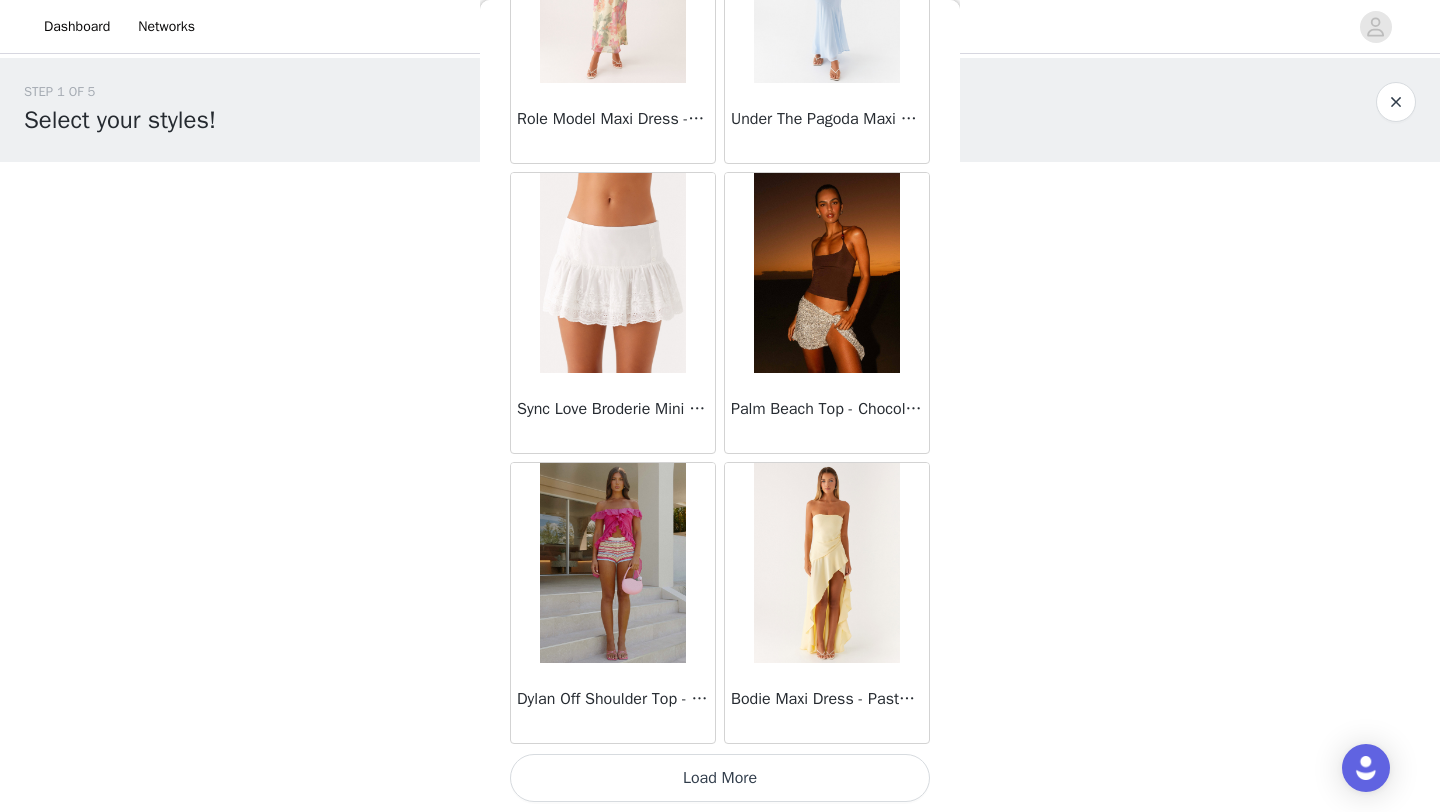 click on "Load More" at bounding box center (720, 778) 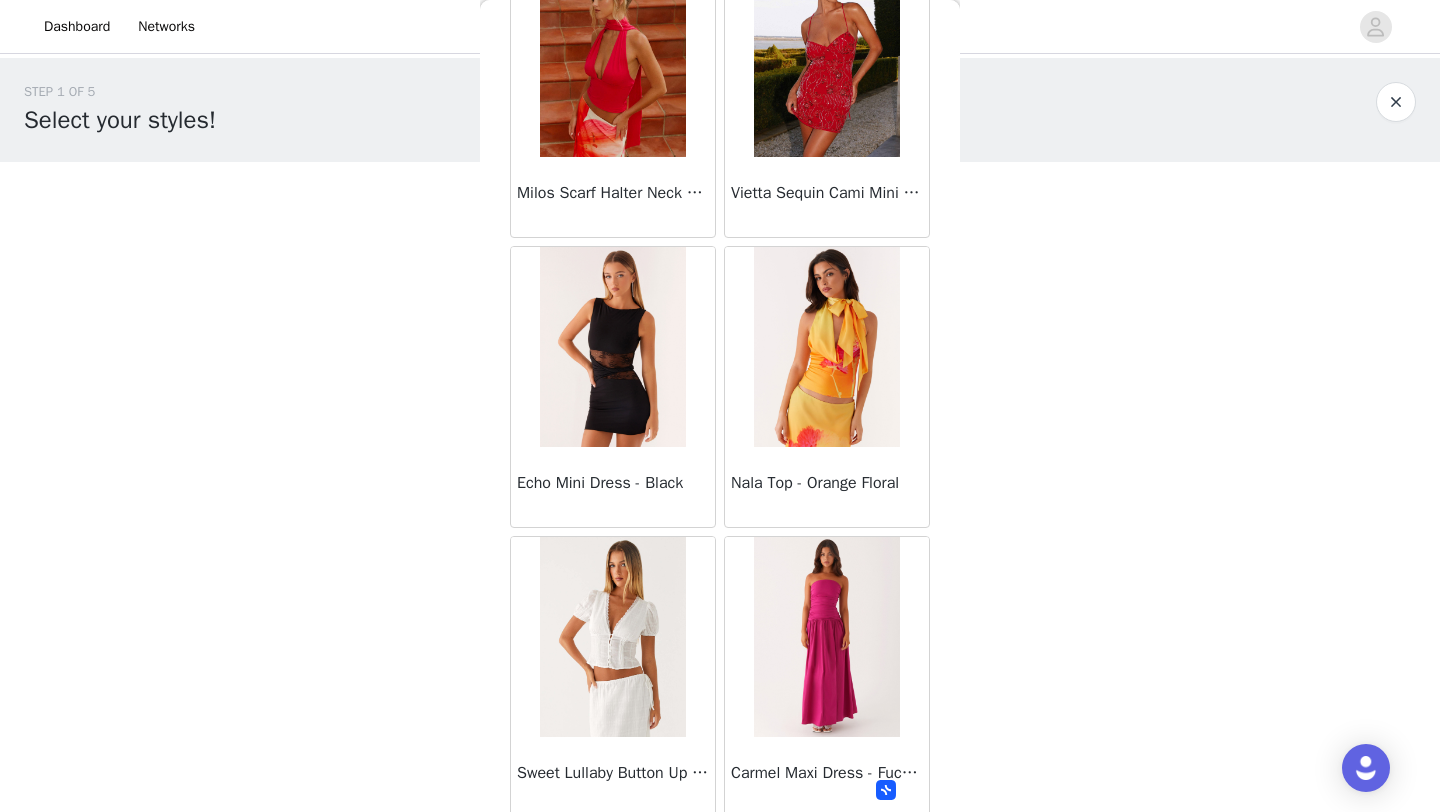scroll, scrollTop: 19648, scrollLeft: 0, axis: vertical 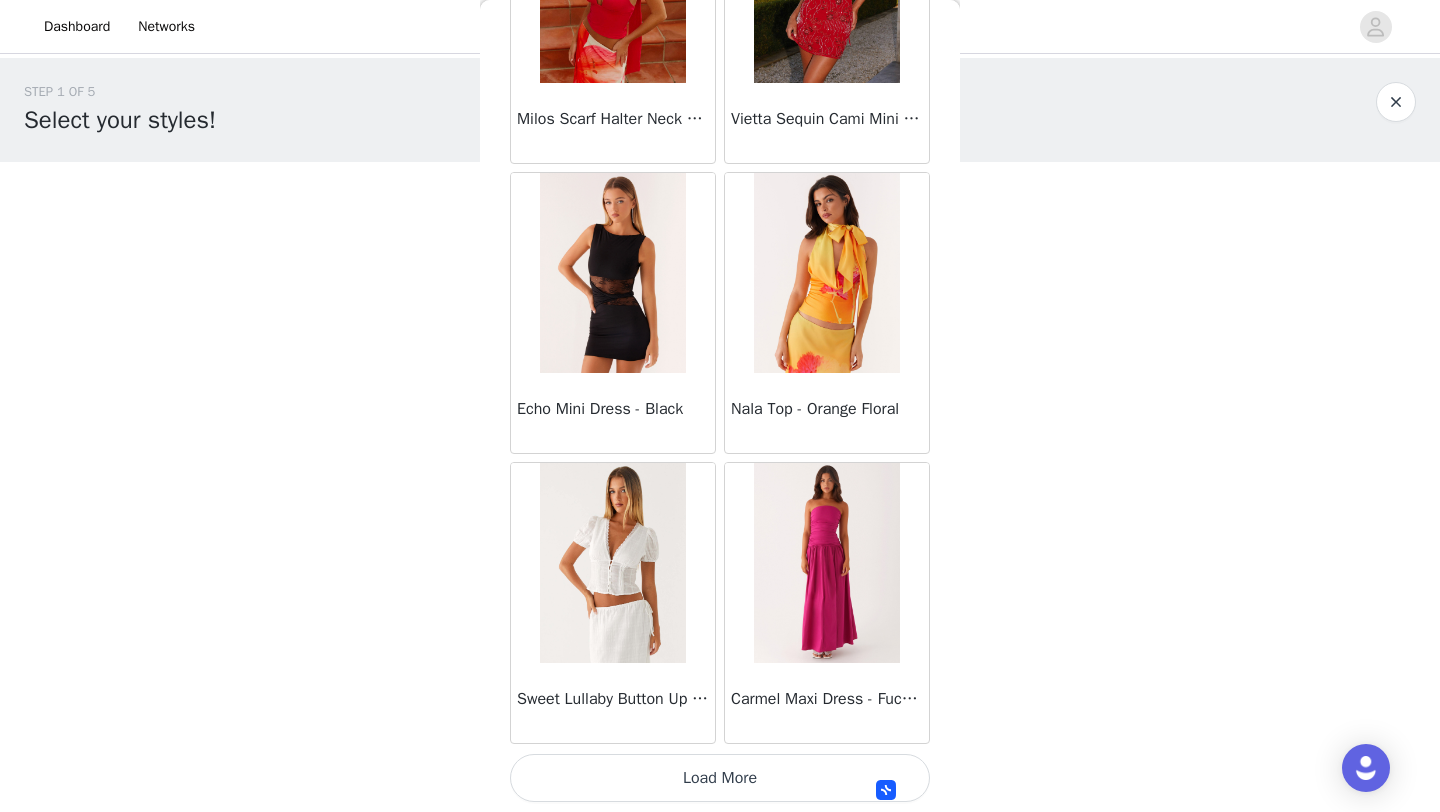 click on "Load More" at bounding box center (720, 778) 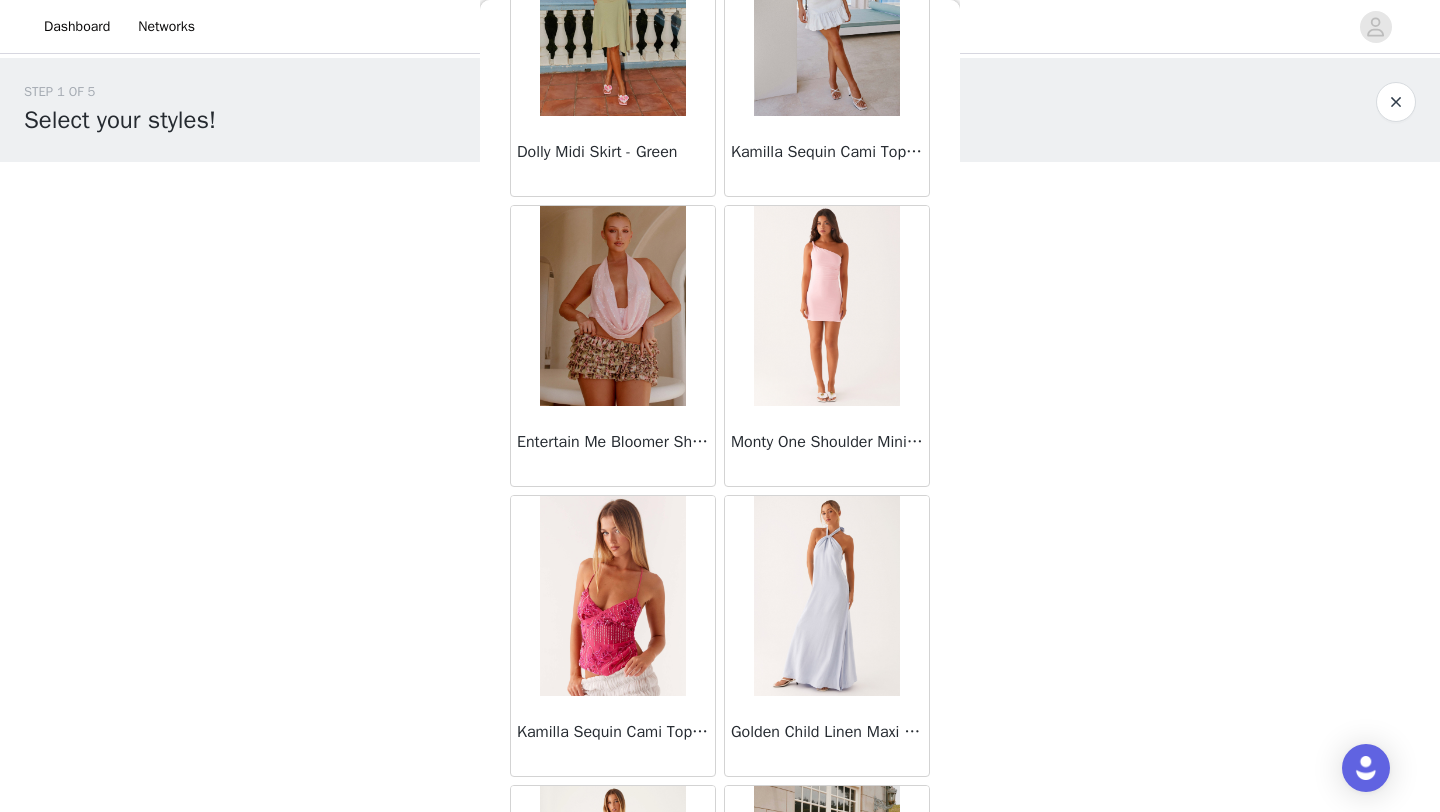scroll, scrollTop: 22548, scrollLeft: 0, axis: vertical 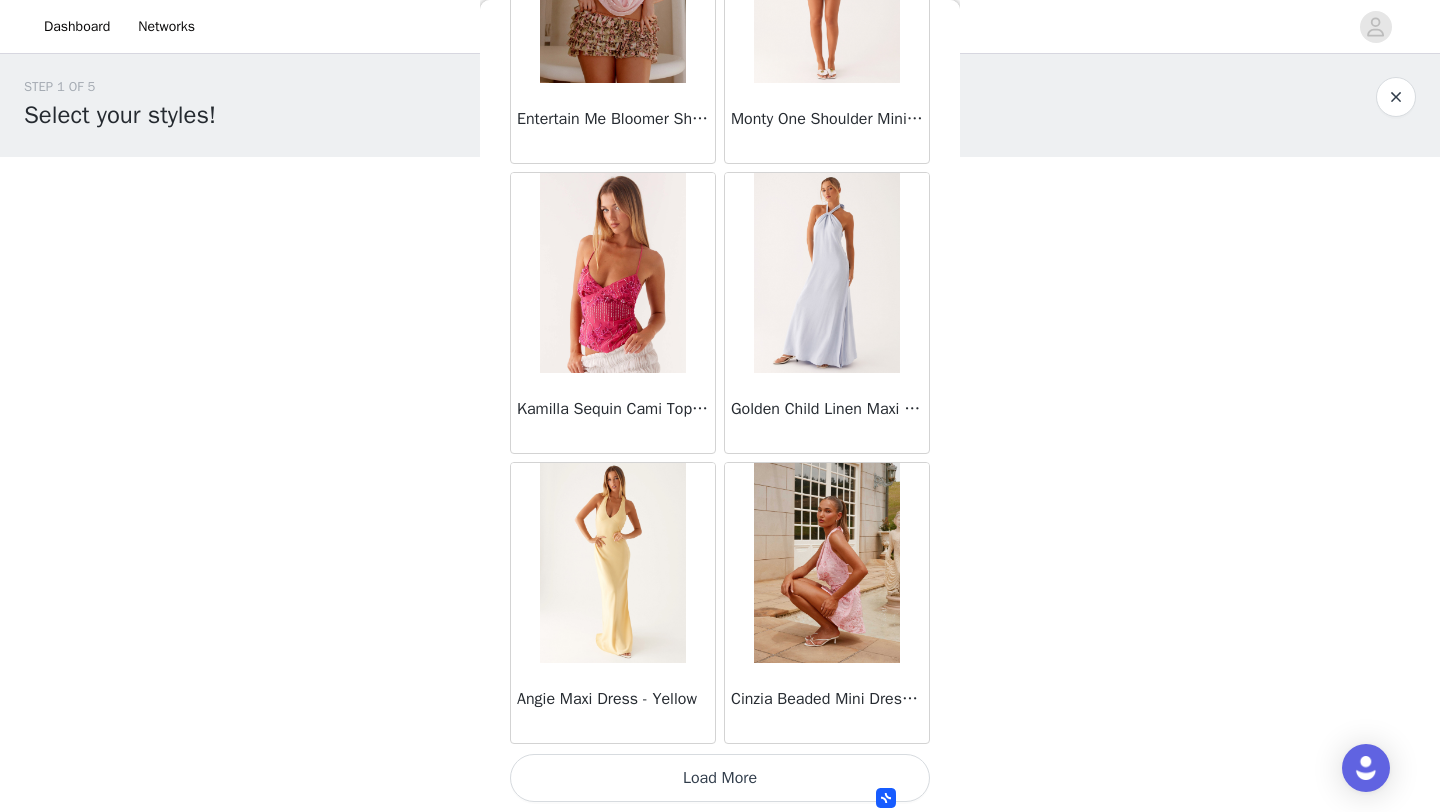 click on "Load More" at bounding box center (720, 778) 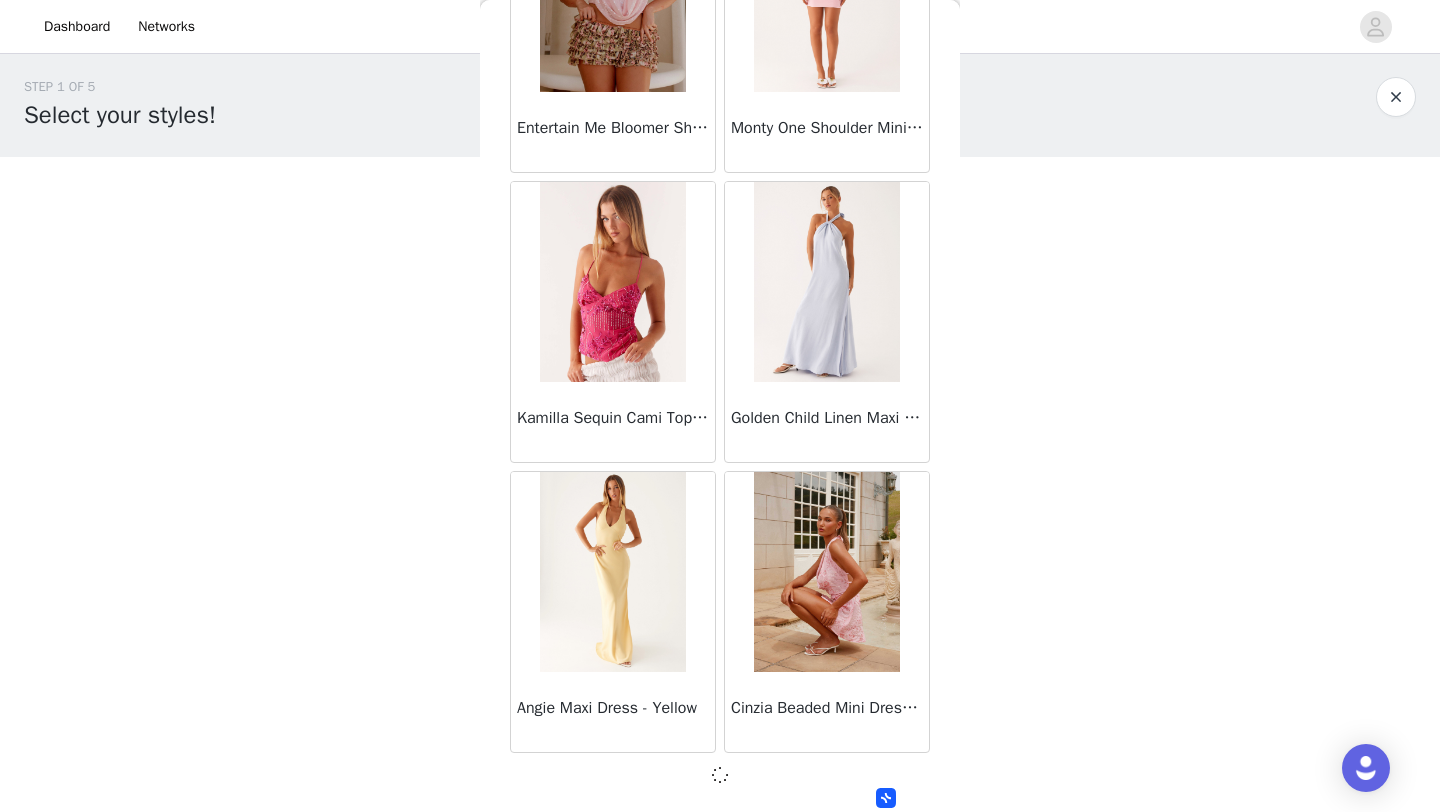 scroll, scrollTop: 22539, scrollLeft: 0, axis: vertical 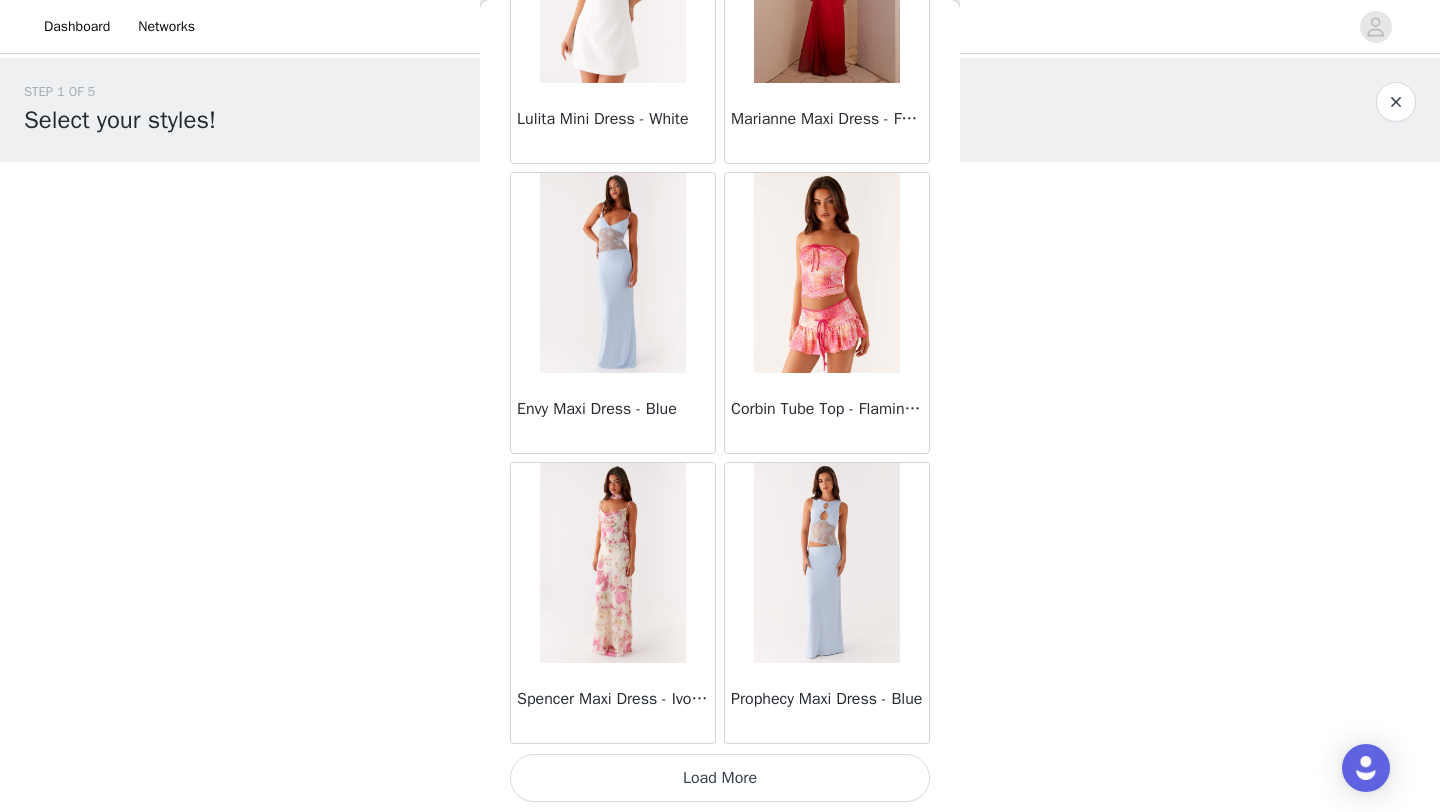click on "Load More" at bounding box center (720, 778) 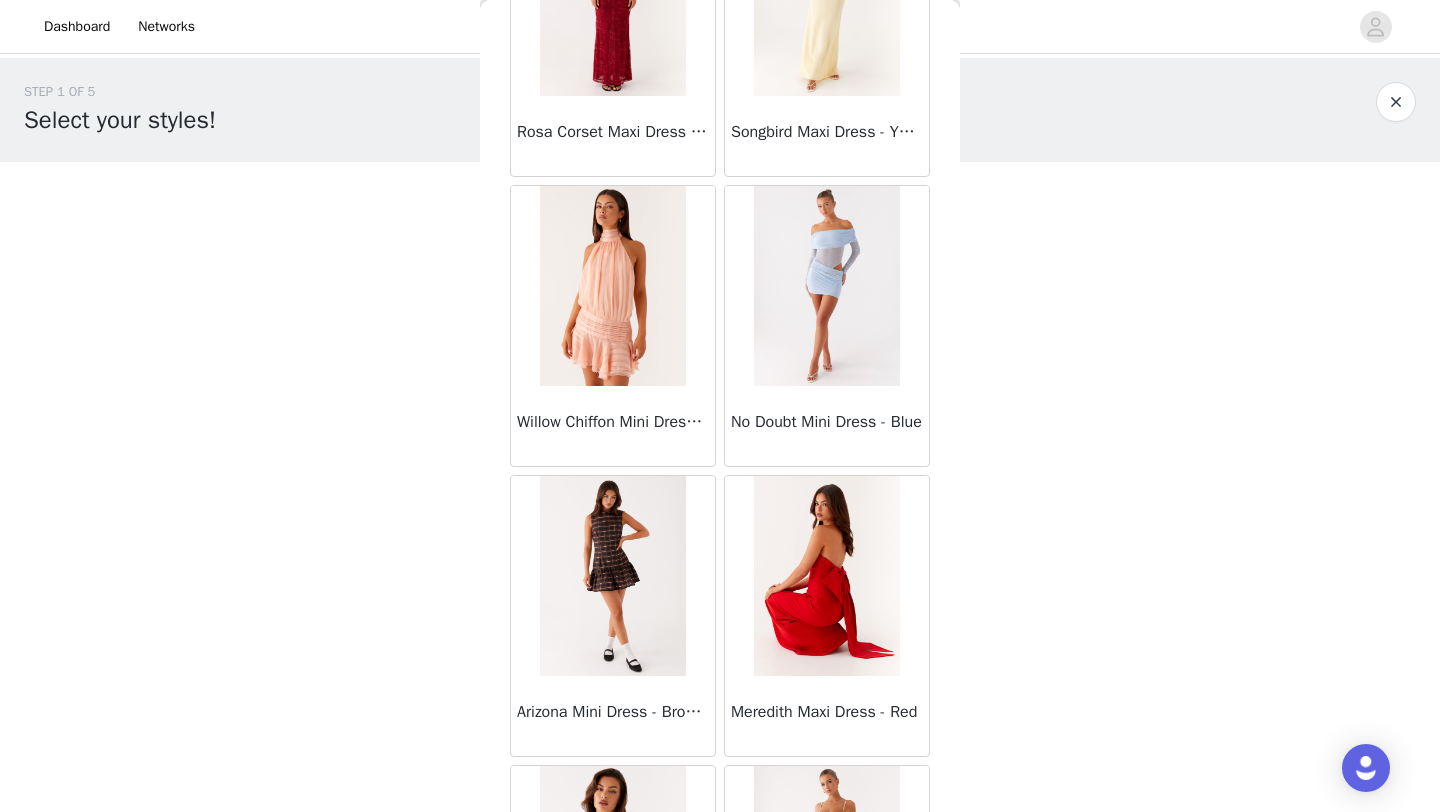 scroll, scrollTop: 28333, scrollLeft: 0, axis: vertical 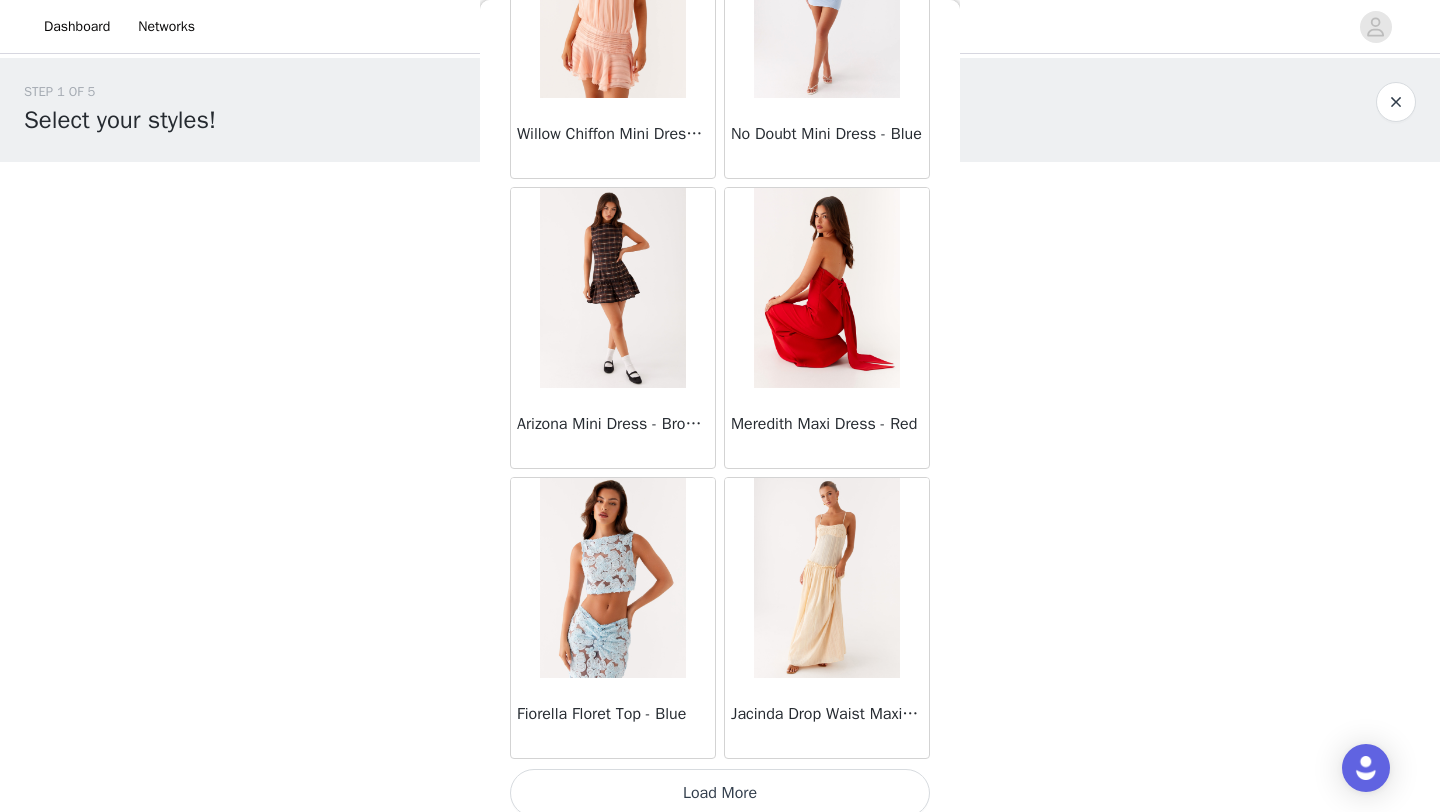 click on "Load More" at bounding box center [720, 793] 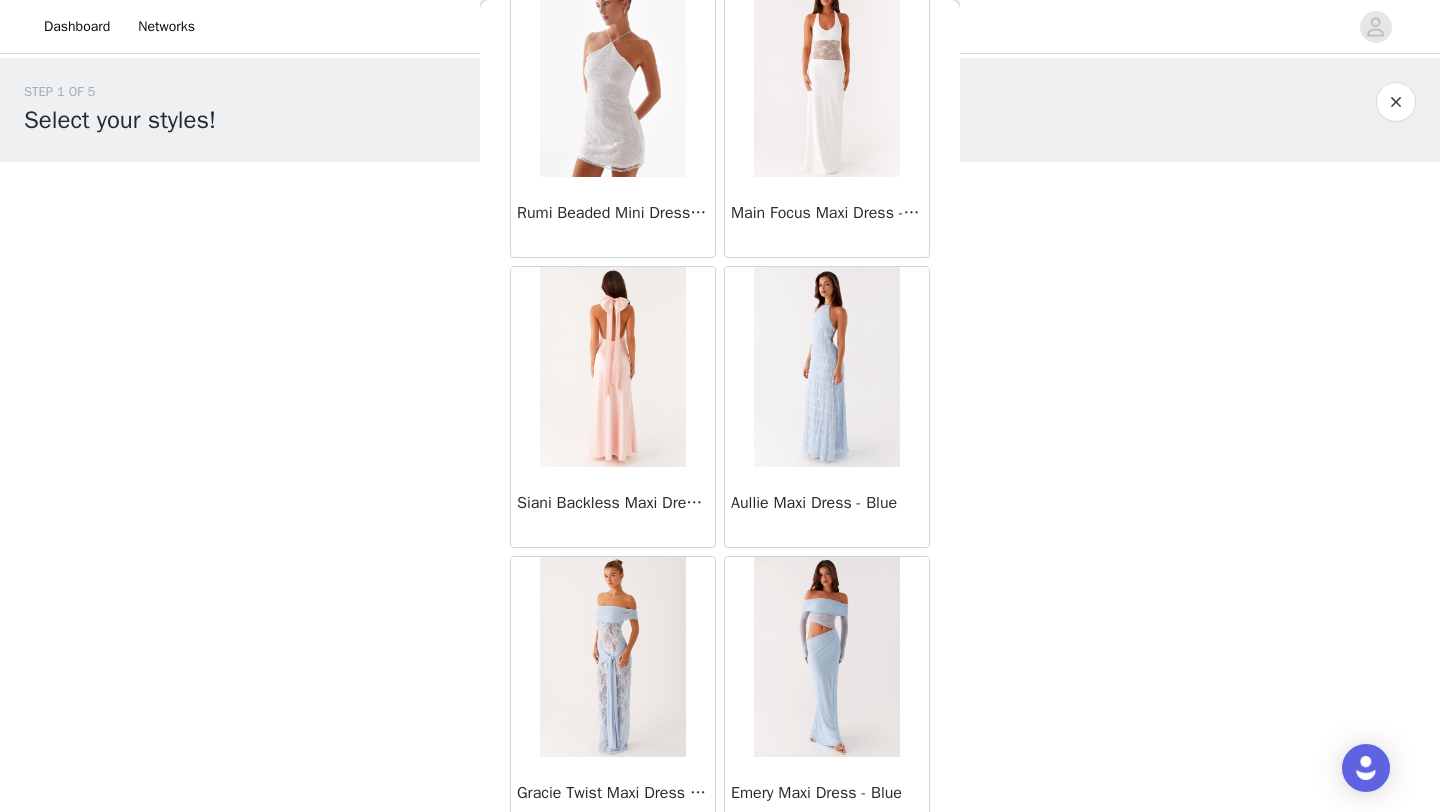 scroll, scrollTop: 31212, scrollLeft: 0, axis: vertical 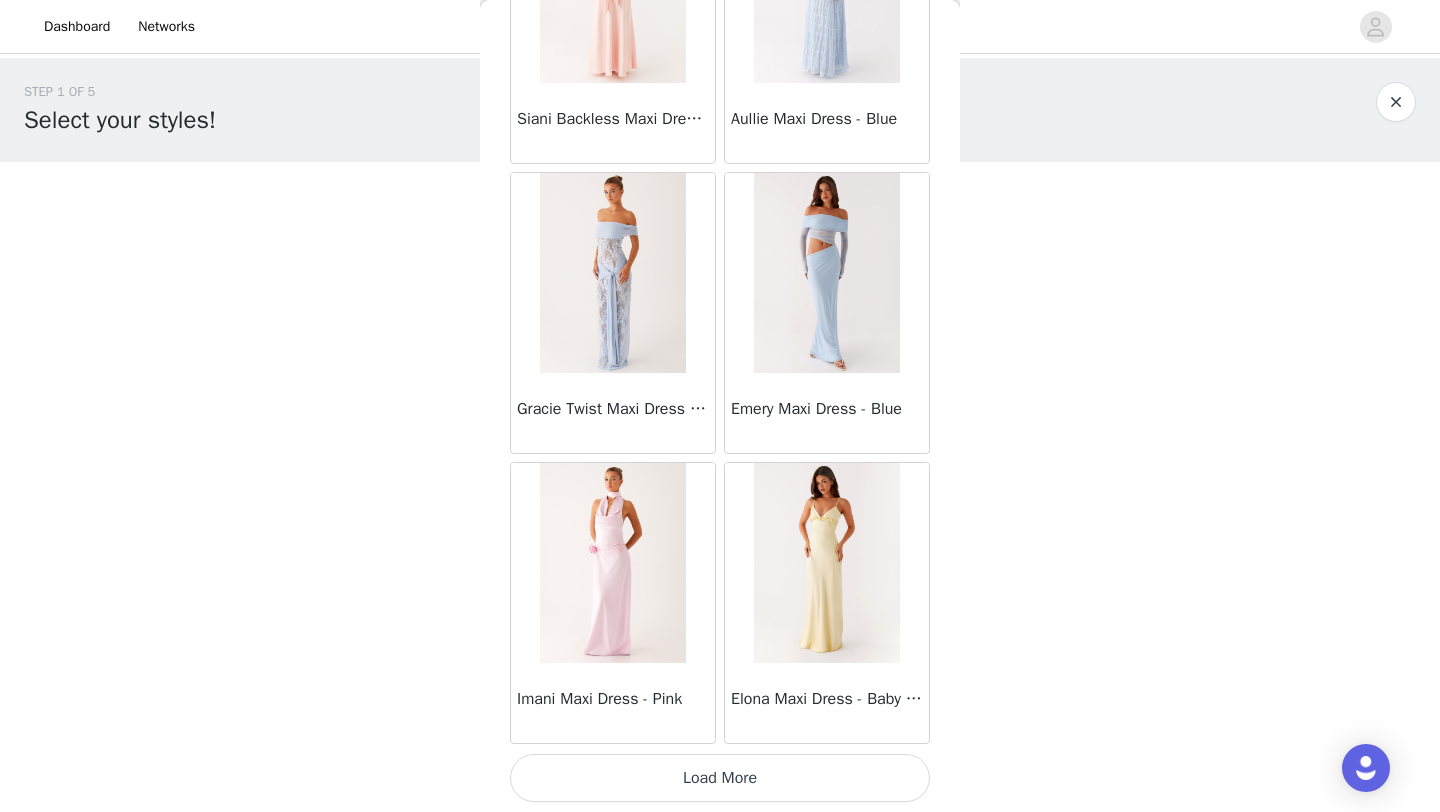 click on "Load More" at bounding box center (720, 778) 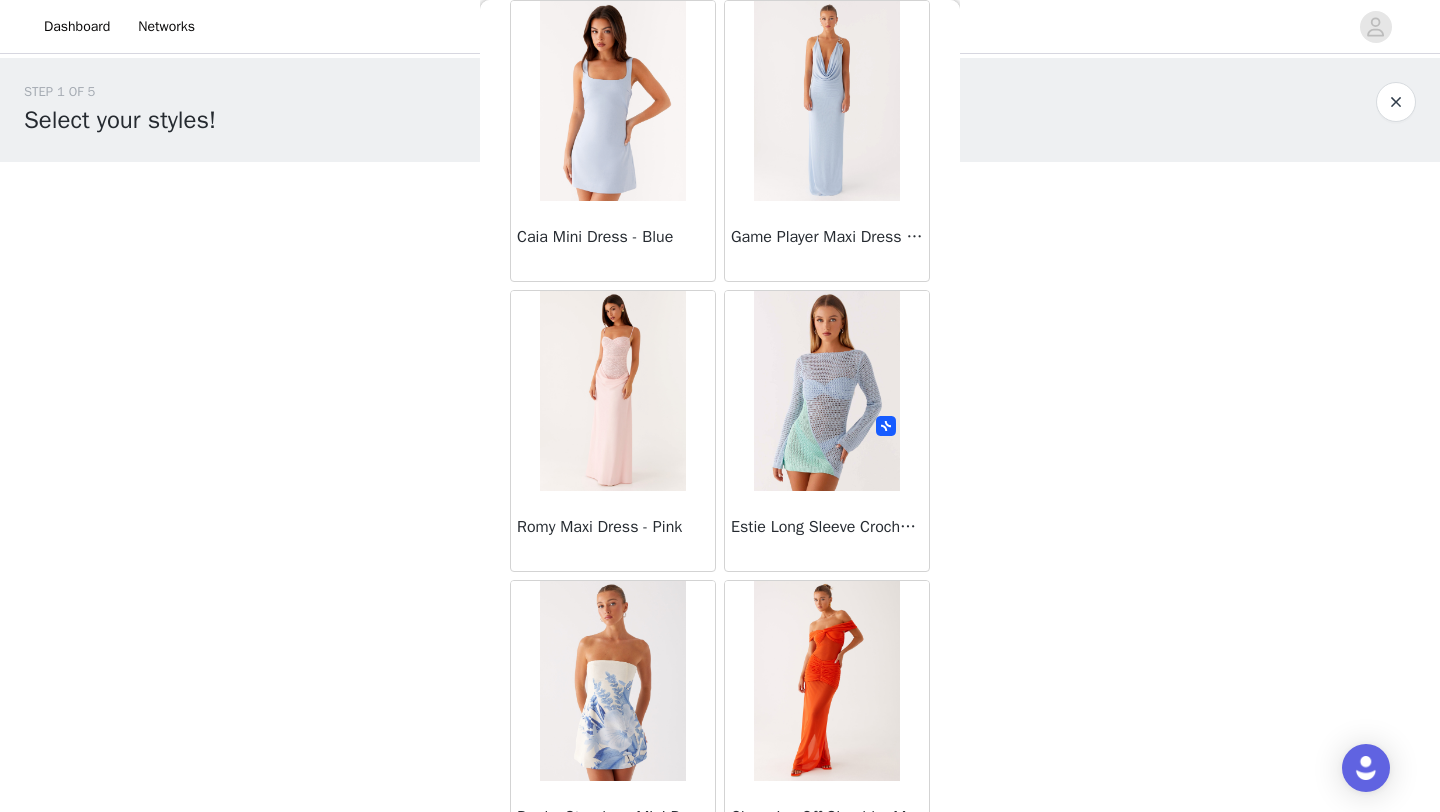 scroll, scrollTop: 34148, scrollLeft: 0, axis: vertical 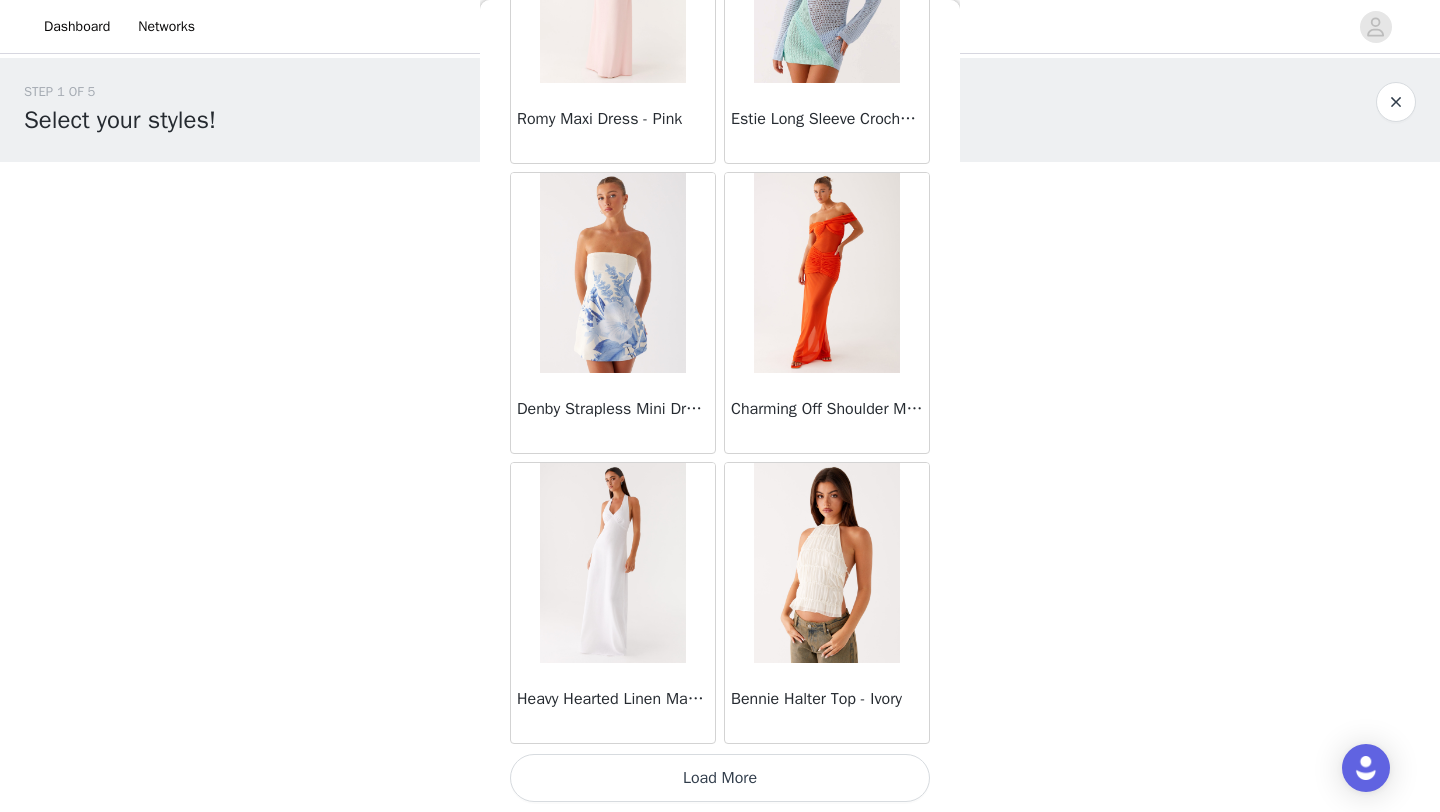 click on "Load More" at bounding box center (720, 778) 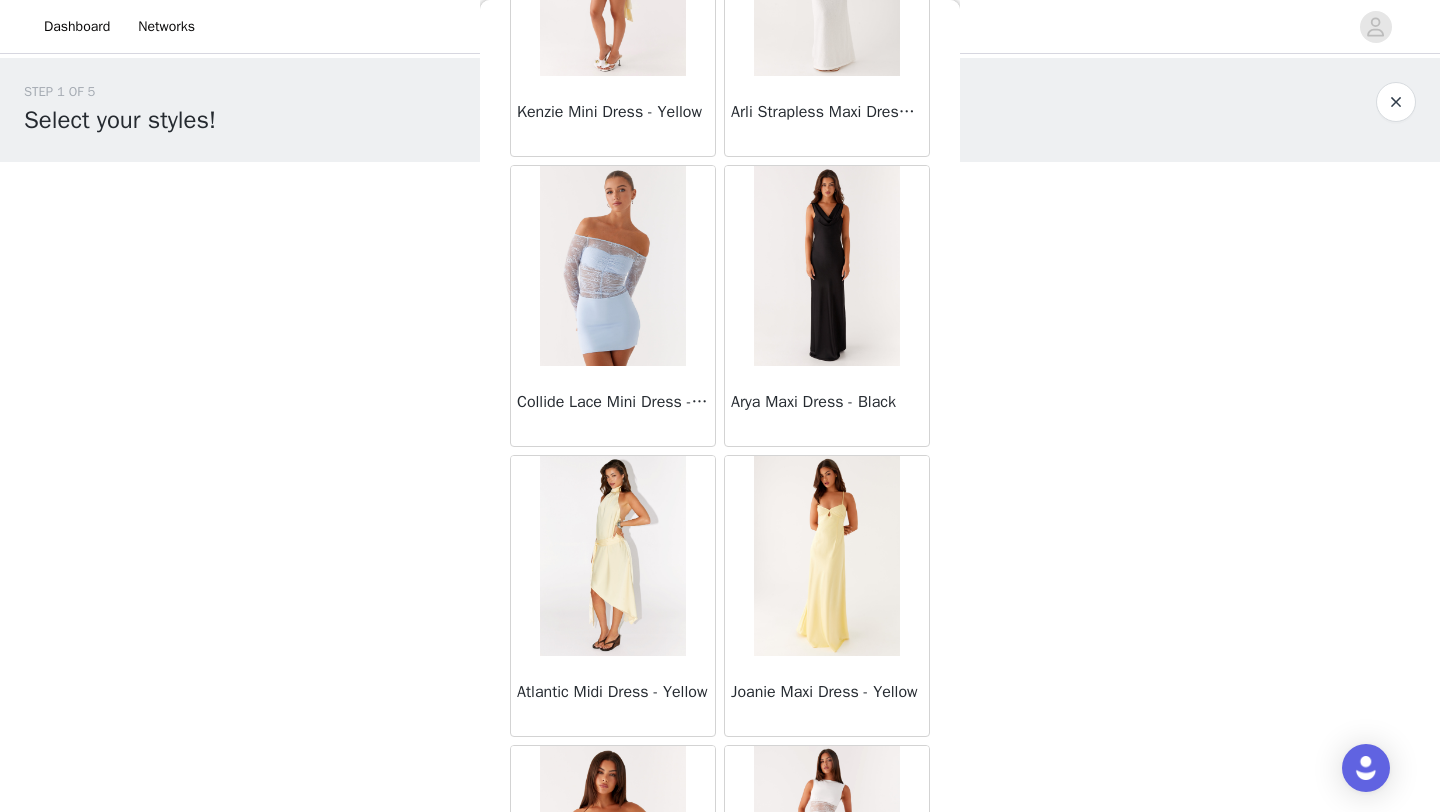 scroll, scrollTop: 37048, scrollLeft: 0, axis: vertical 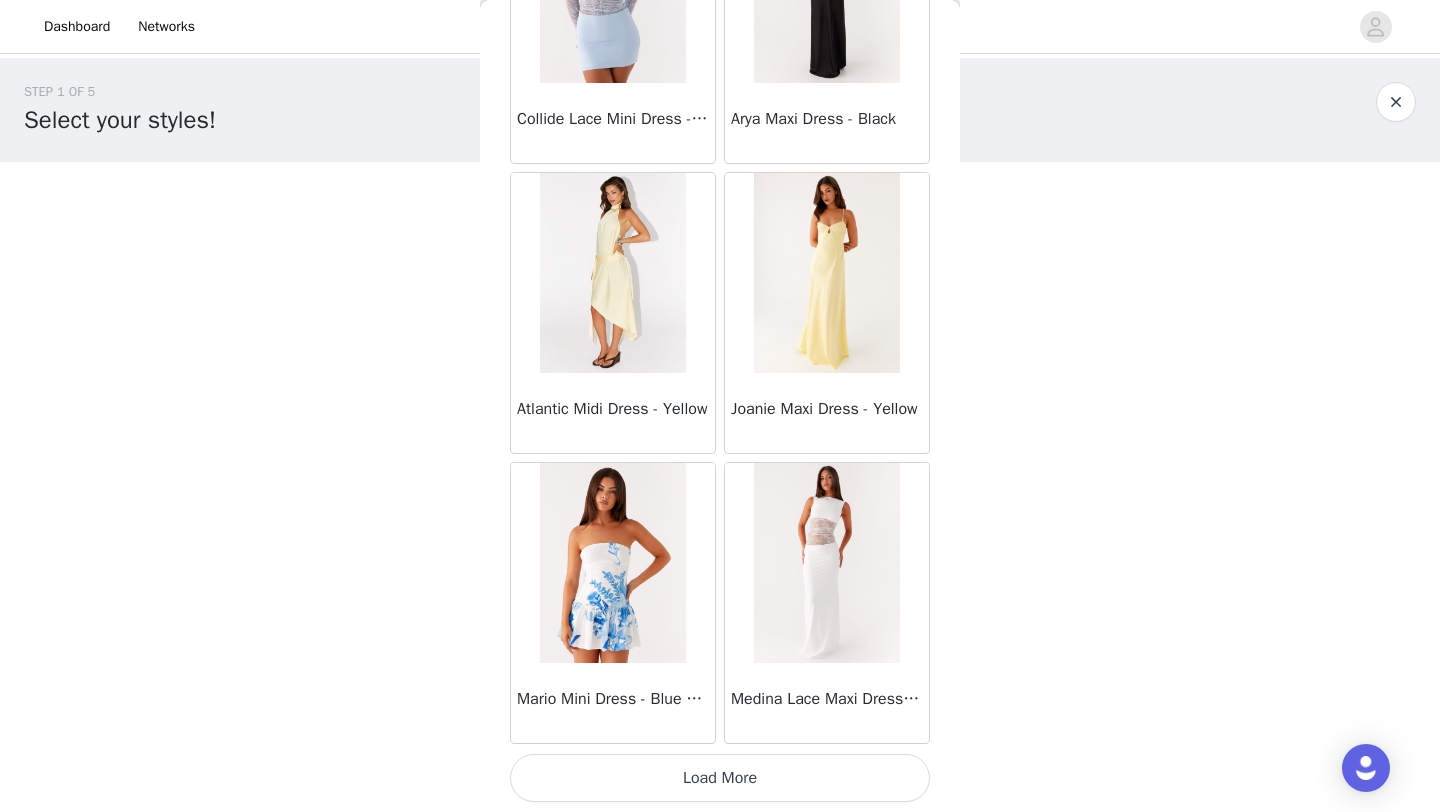 click on "Load More" at bounding box center (720, 778) 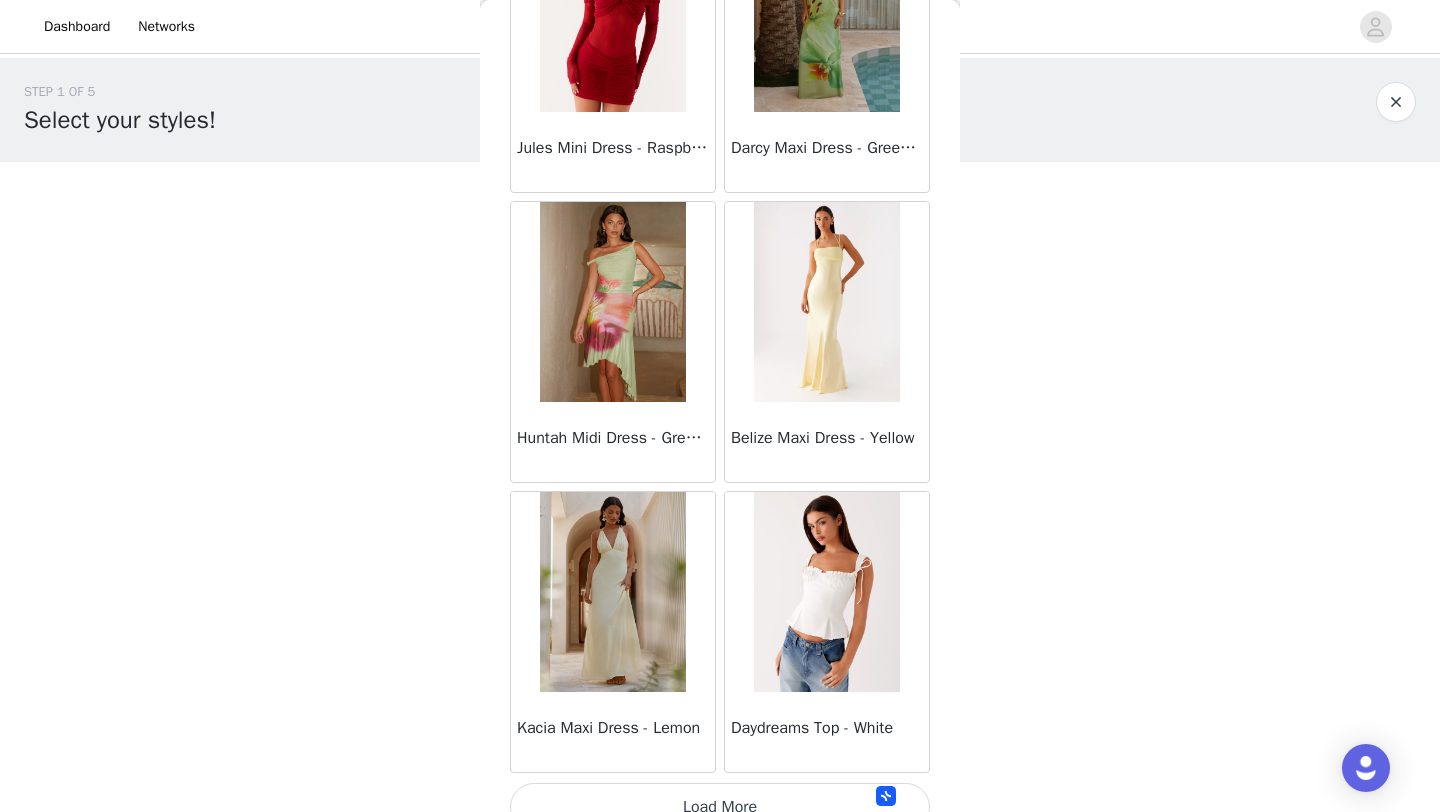 scroll, scrollTop: 39948, scrollLeft: 0, axis: vertical 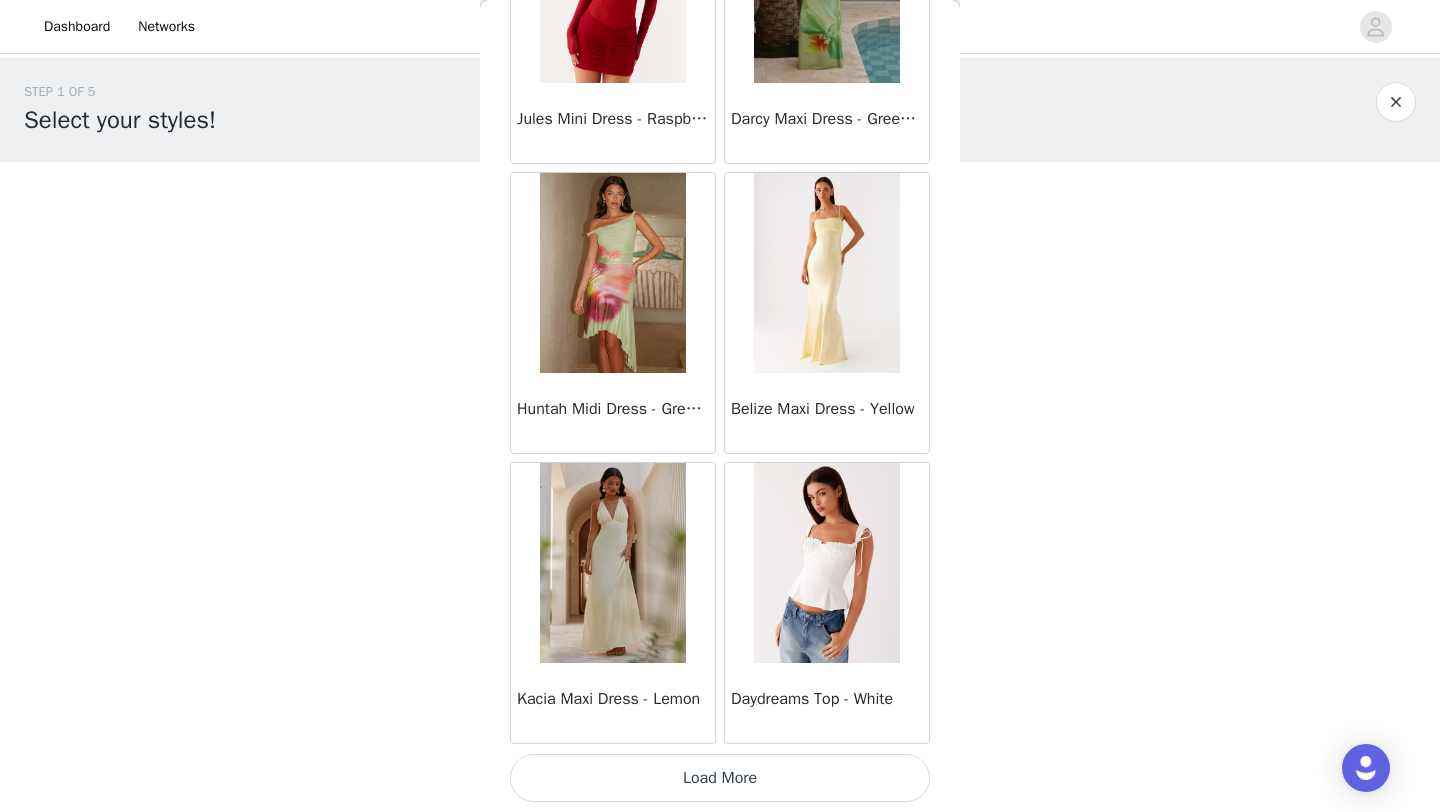 click on "Load More" at bounding box center [720, 778] 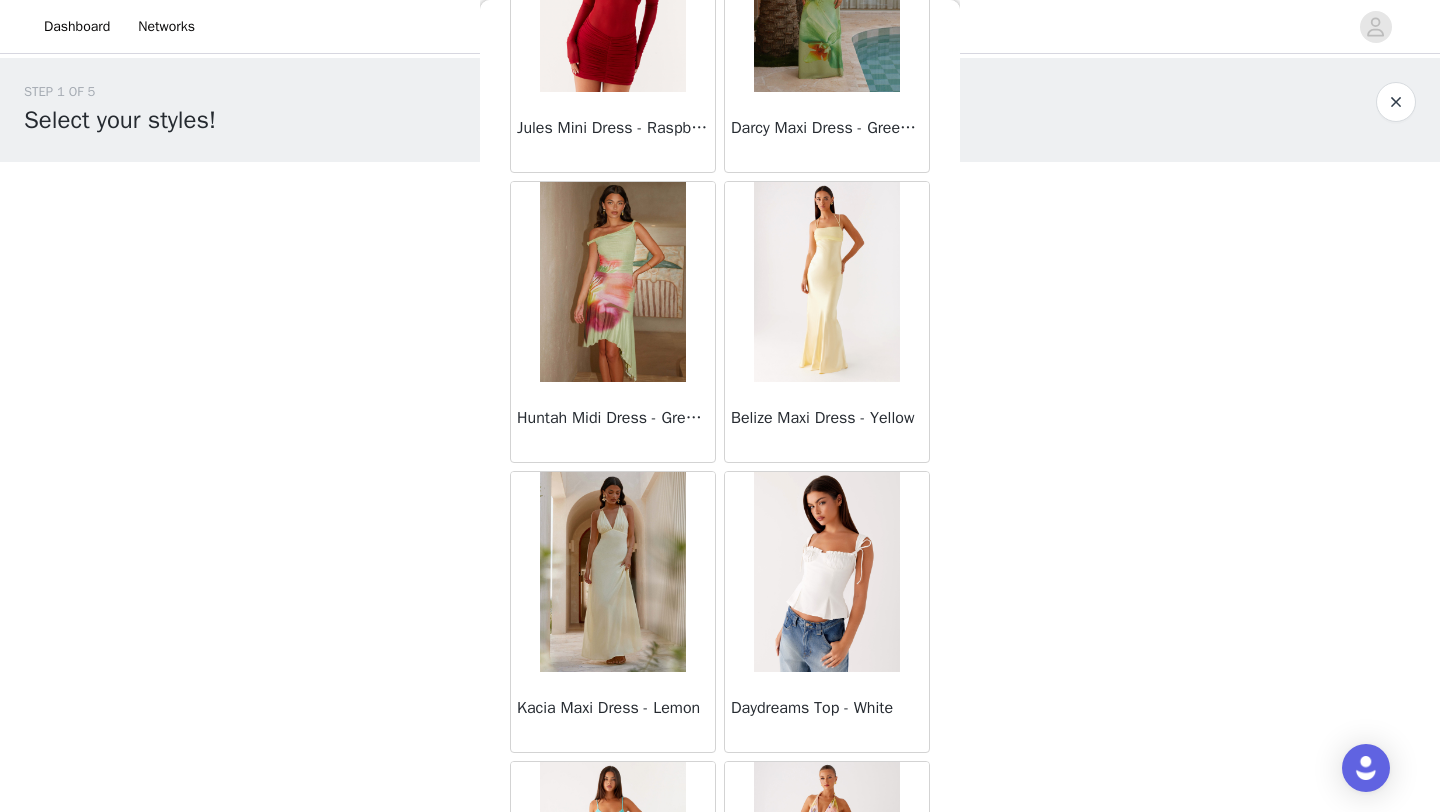 scroll, scrollTop: 39948, scrollLeft: 0, axis: vertical 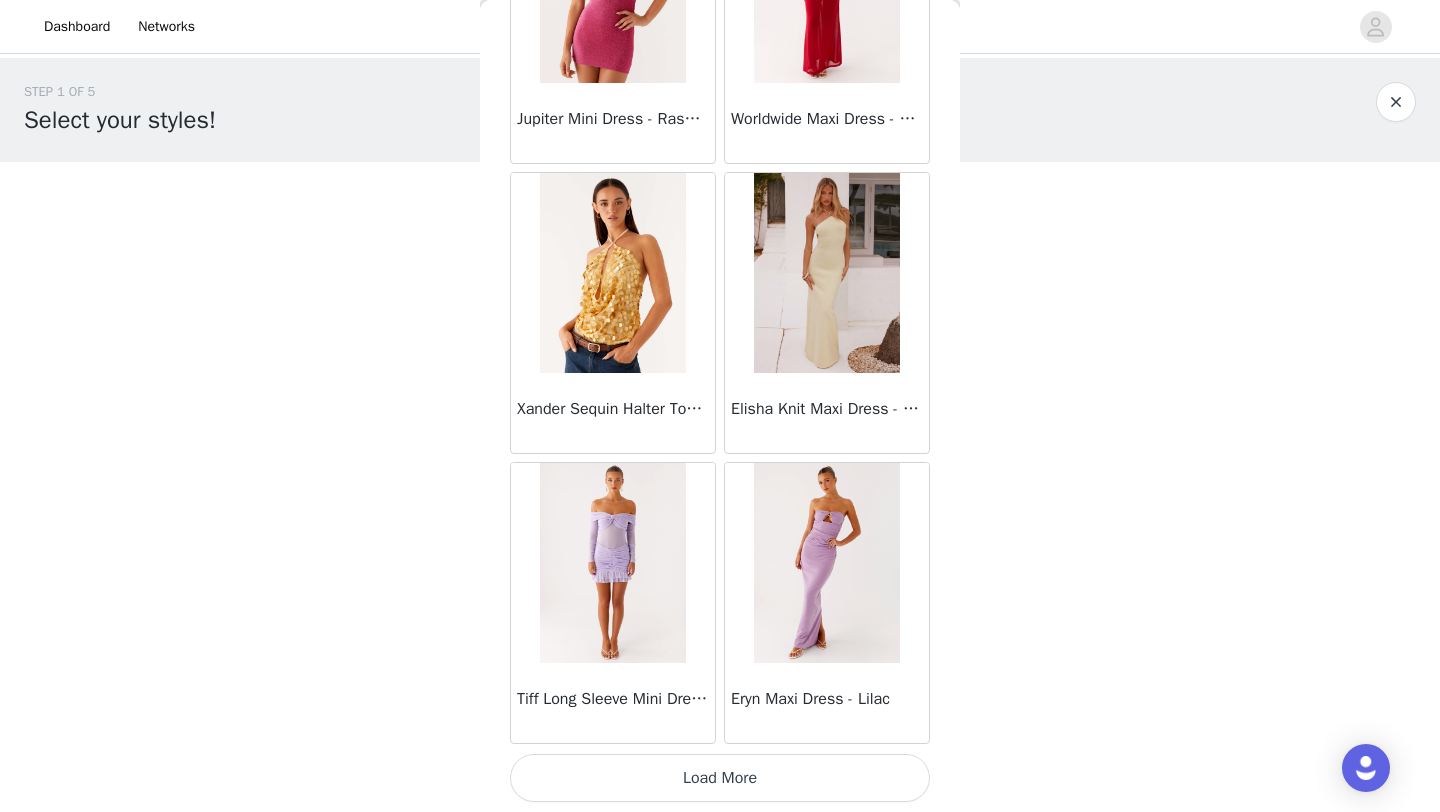 click on "Load More" at bounding box center [720, 778] 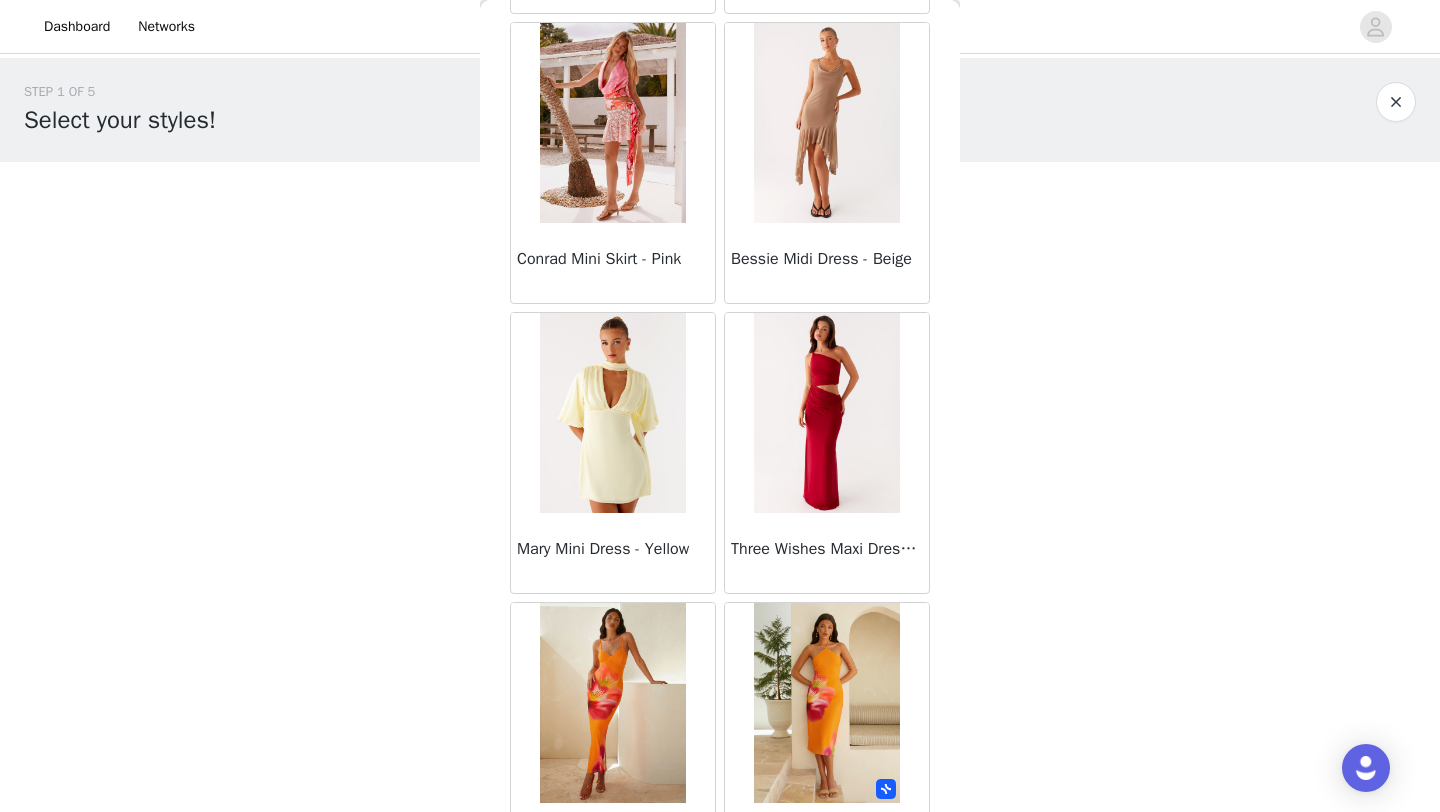 scroll, scrollTop: 45748, scrollLeft: 0, axis: vertical 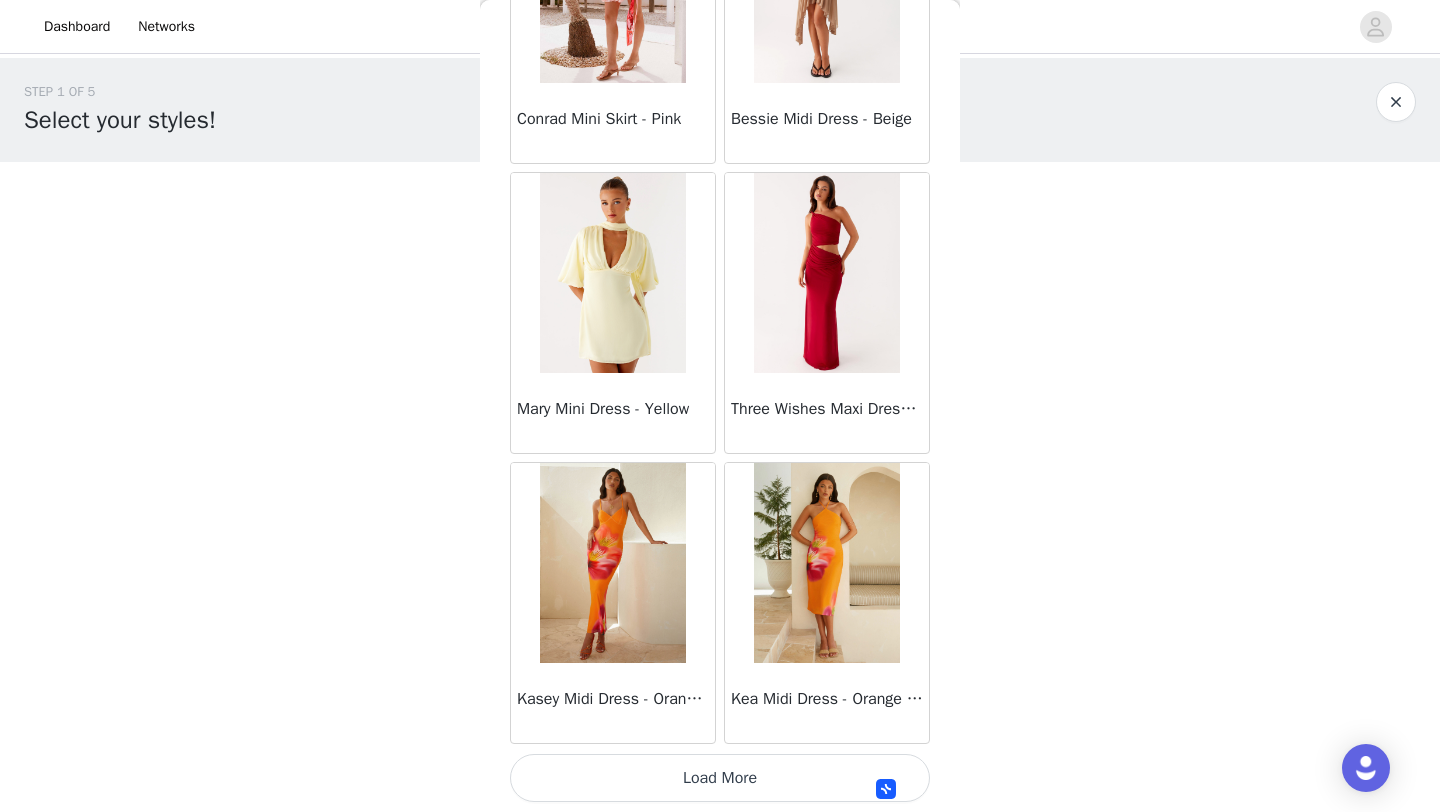 click on "Load More" at bounding box center [720, 778] 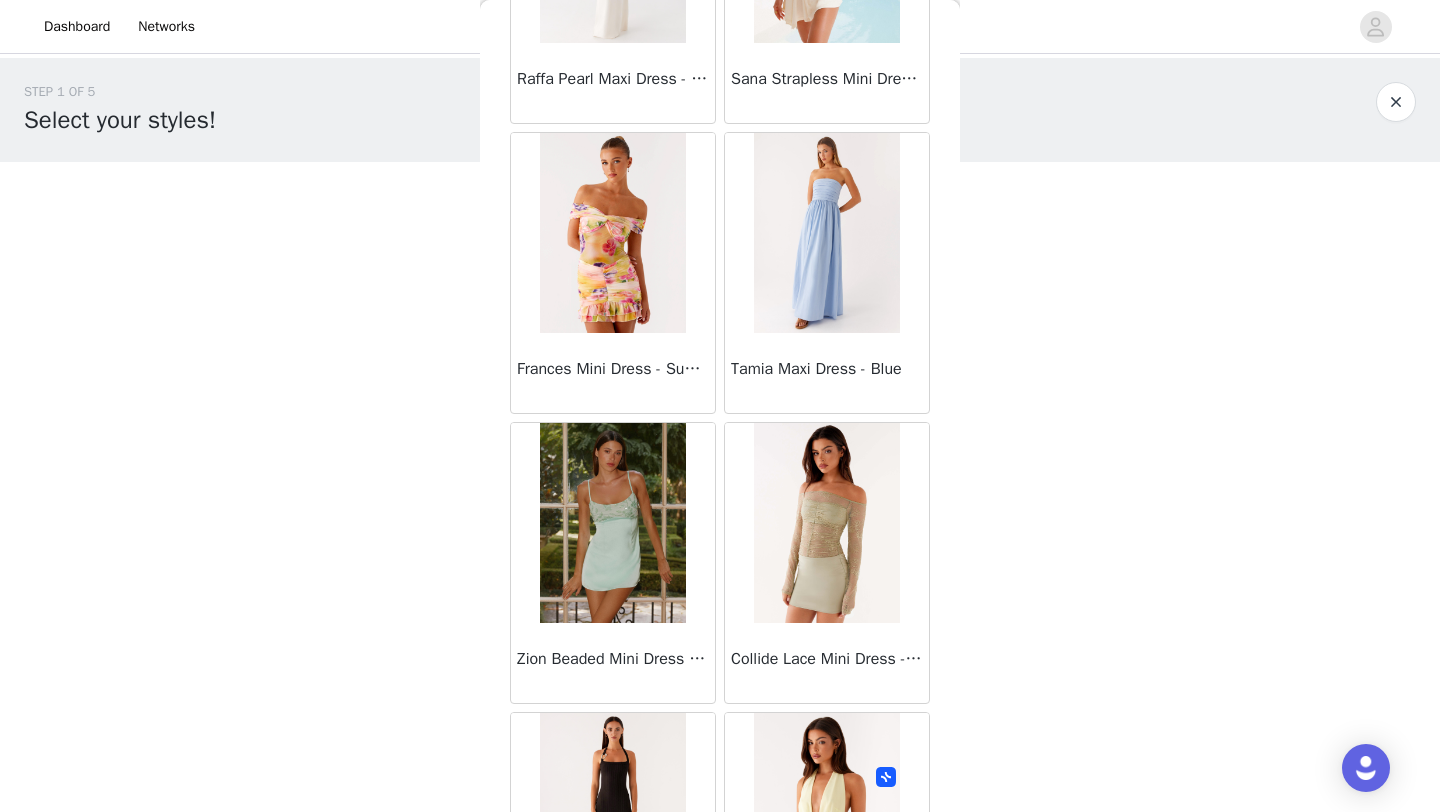 scroll, scrollTop: 48648, scrollLeft: 0, axis: vertical 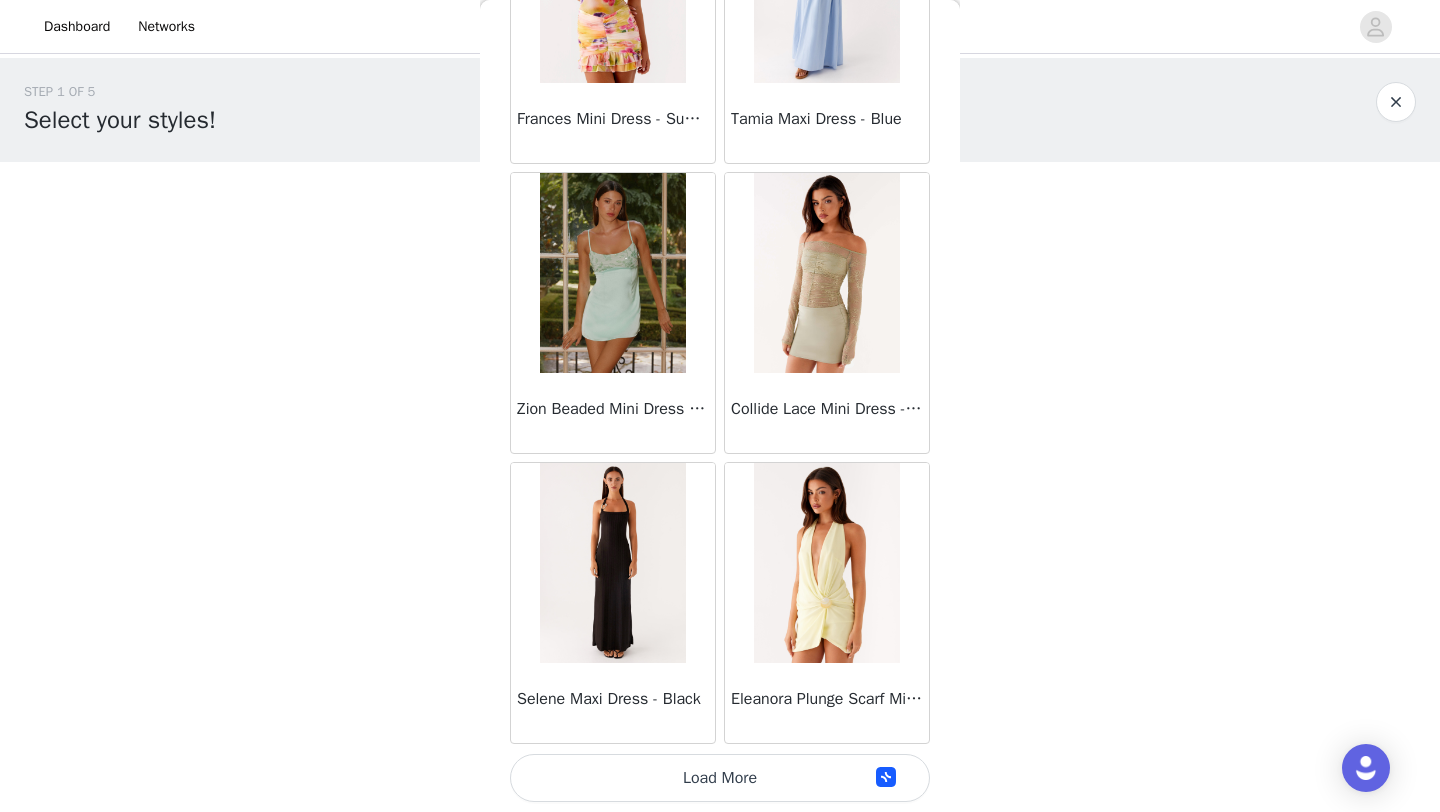 click on "Load More" at bounding box center [720, 778] 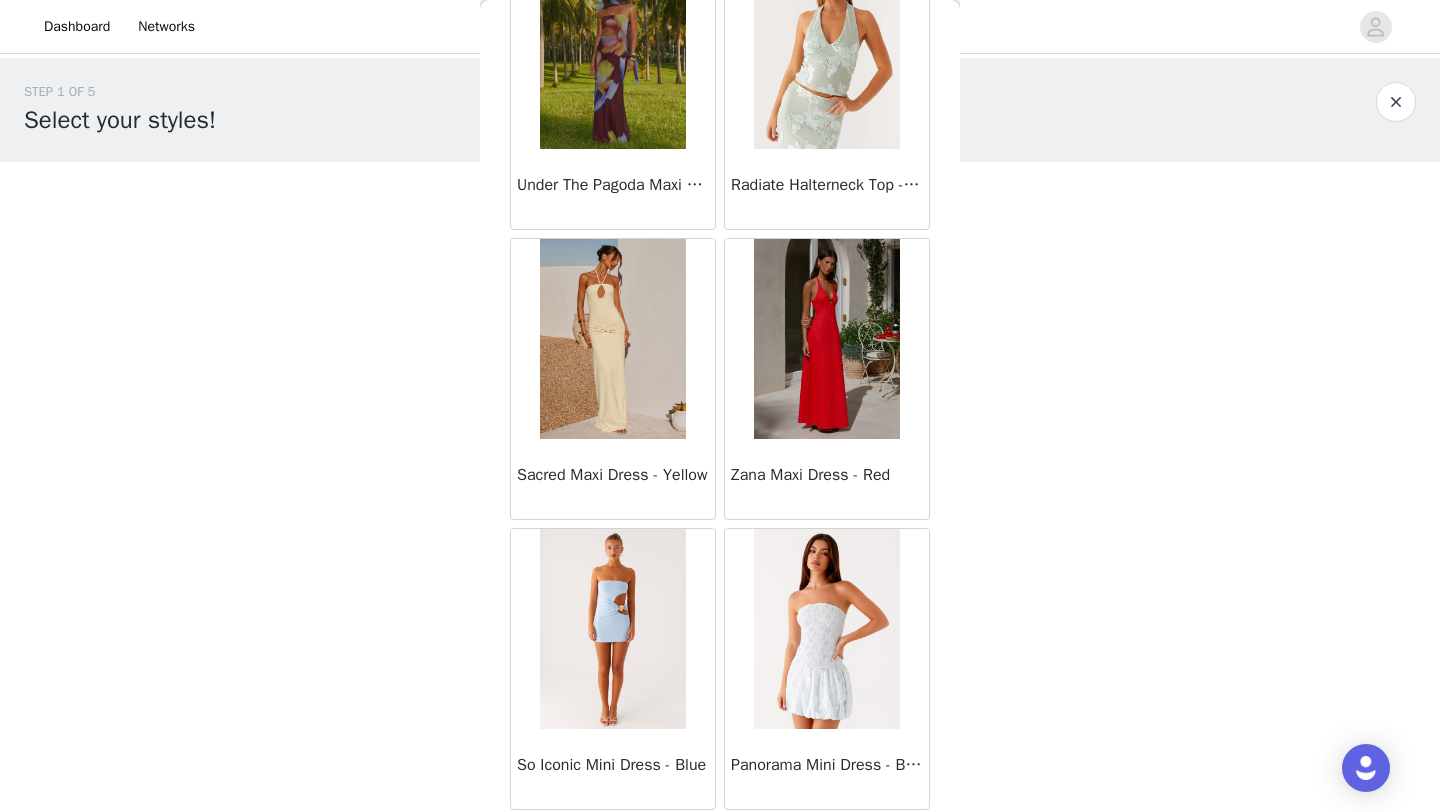 scroll, scrollTop: 51548, scrollLeft: 0, axis: vertical 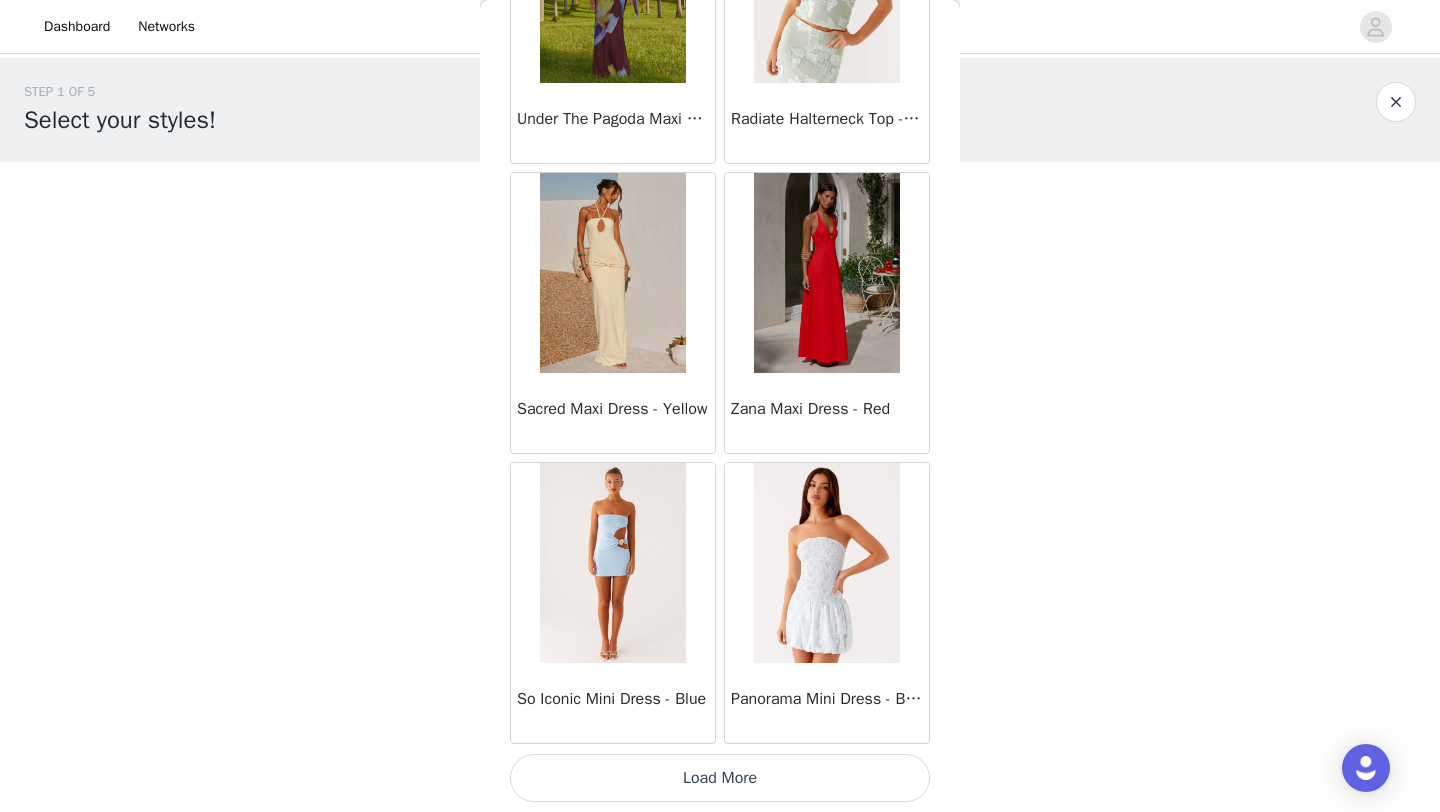 click on "Load More" at bounding box center [720, 778] 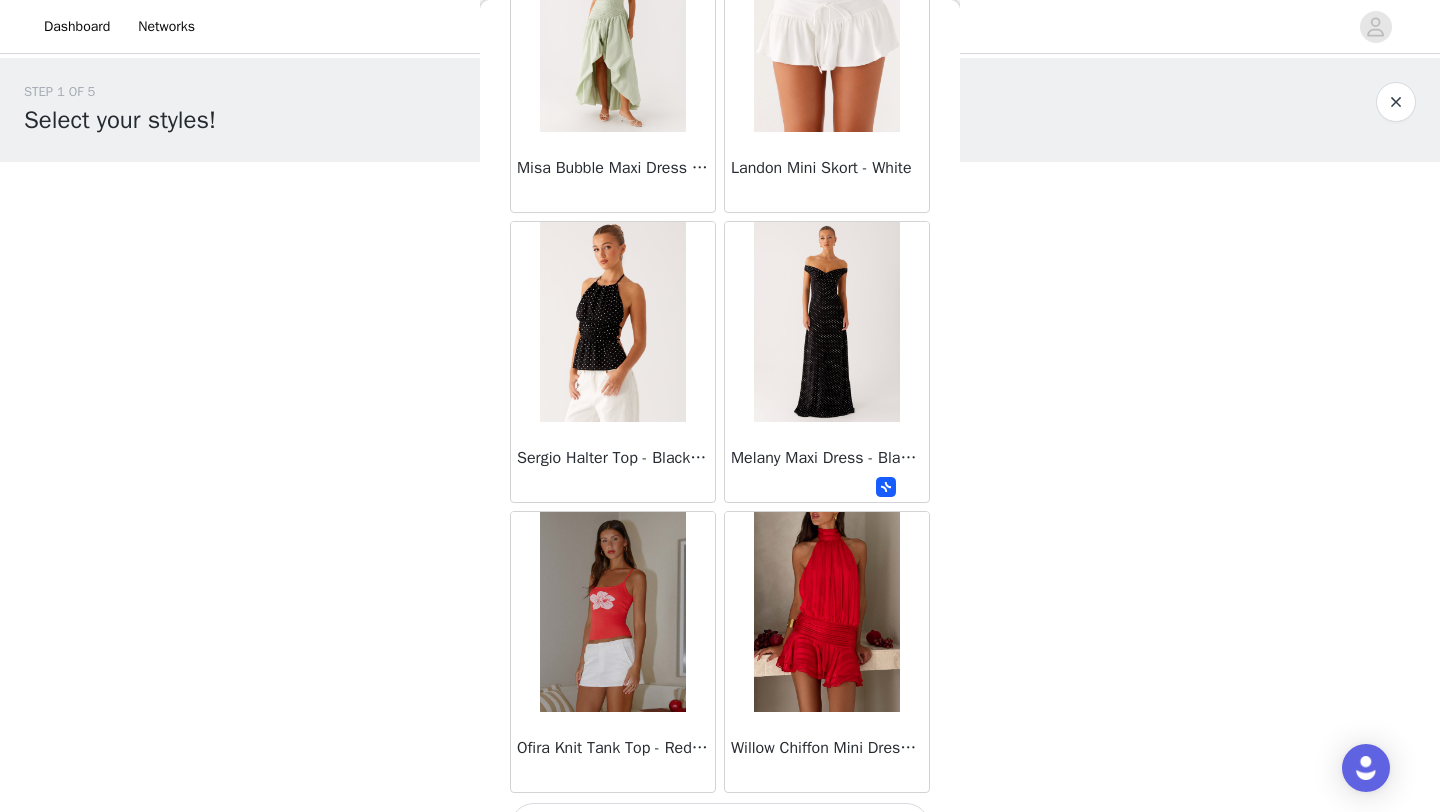 scroll, scrollTop: 54448, scrollLeft: 0, axis: vertical 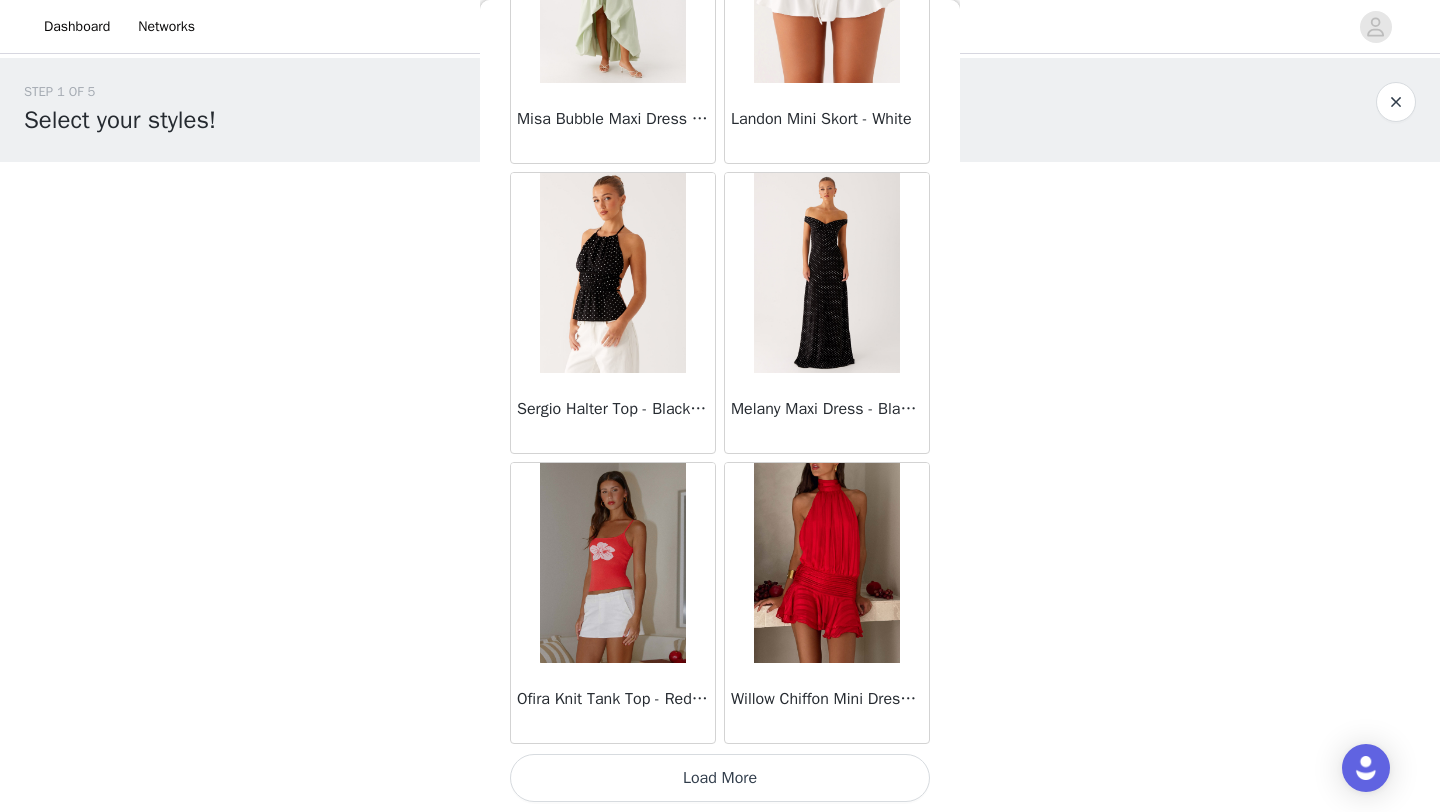 click on "Load More" at bounding box center [720, 778] 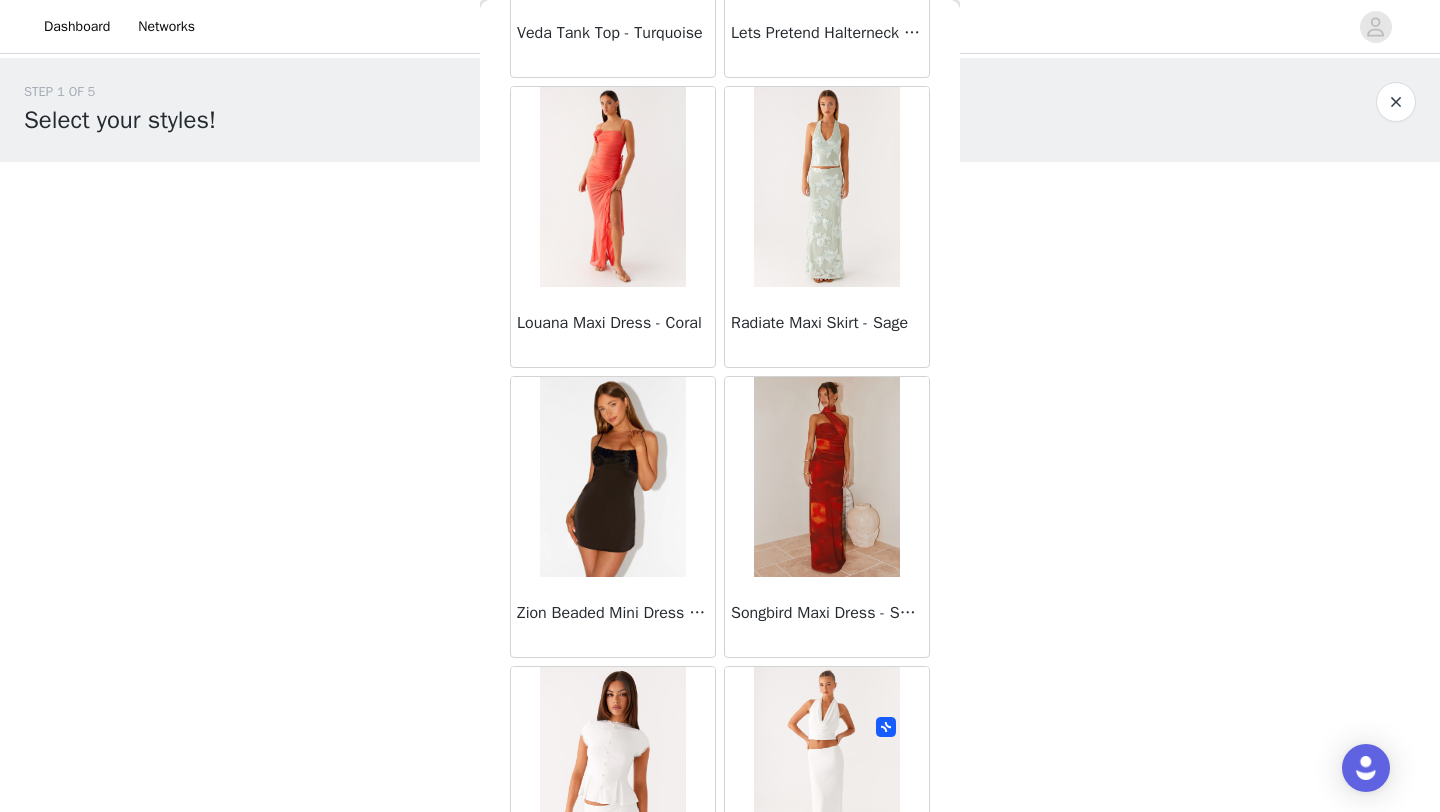scroll, scrollTop: 57348, scrollLeft: 0, axis: vertical 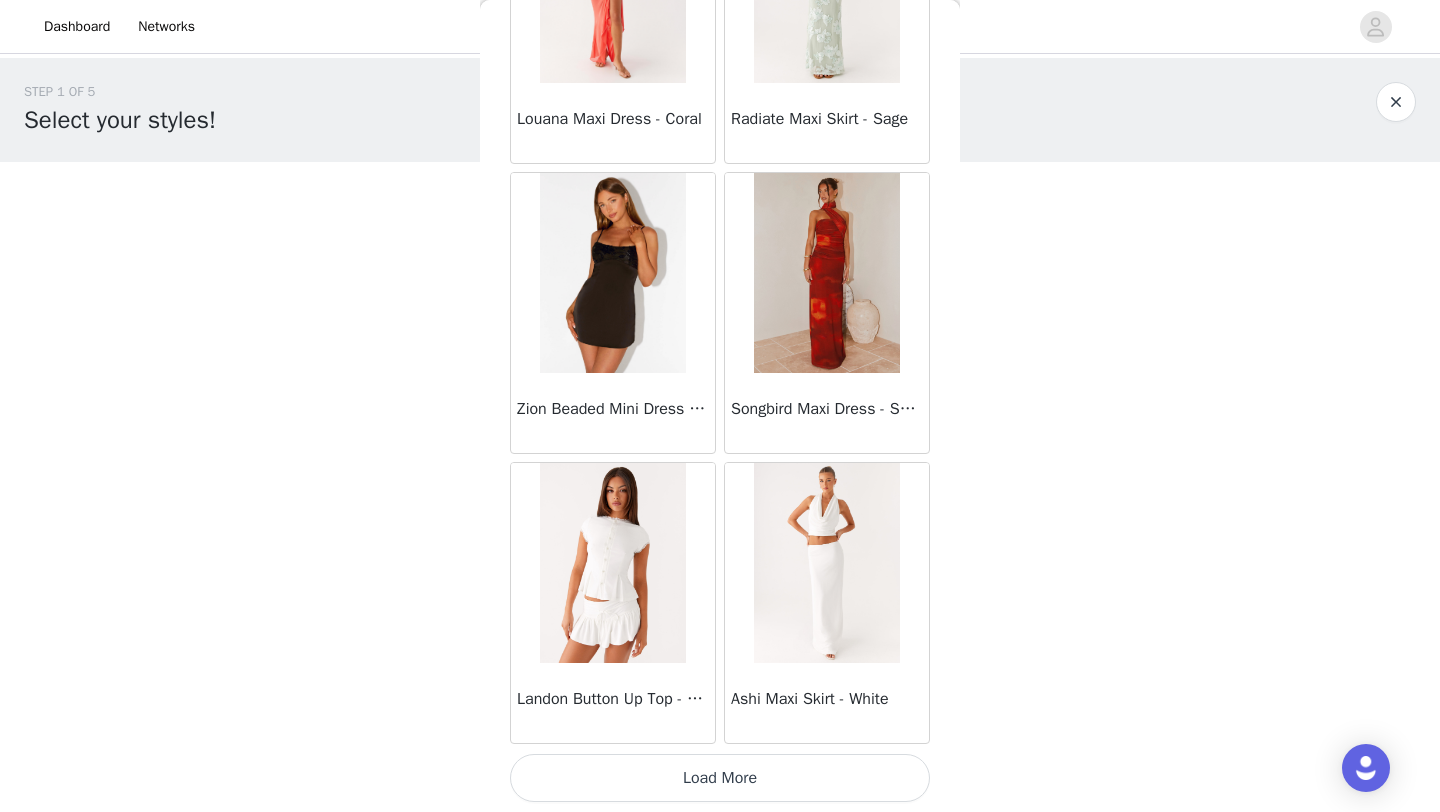 click on "Load More" at bounding box center [720, 778] 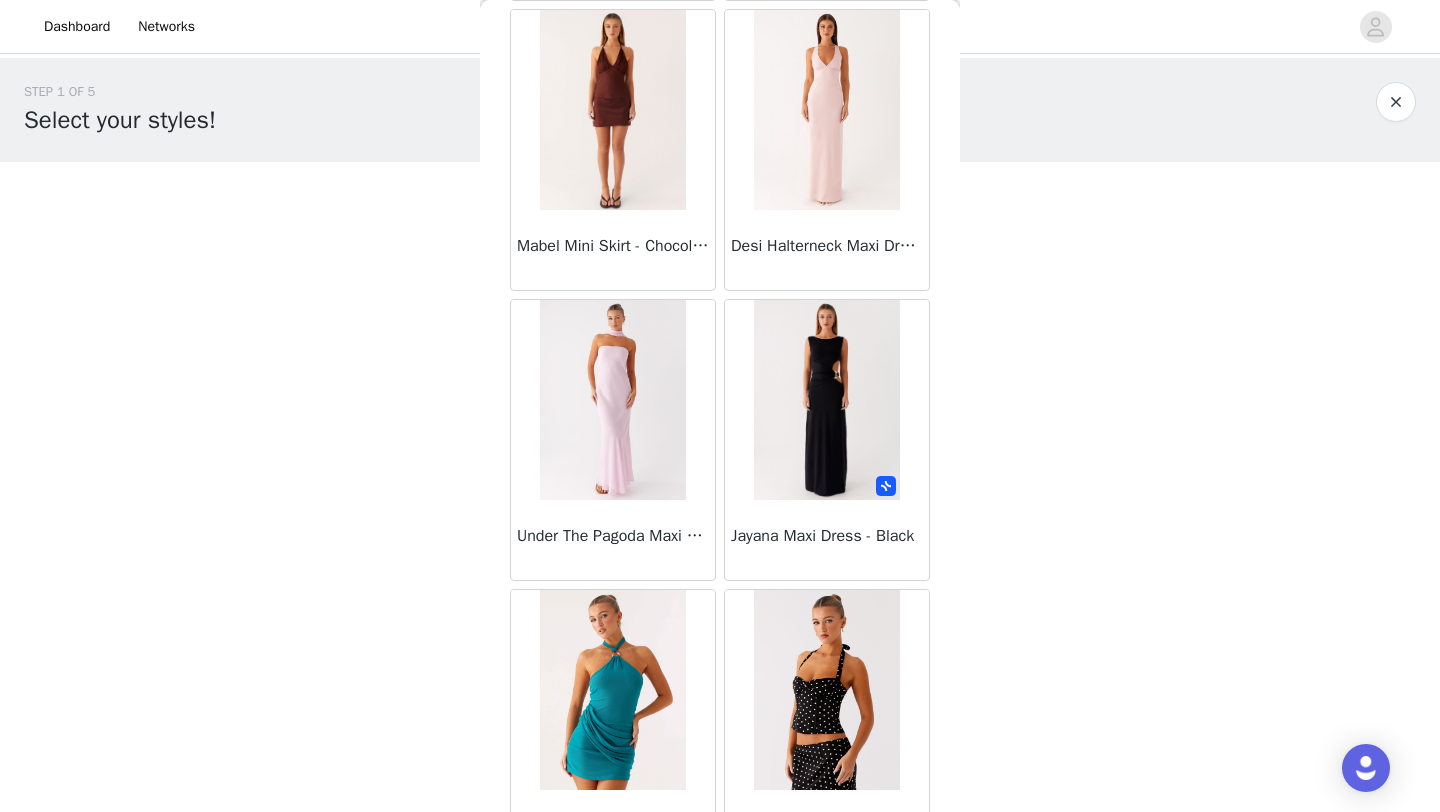 scroll, scrollTop: 60248, scrollLeft: 0, axis: vertical 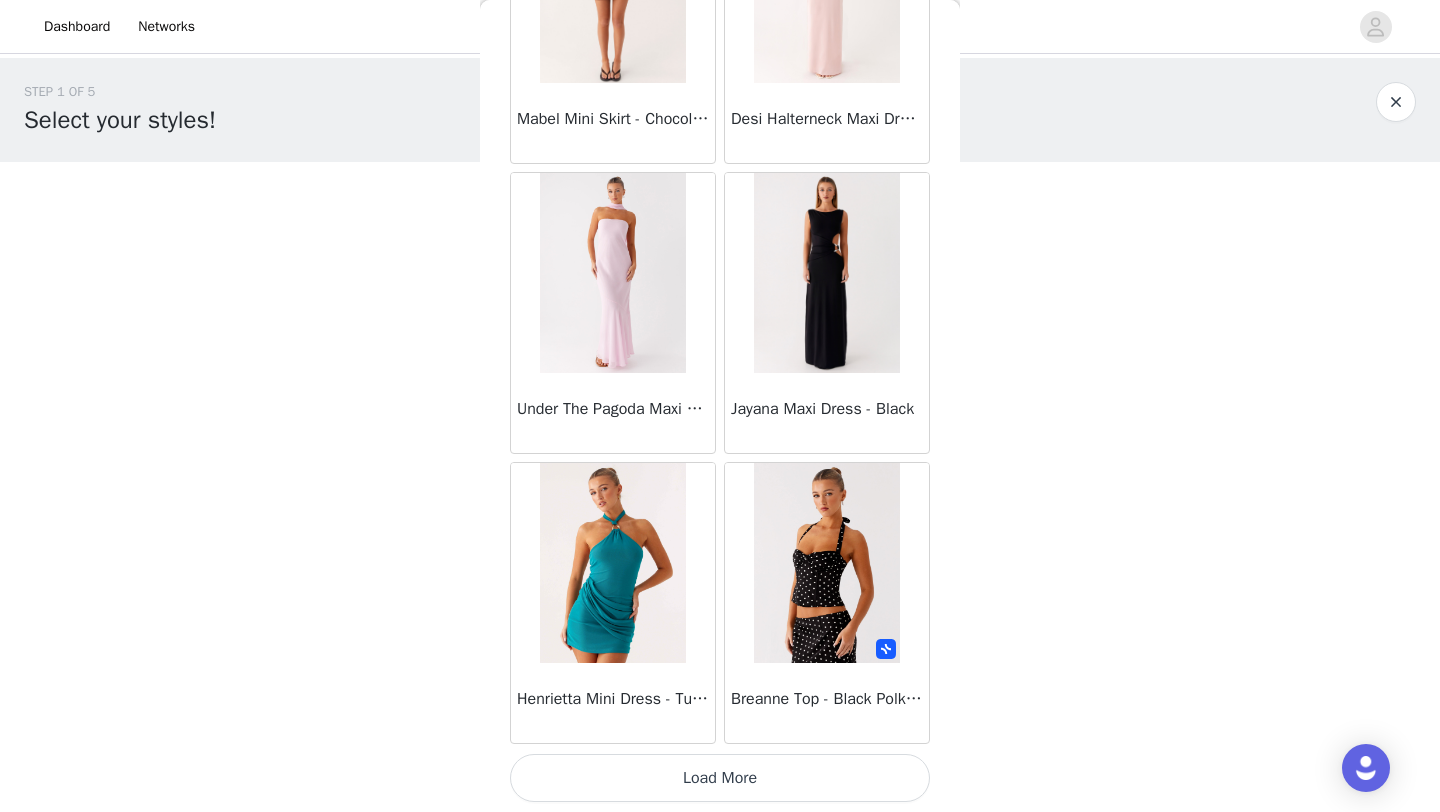 click on "Load More" at bounding box center (720, 778) 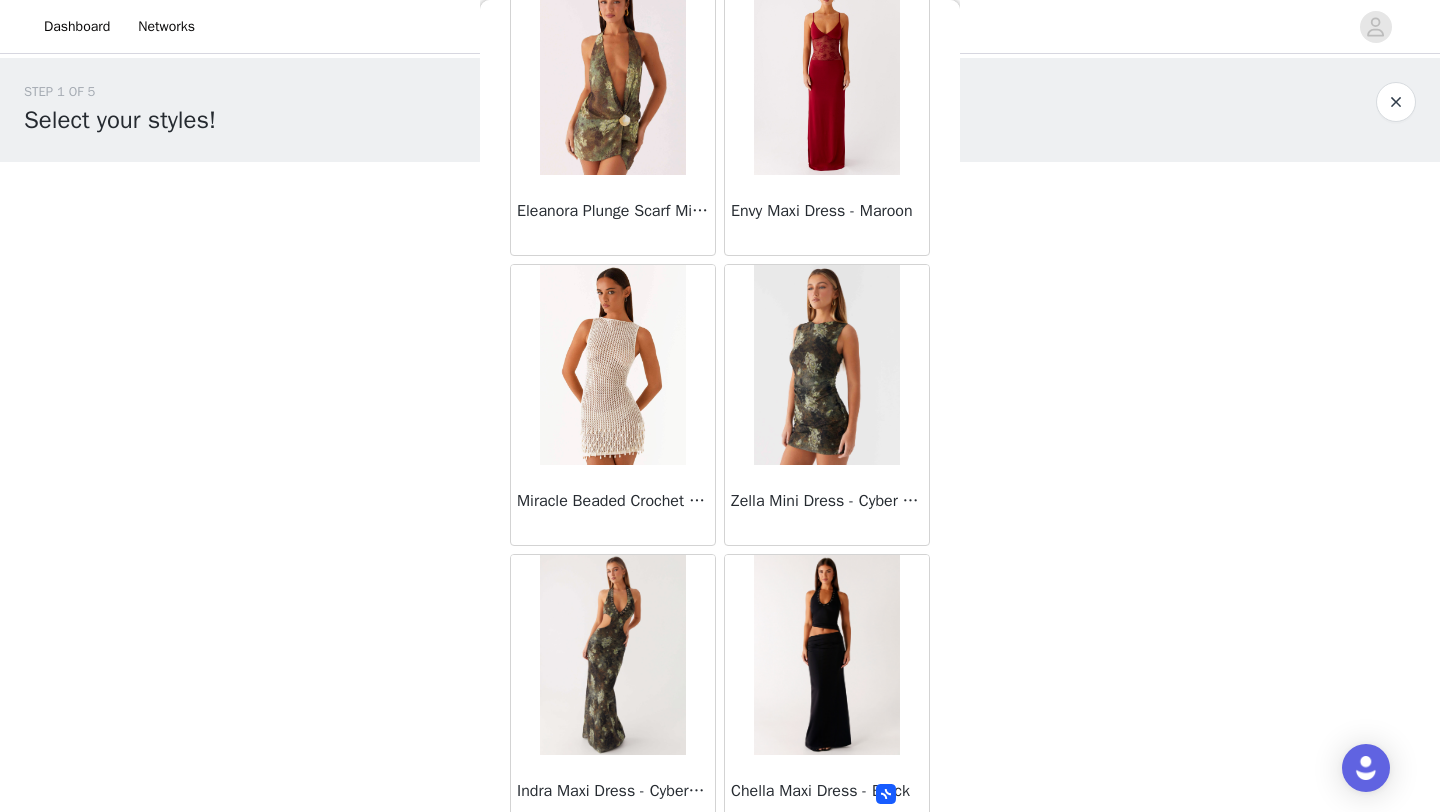 scroll, scrollTop: 63148, scrollLeft: 0, axis: vertical 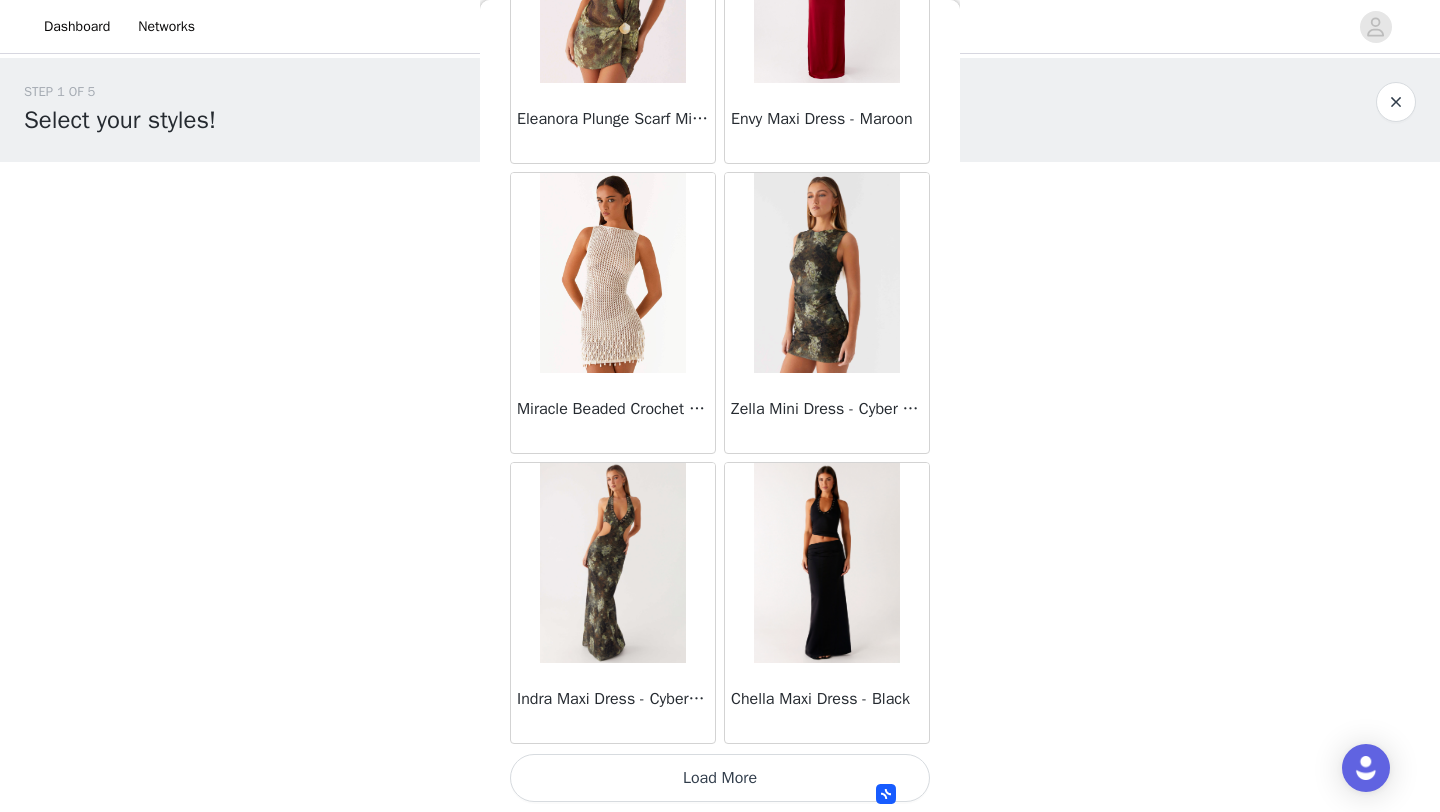 click on "Load More" at bounding box center [720, 778] 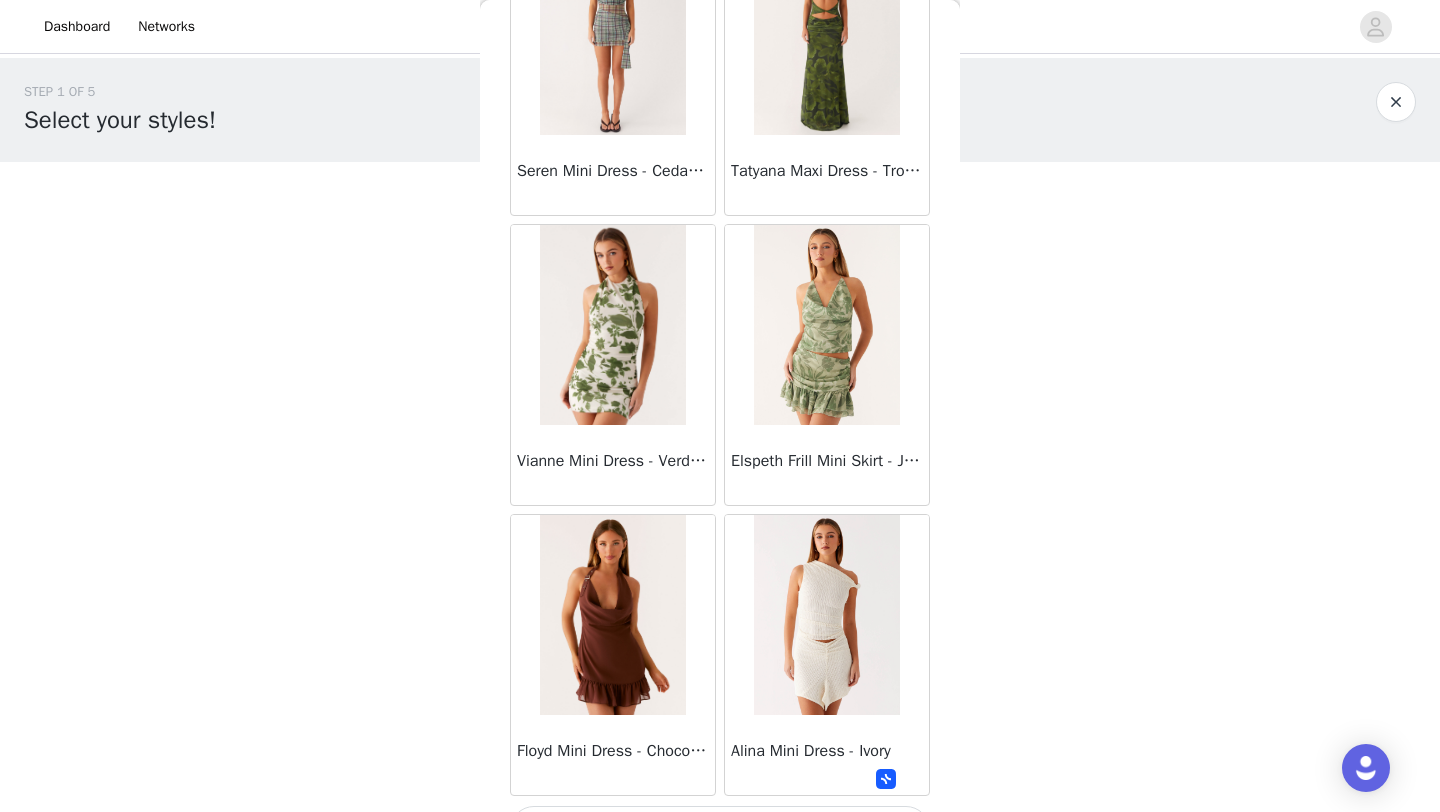 scroll, scrollTop: 66048, scrollLeft: 0, axis: vertical 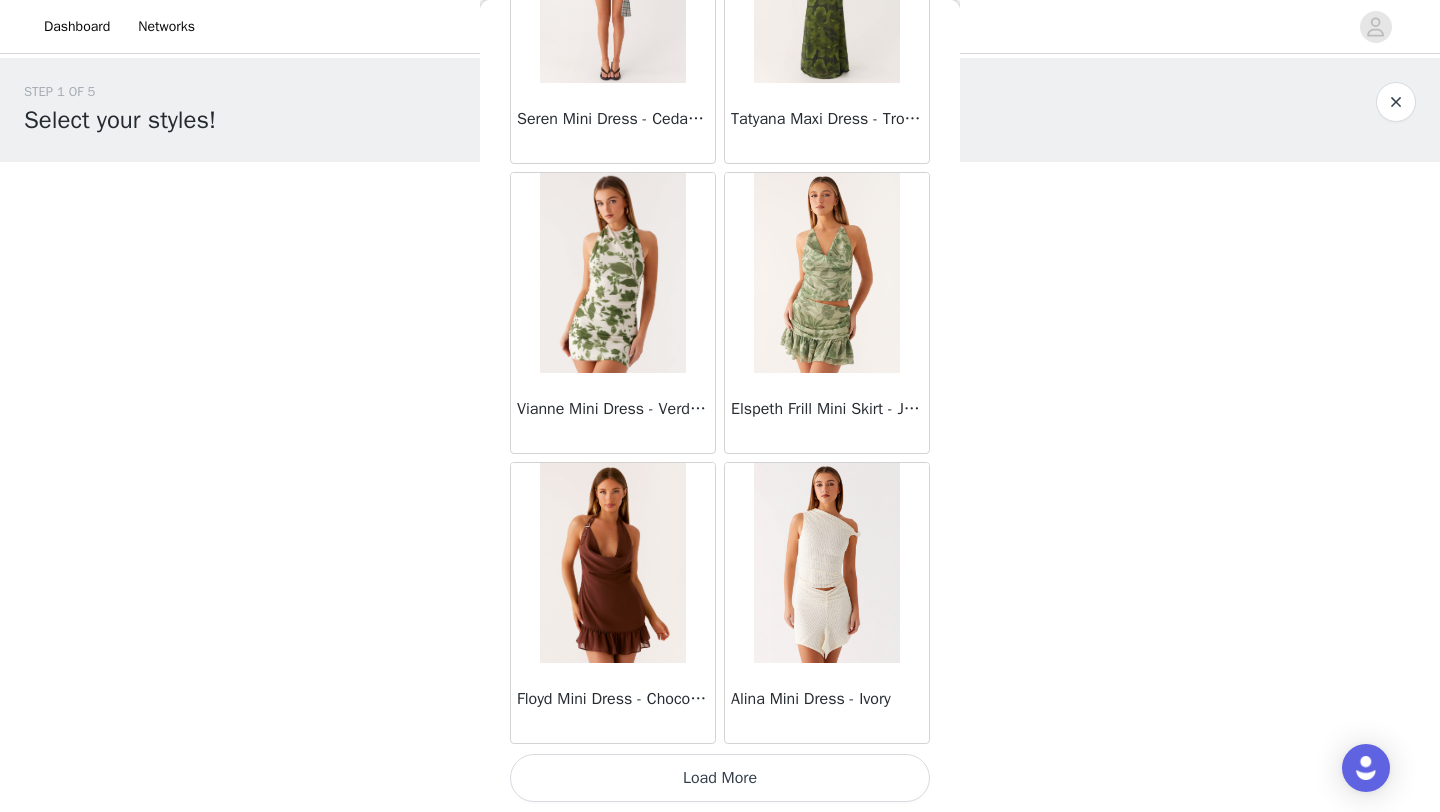 click on "Load More" at bounding box center (720, 778) 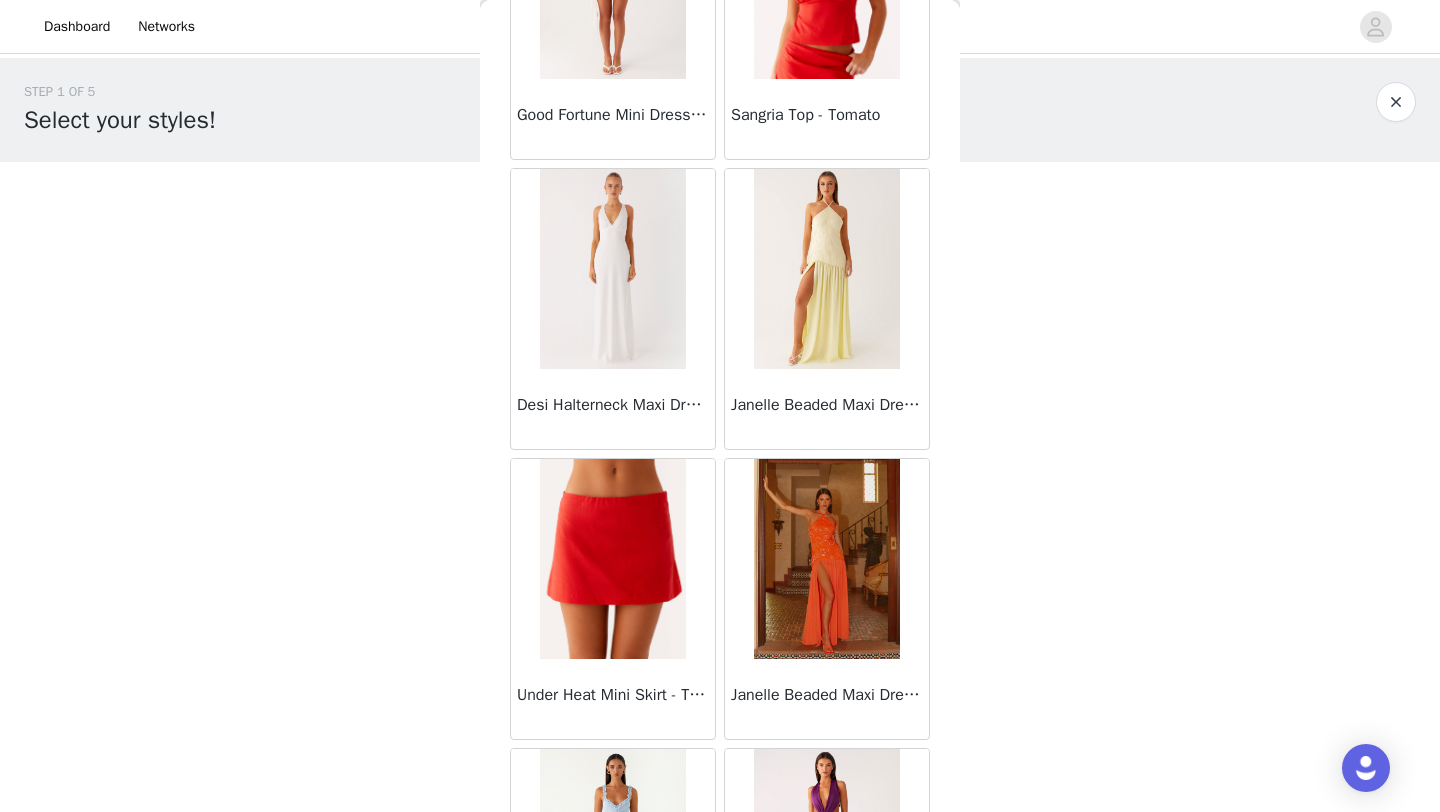 scroll, scrollTop: 68948, scrollLeft: 0, axis: vertical 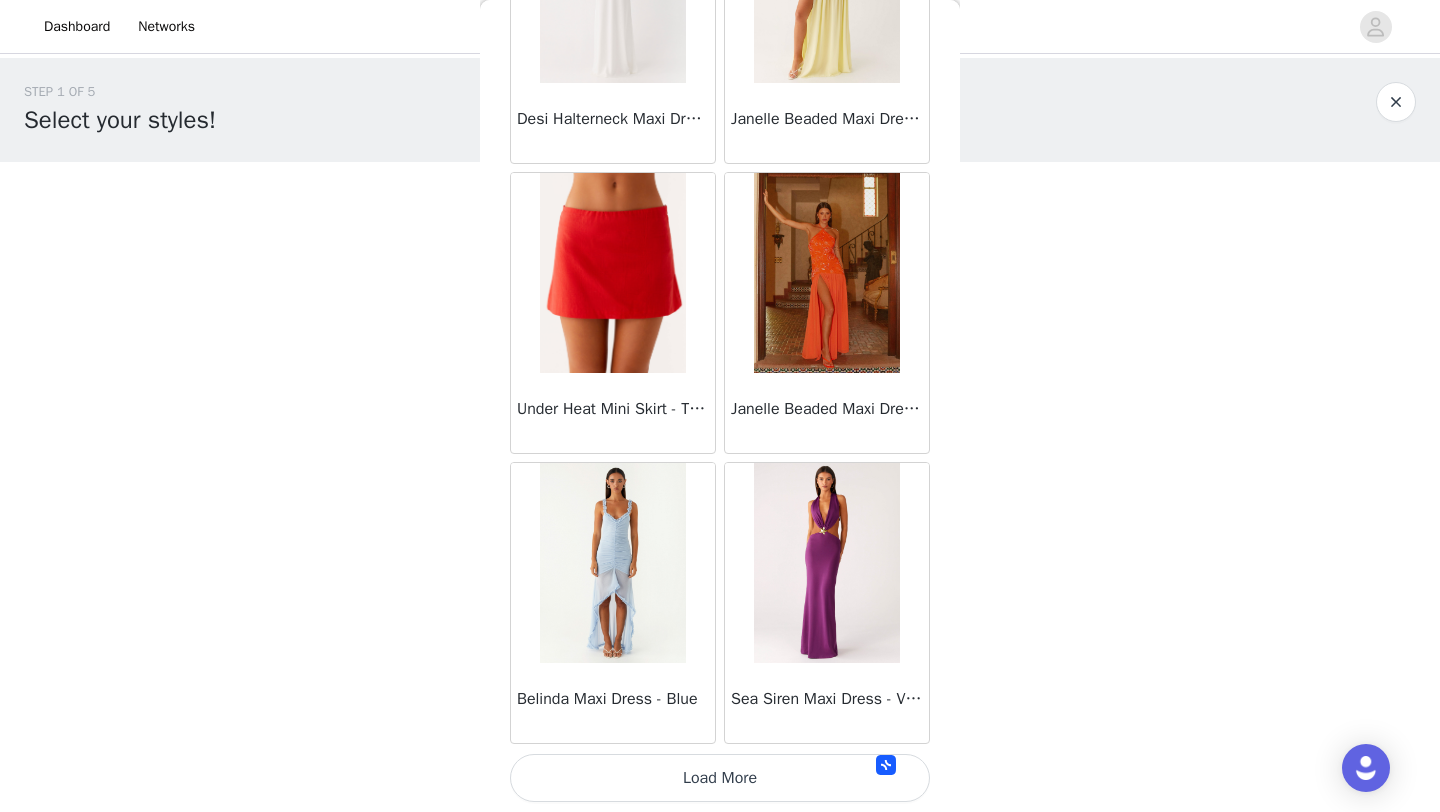click on "Load More" at bounding box center [720, 778] 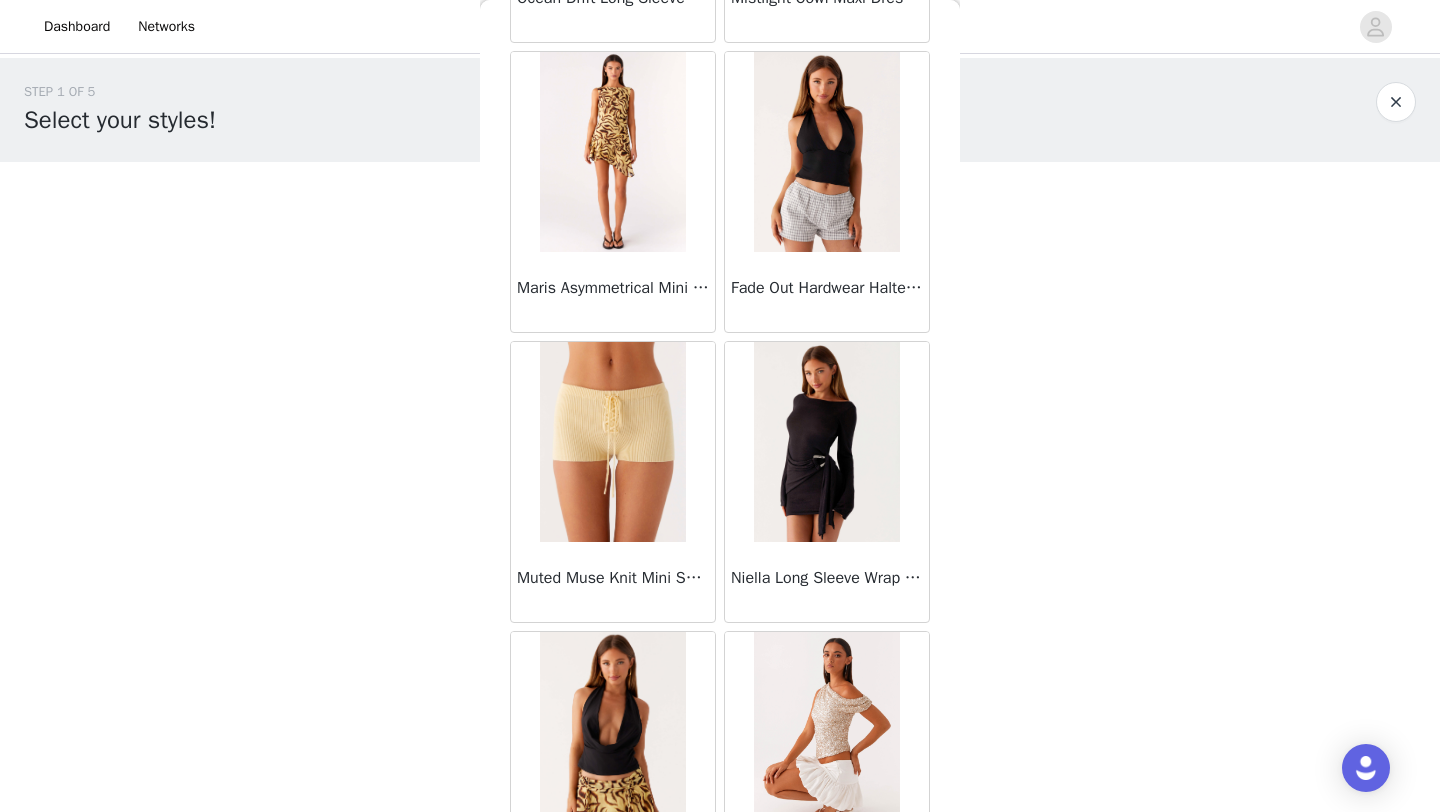 scroll, scrollTop: 71848, scrollLeft: 0, axis: vertical 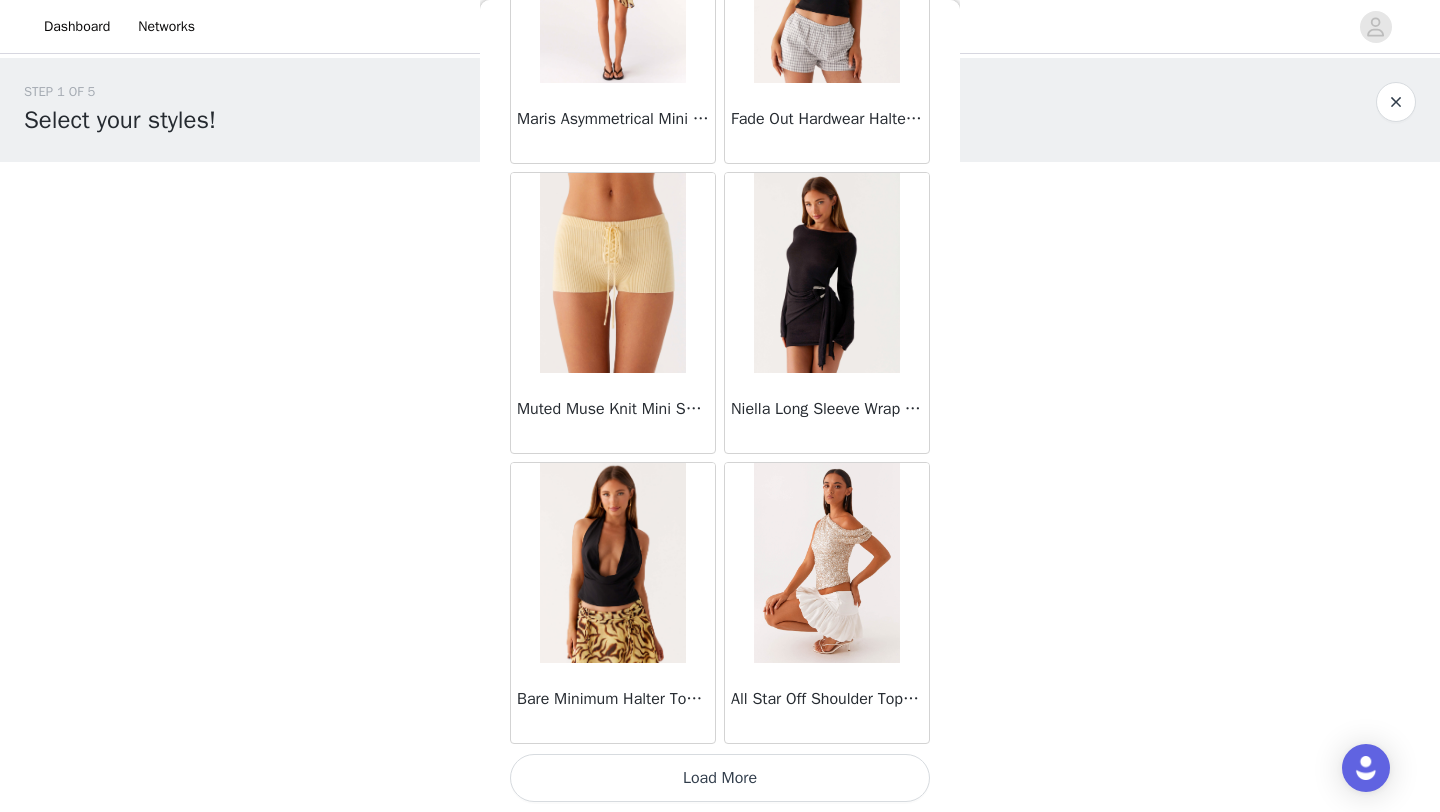 click on "Load More" at bounding box center [720, 778] 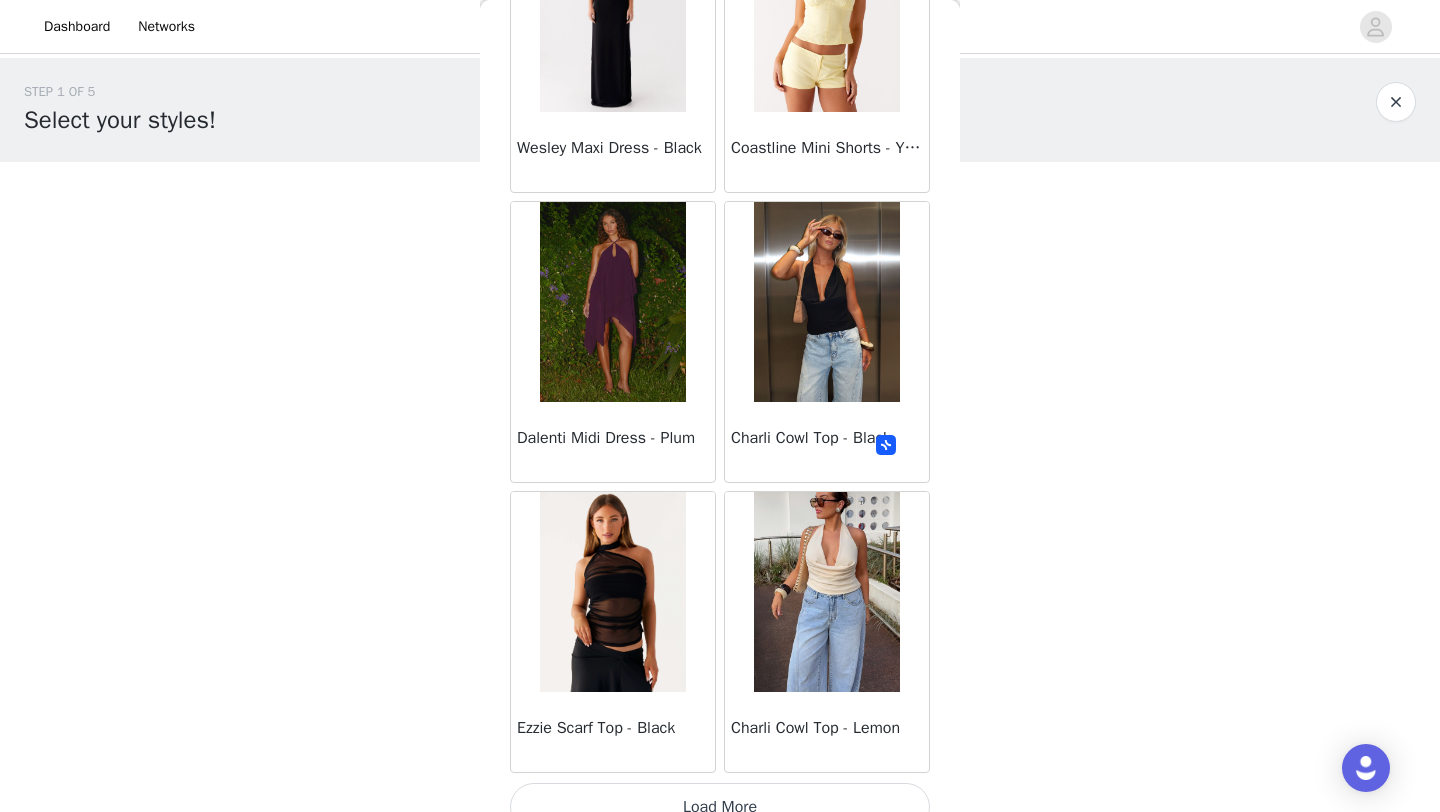 scroll, scrollTop: 74748, scrollLeft: 0, axis: vertical 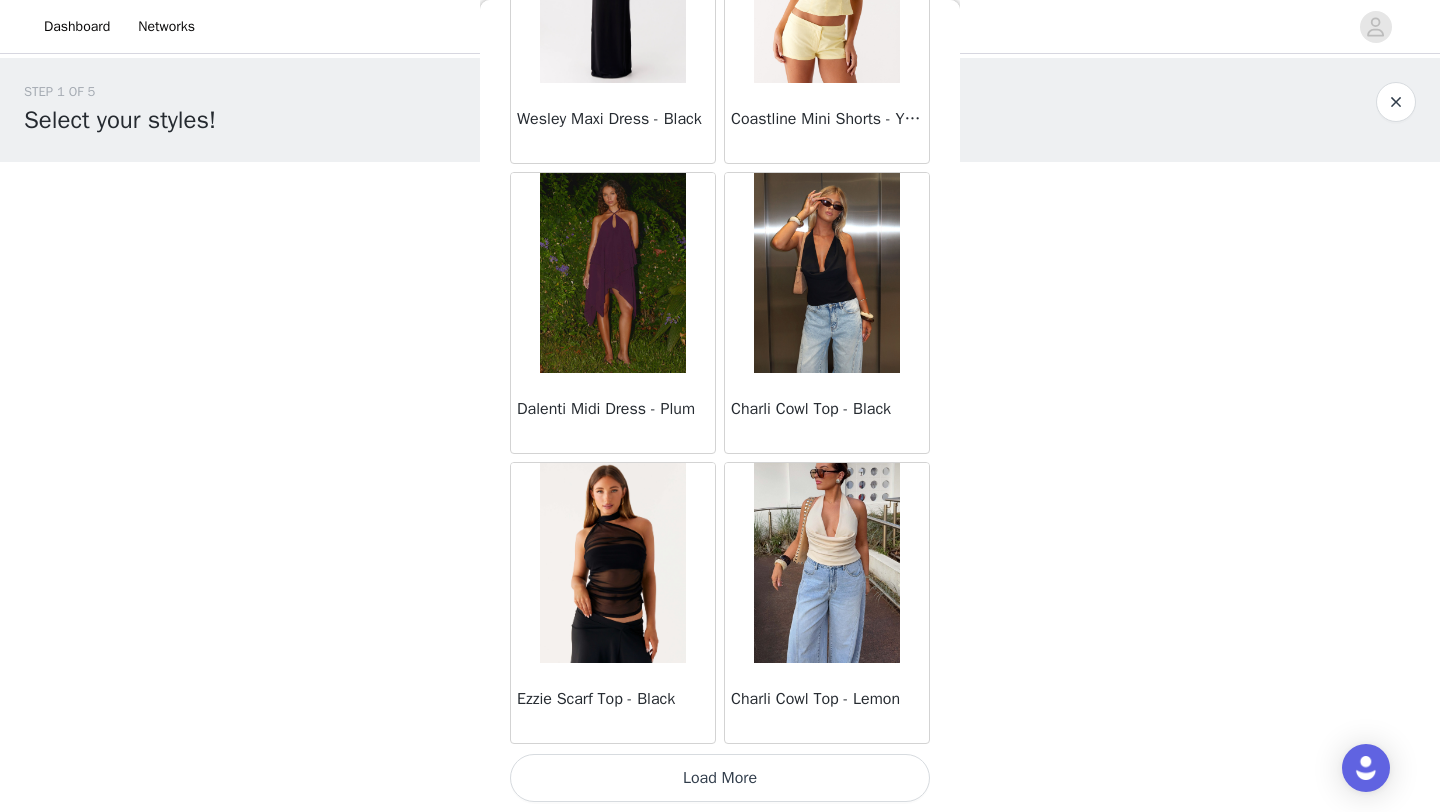 click on "Load More" at bounding box center [720, 778] 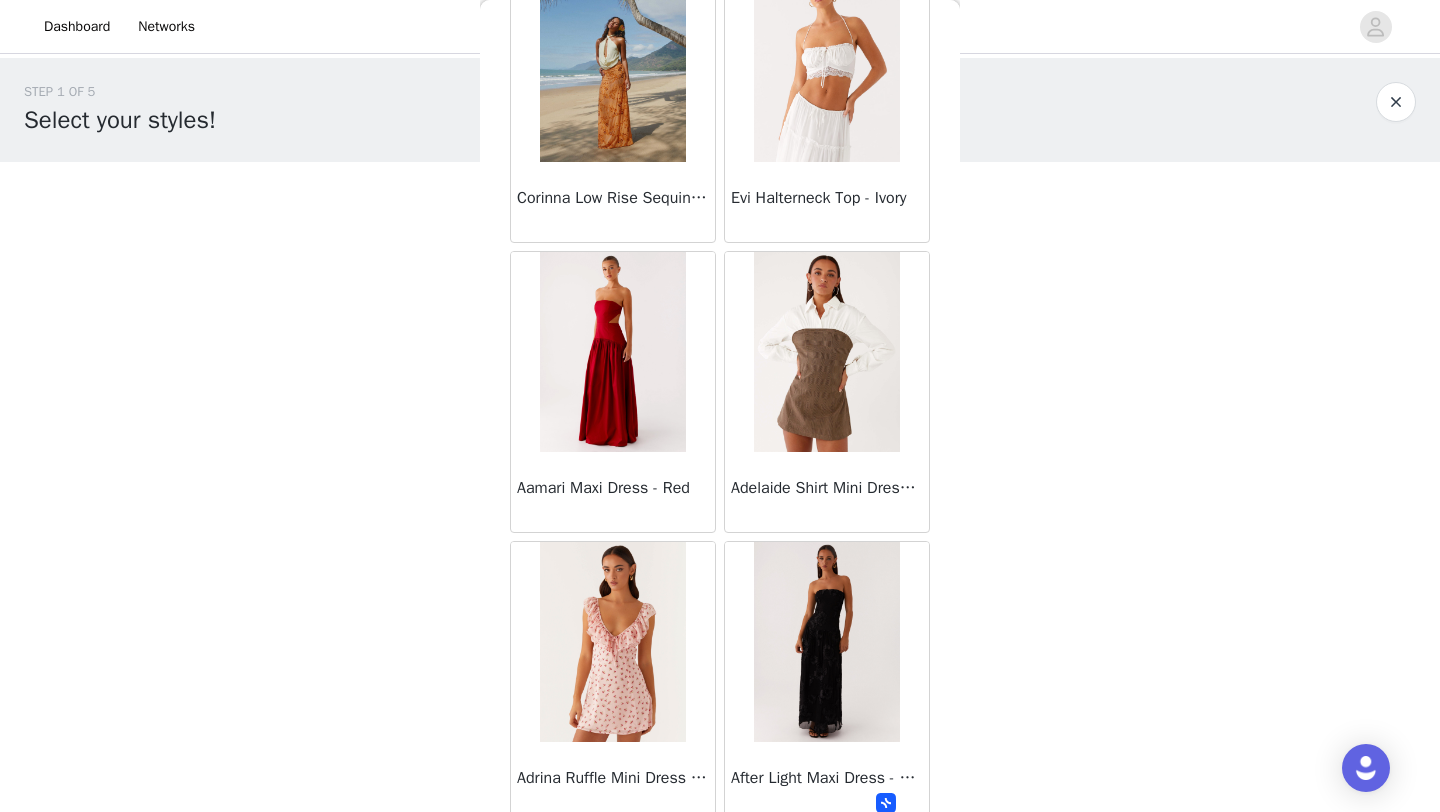 scroll, scrollTop: 77576, scrollLeft: 0, axis: vertical 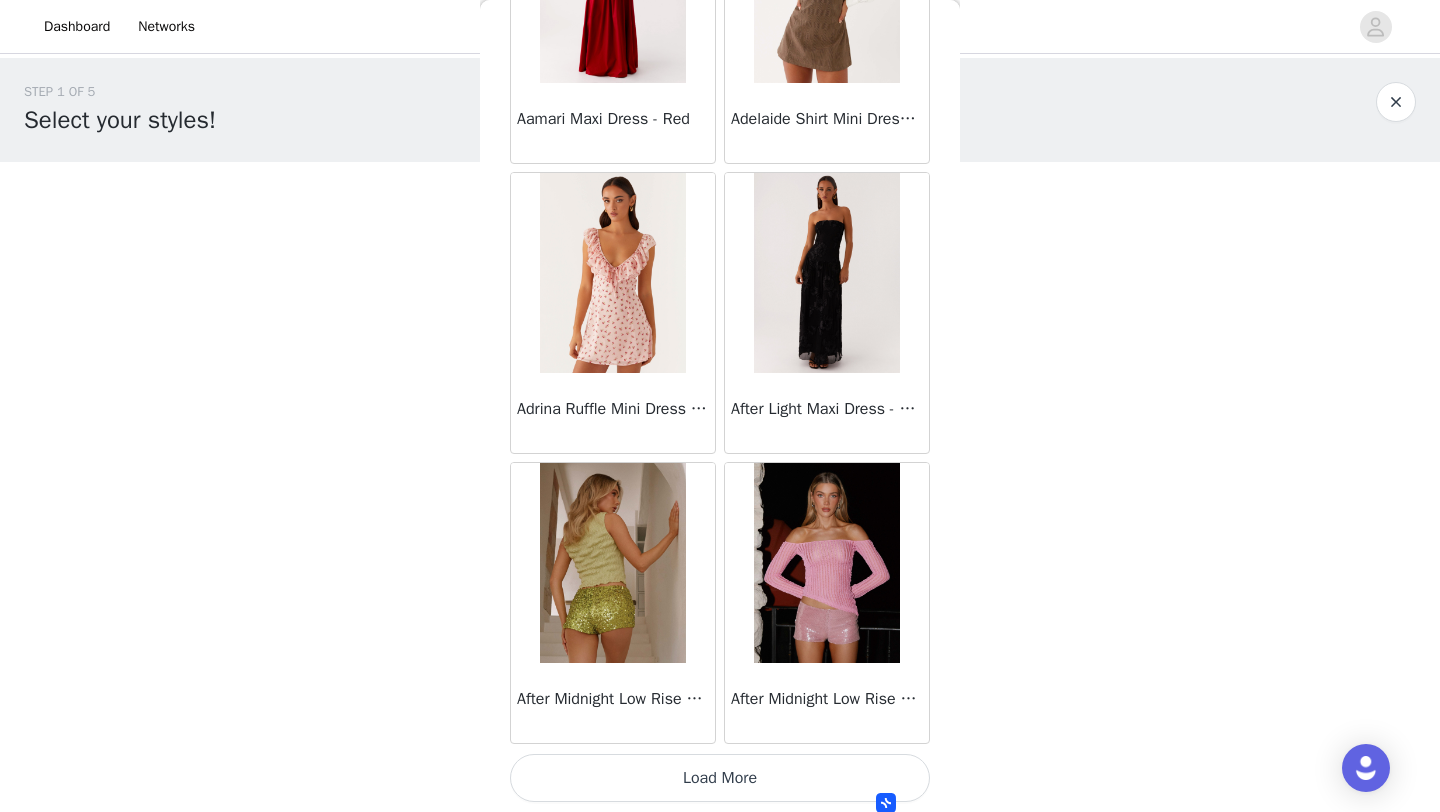 click on "Load More" at bounding box center (720, 778) 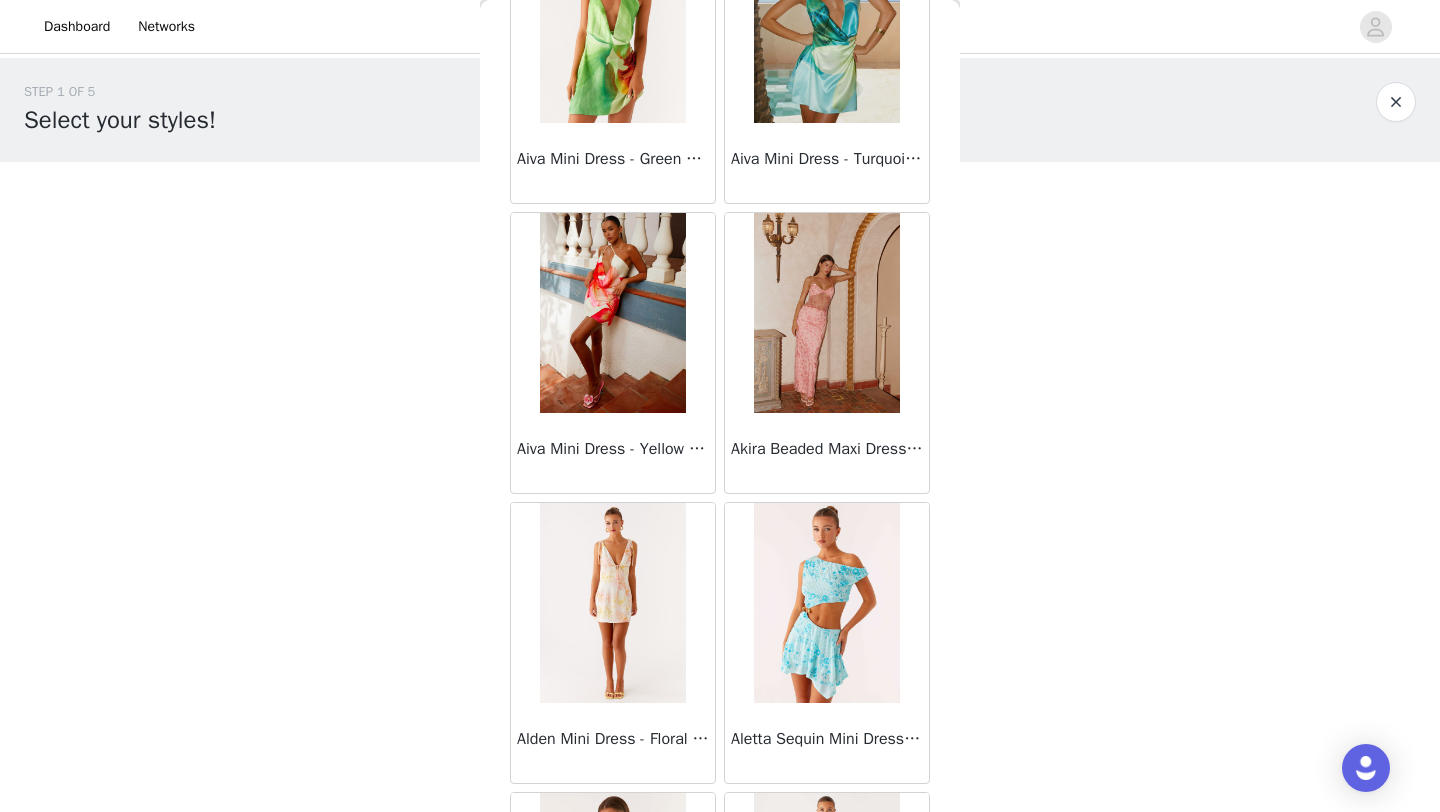 scroll, scrollTop: 79118, scrollLeft: 0, axis: vertical 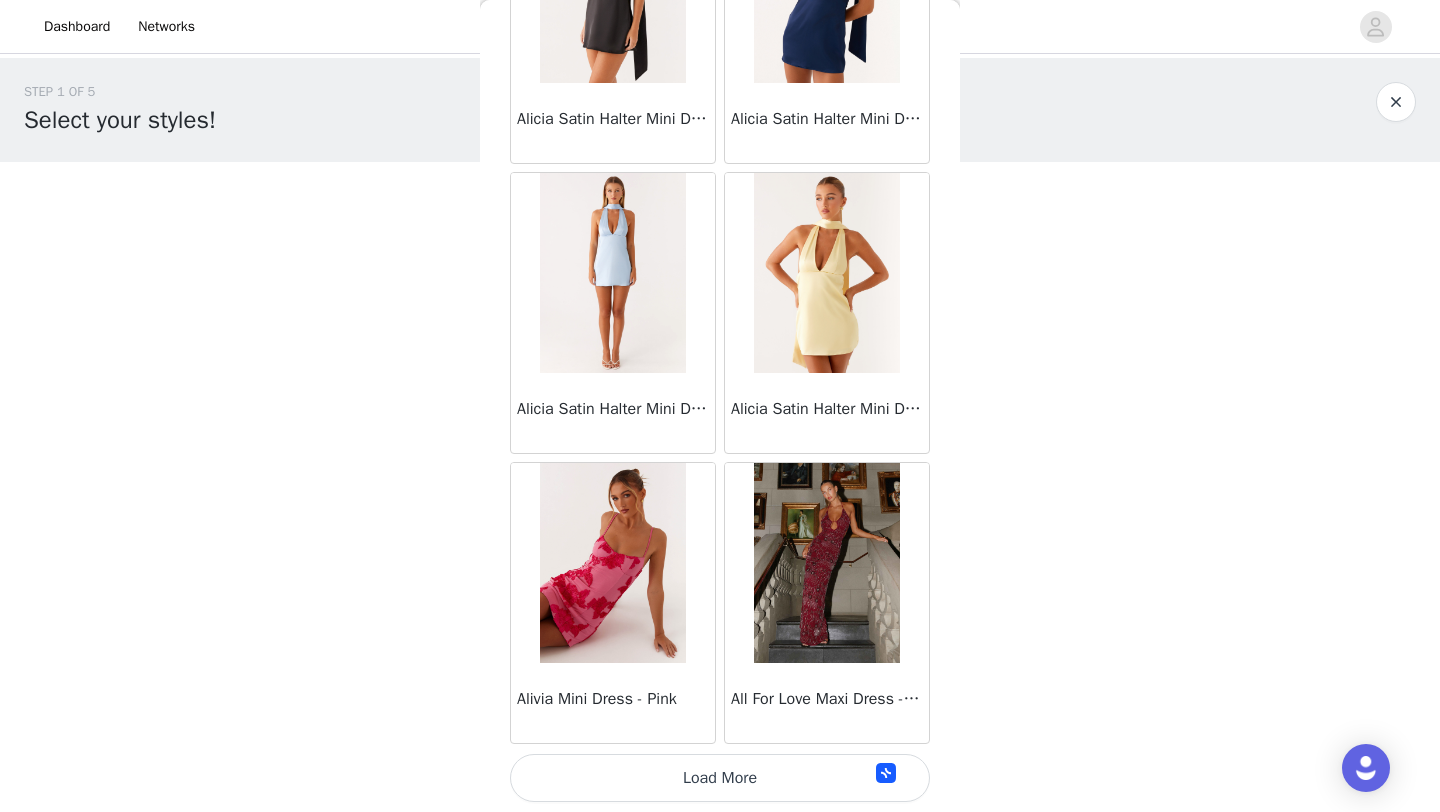 click on "Load More" at bounding box center [720, 778] 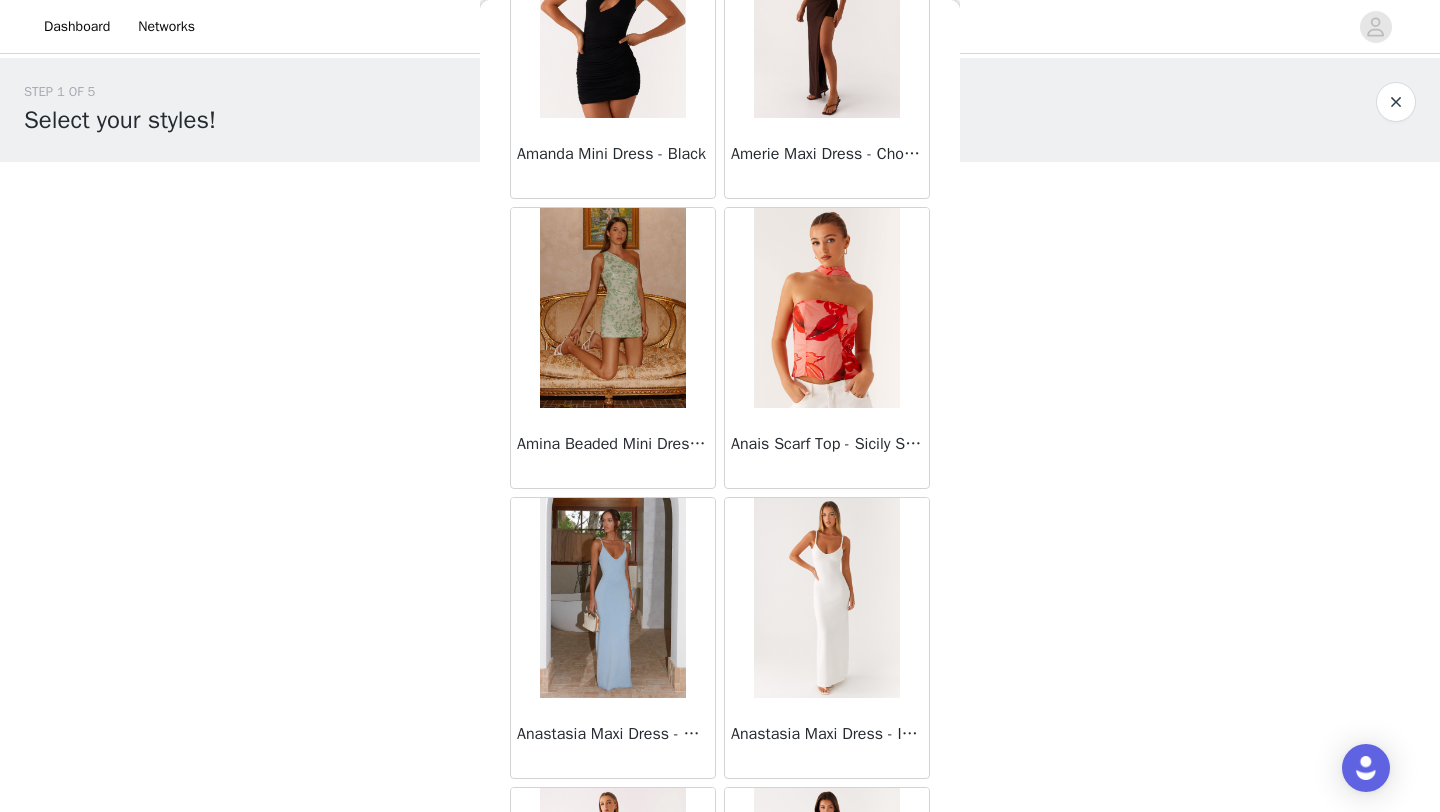 scroll, scrollTop: 82776, scrollLeft: 0, axis: vertical 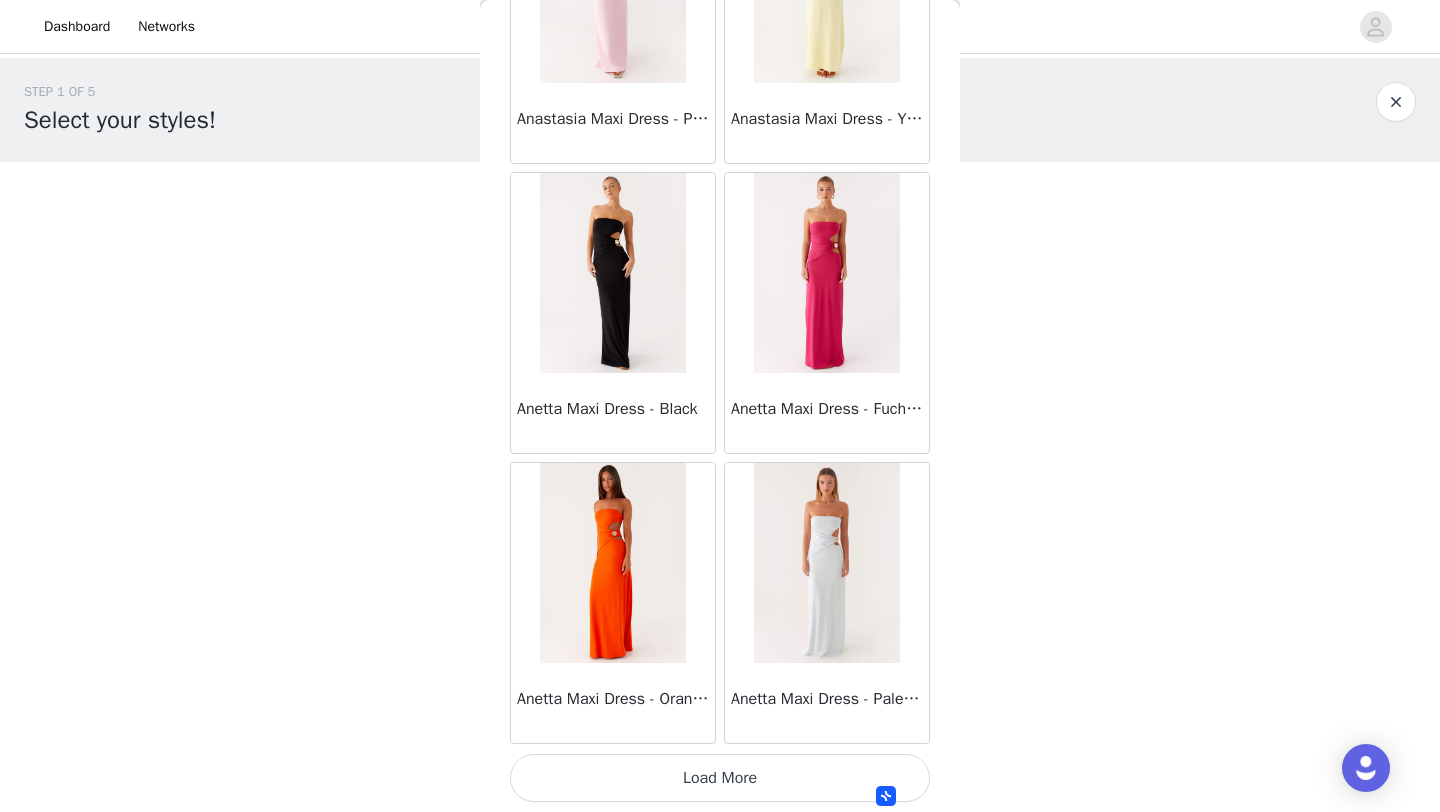 click on "Load More" at bounding box center [720, 778] 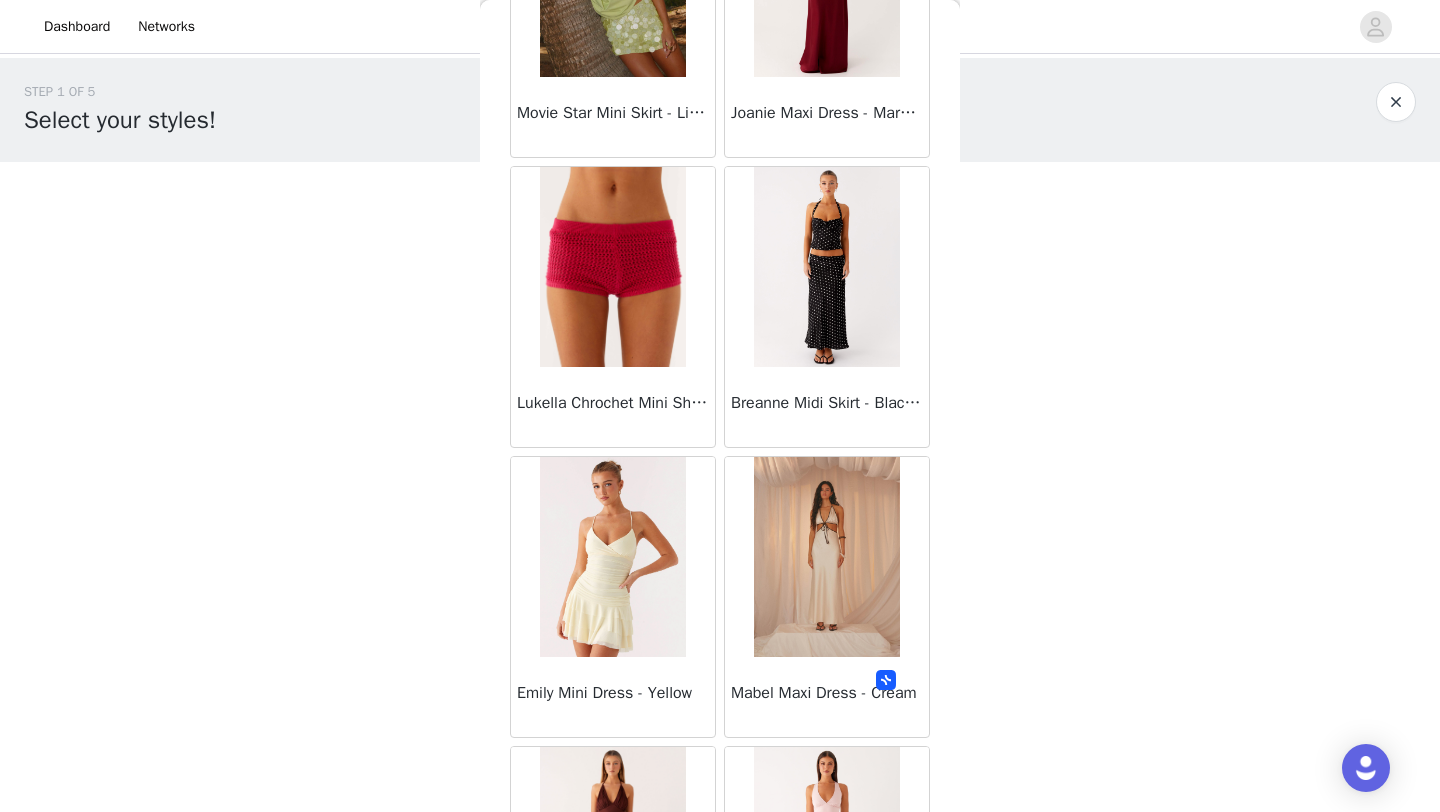 scroll, scrollTop: 59360, scrollLeft: 0, axis: vertical 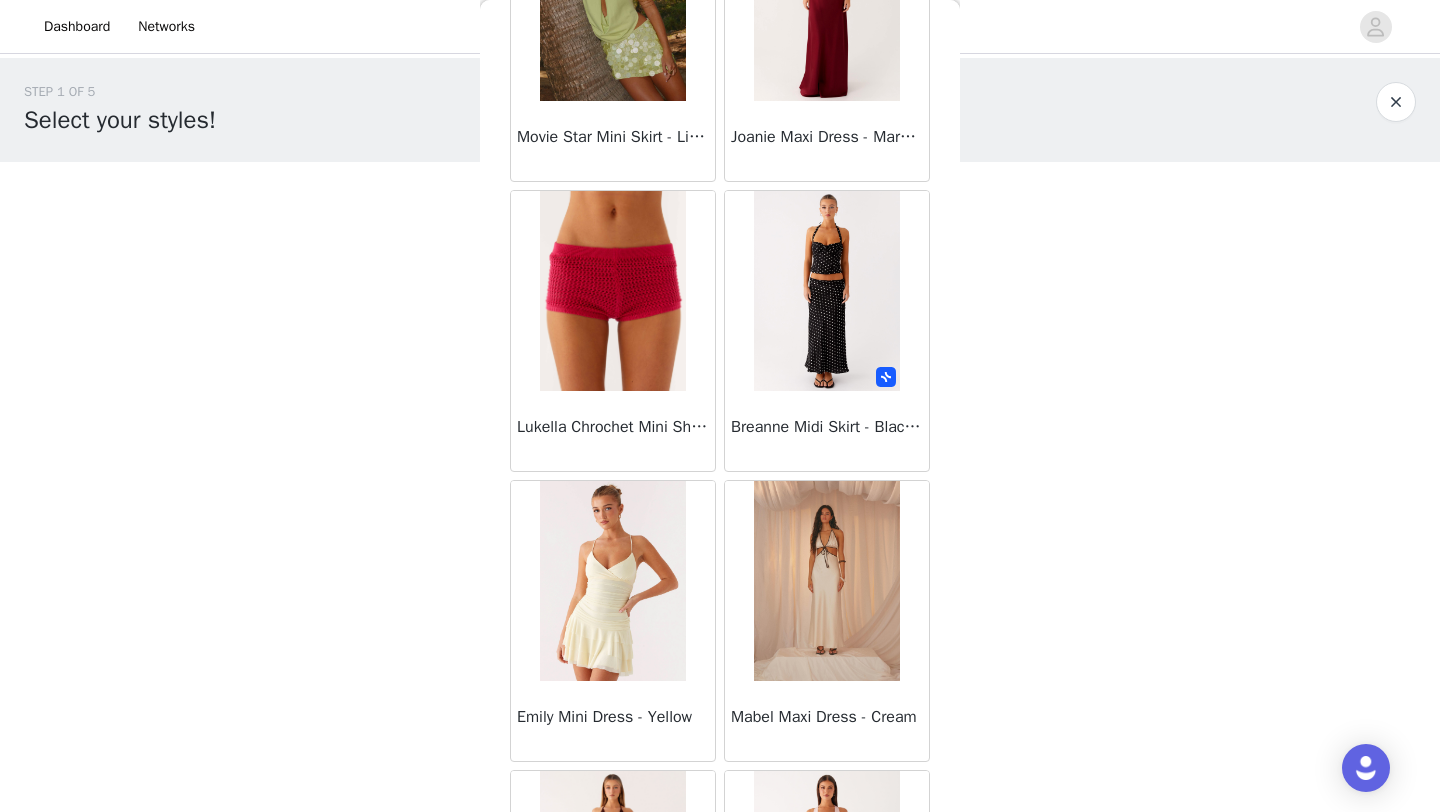 click at bounding box center [826, 291] 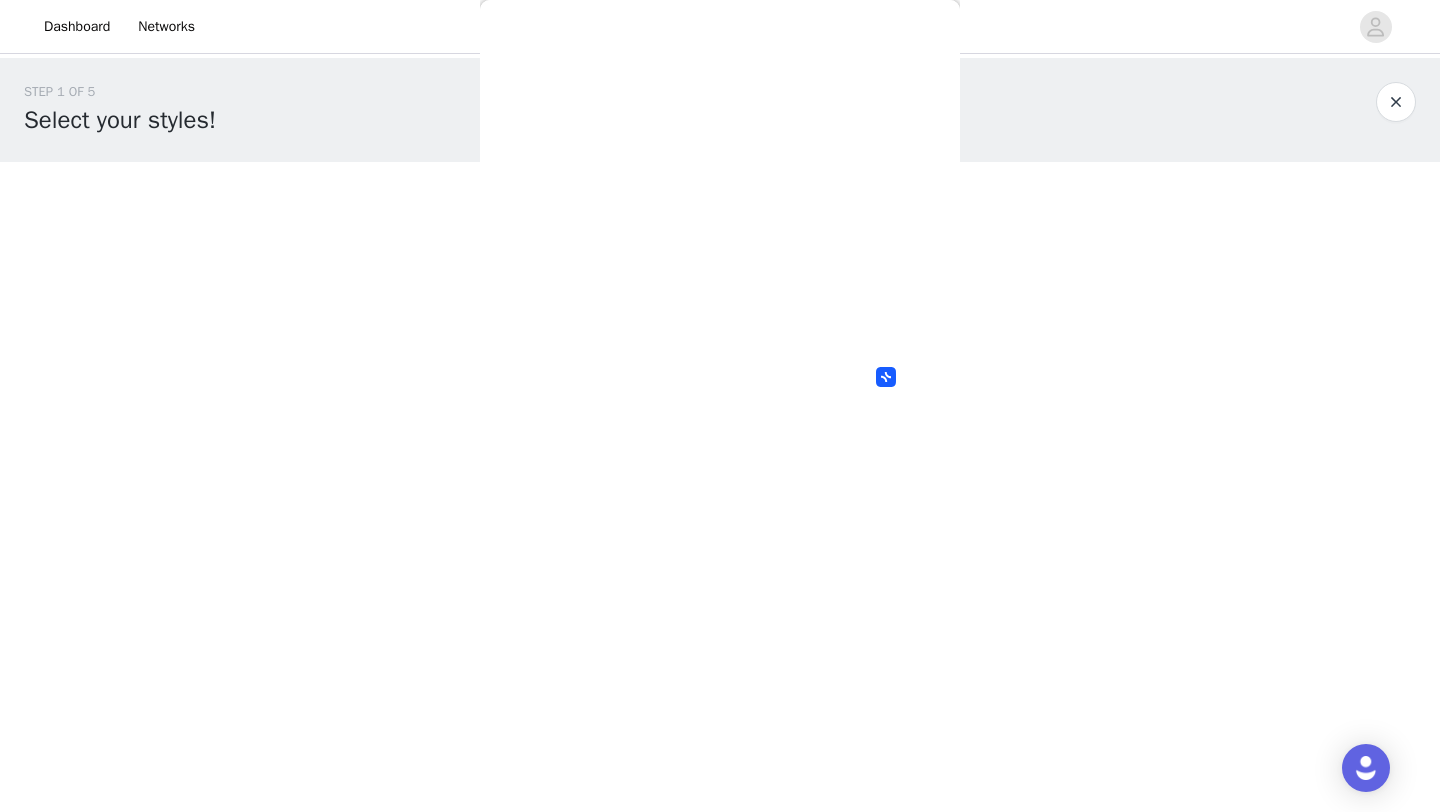 scroll, scrollTop: 0, scrollLeft: 0, axis: both 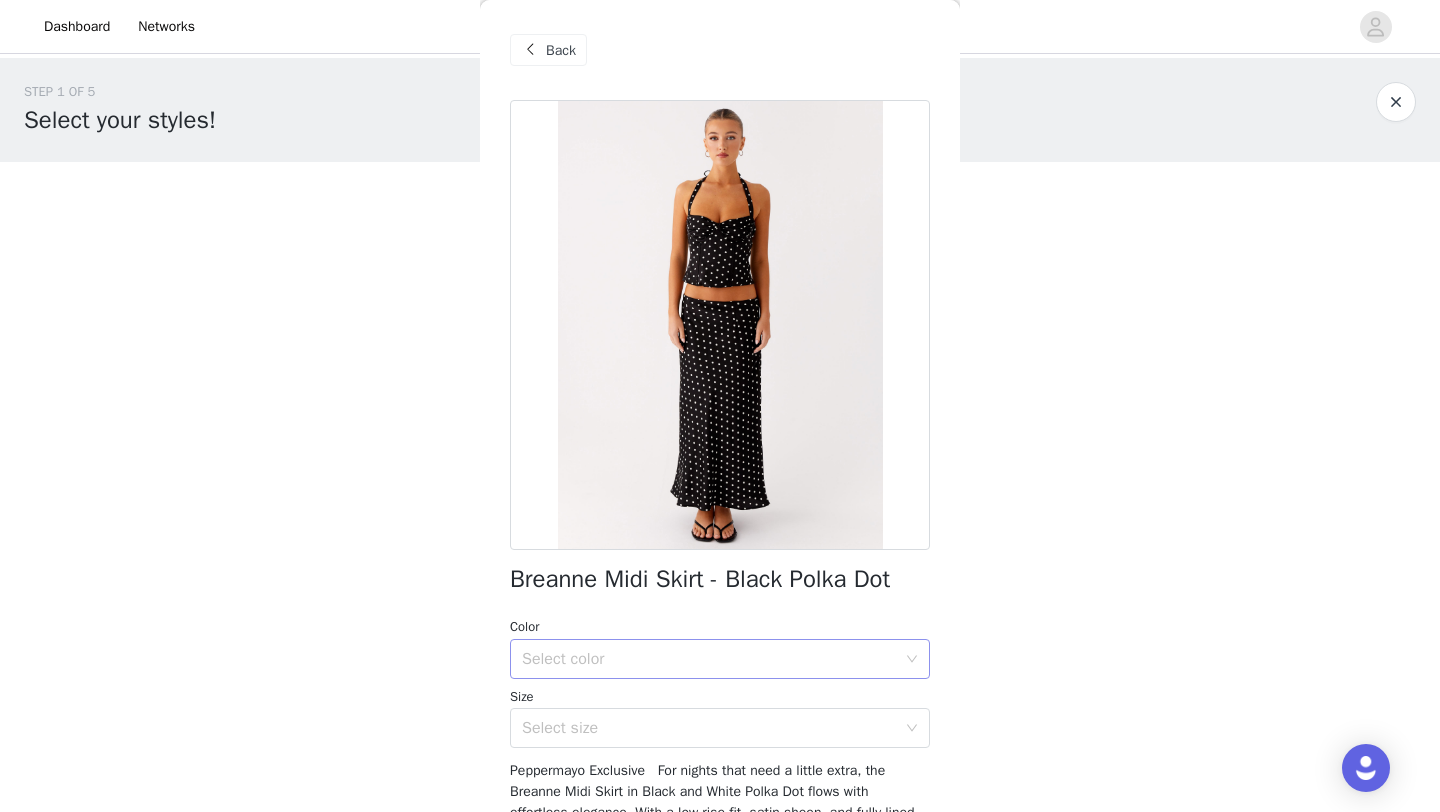 click on "Select color" at bounding box center (709, 659) 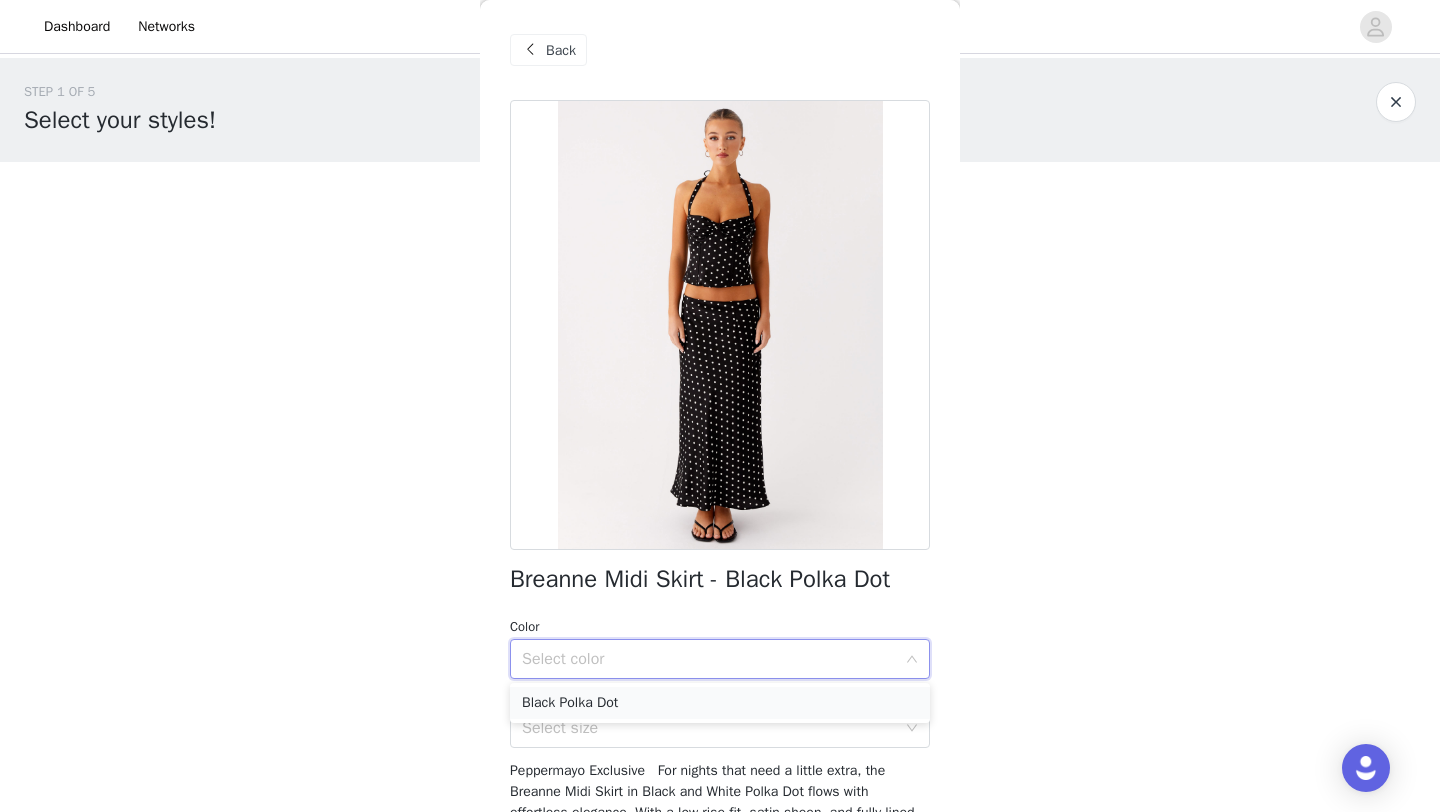 click on "Black Polka Dot" at bounding box center (720, 703) 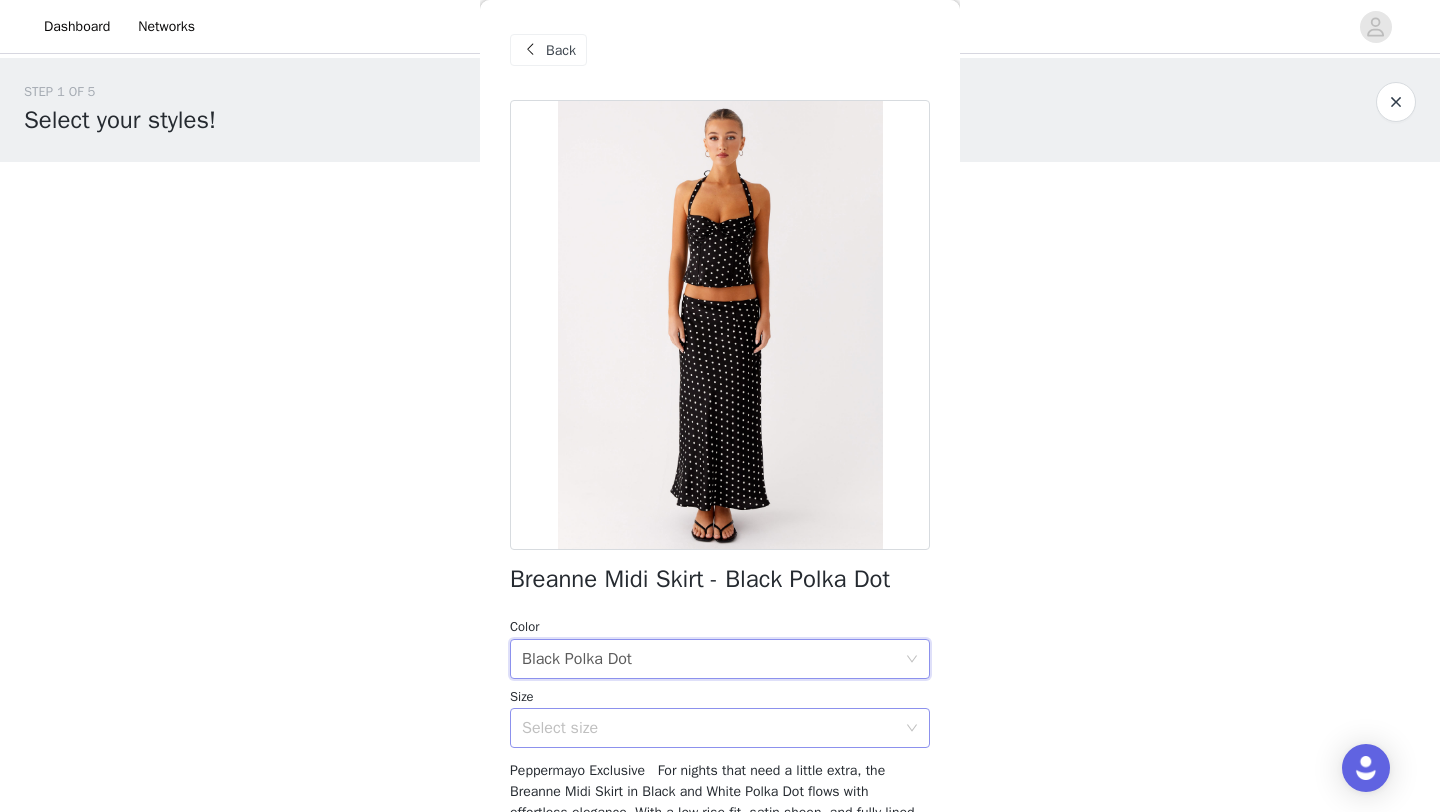 click on "Select size" at bounding box center [709, 728] 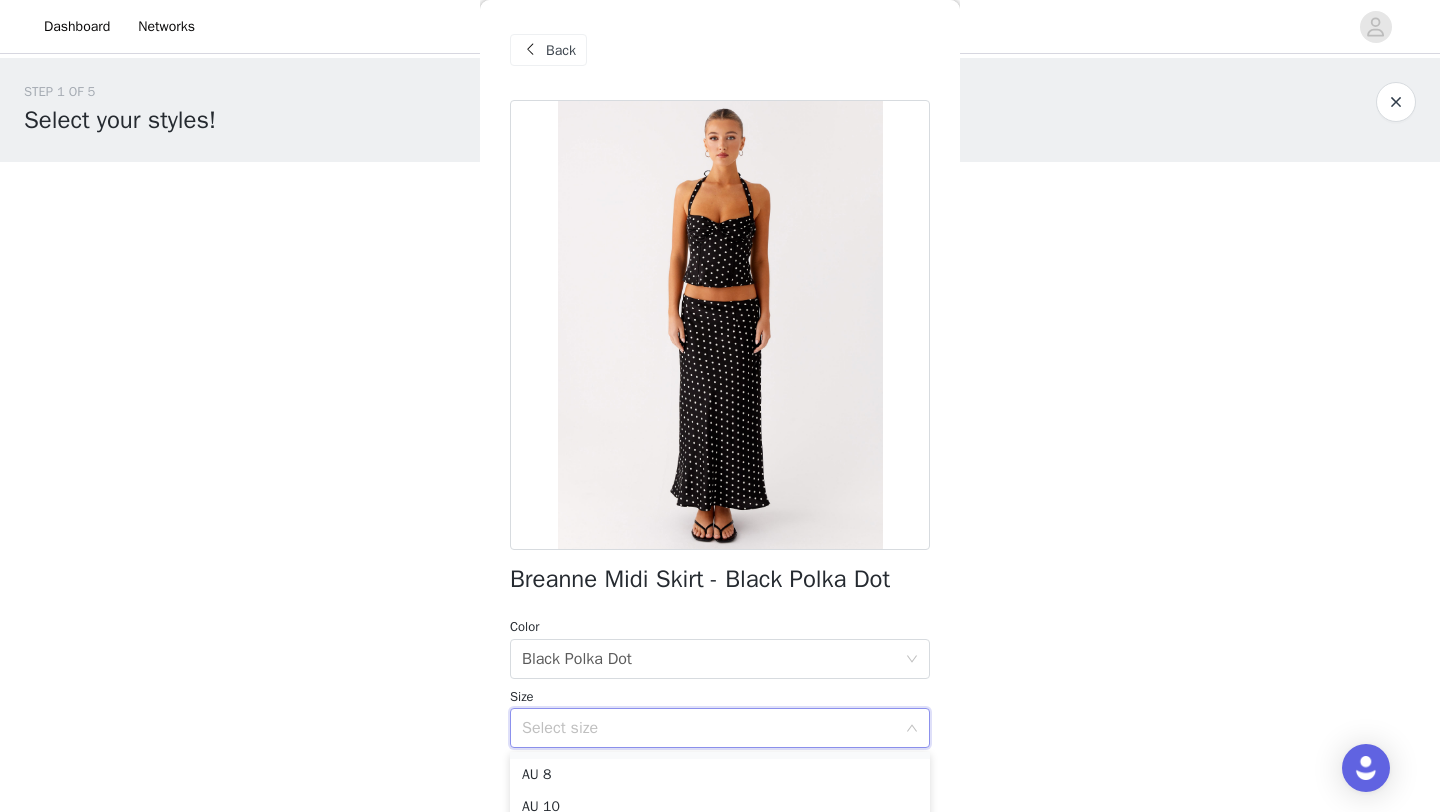 scroll, scrollTop: 78, scrollLeft: 0, axis: vertical 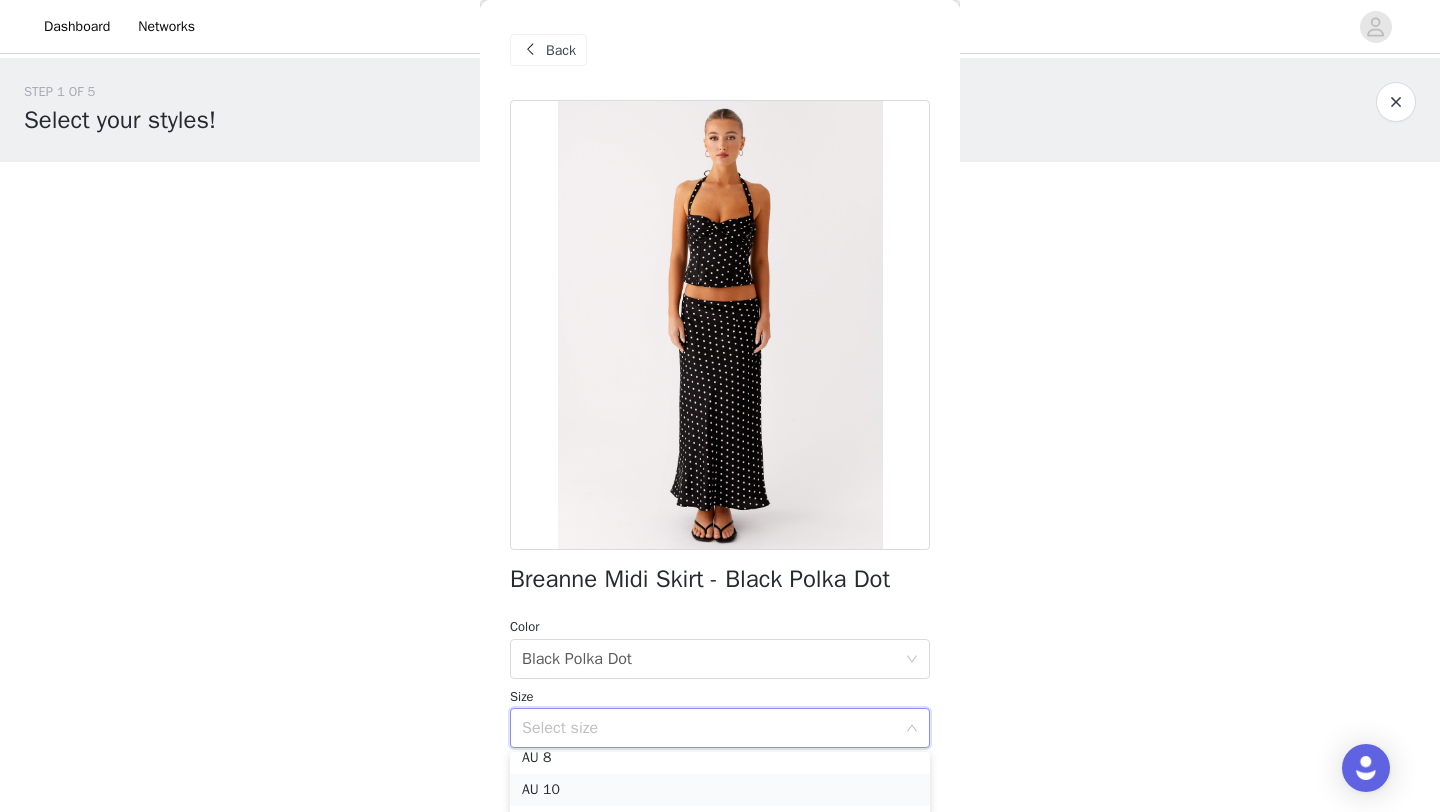 click on "AU 10" at bounding box center [720, 790] 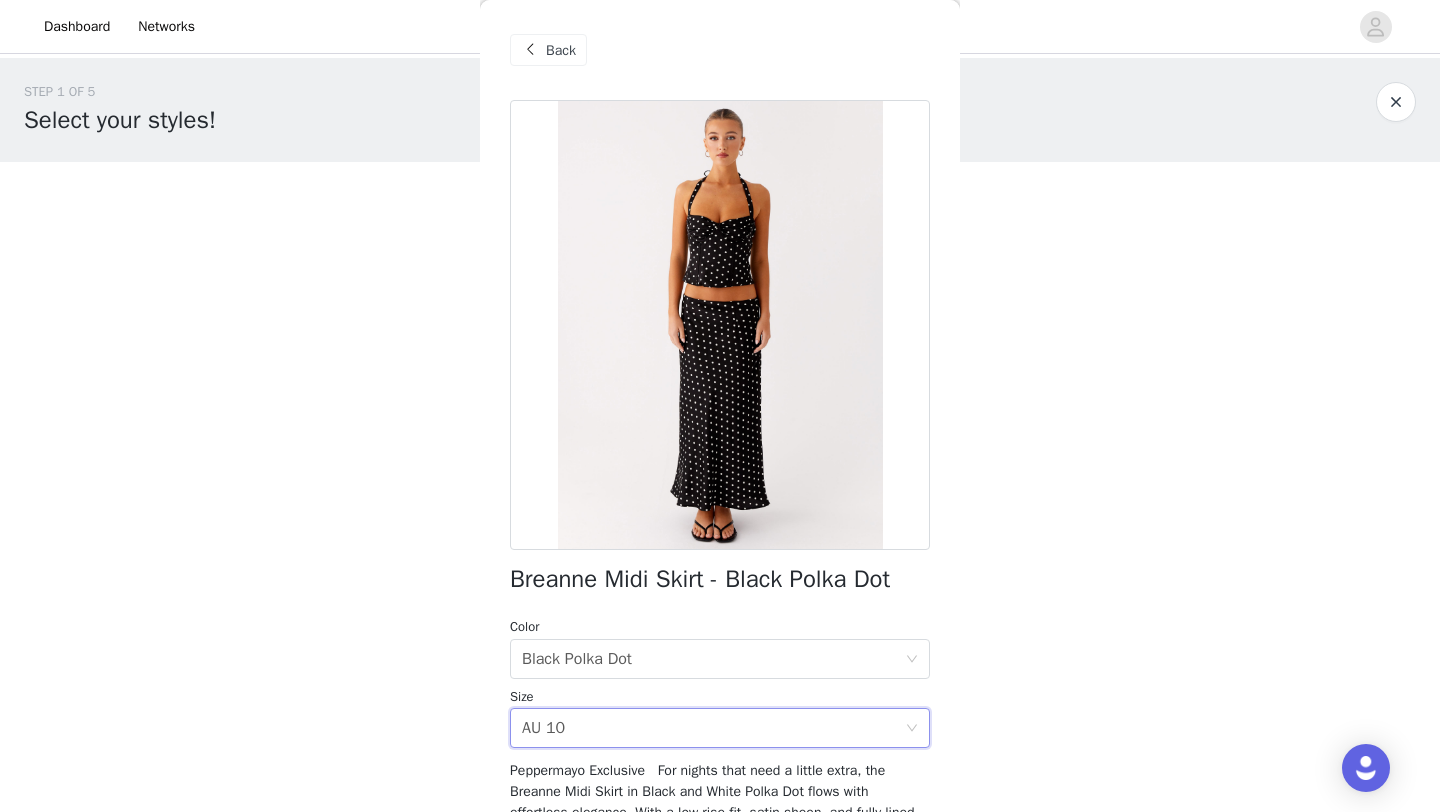 scroll, scrollTop: 263, scrollLeft: 0, axis: vertical 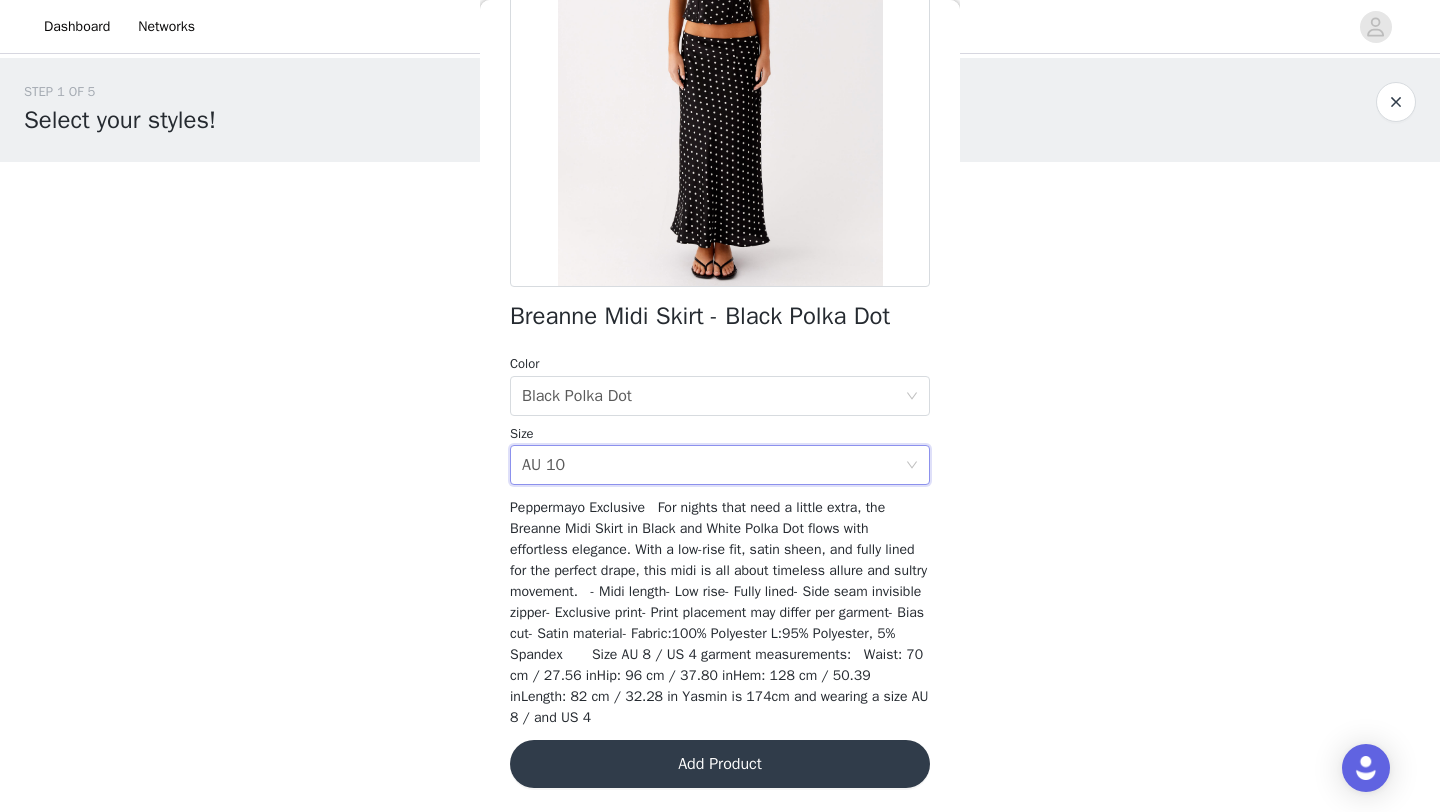 click on "Add Product" at bounding box center [720, 764] 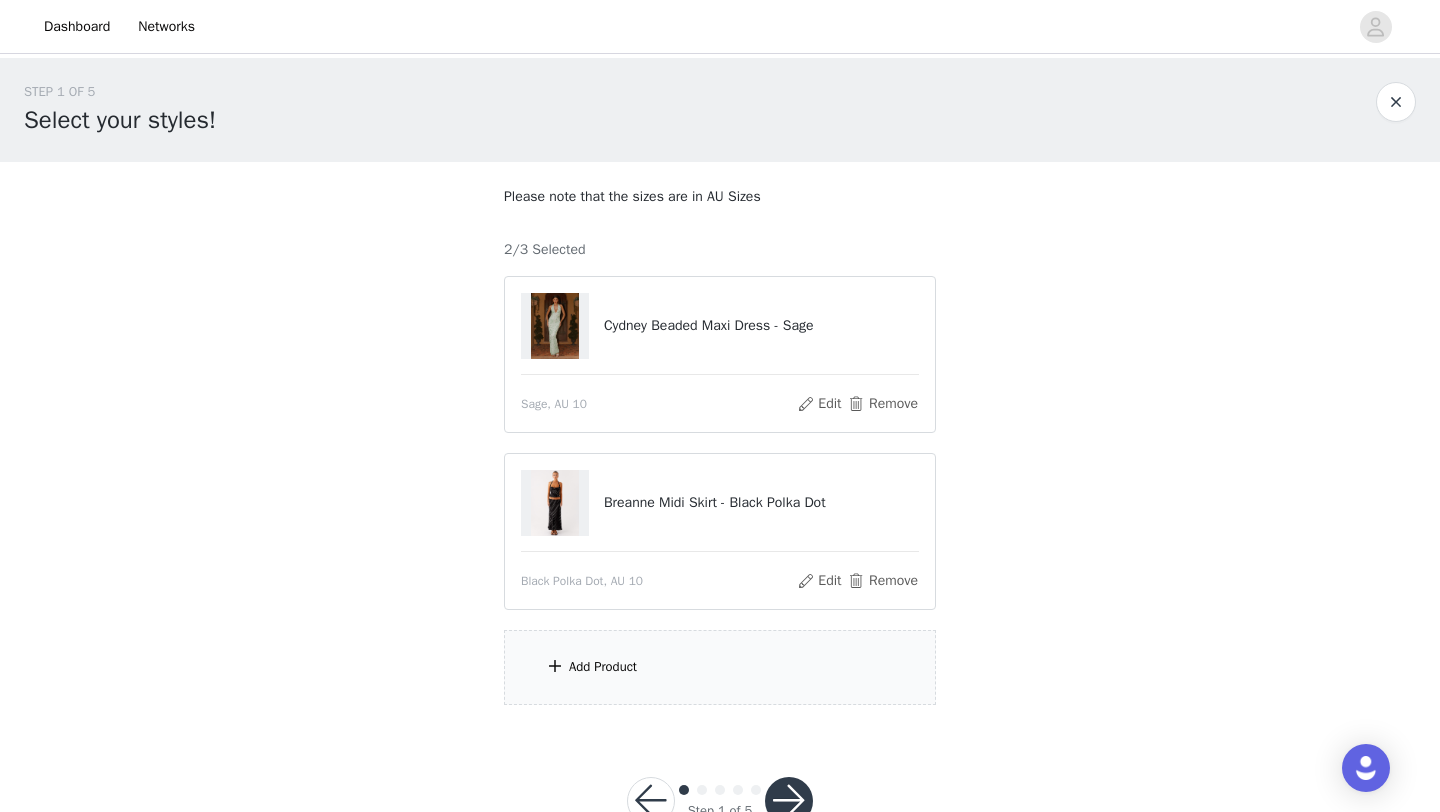click on "Add Product" at bounding box center [720, 667] 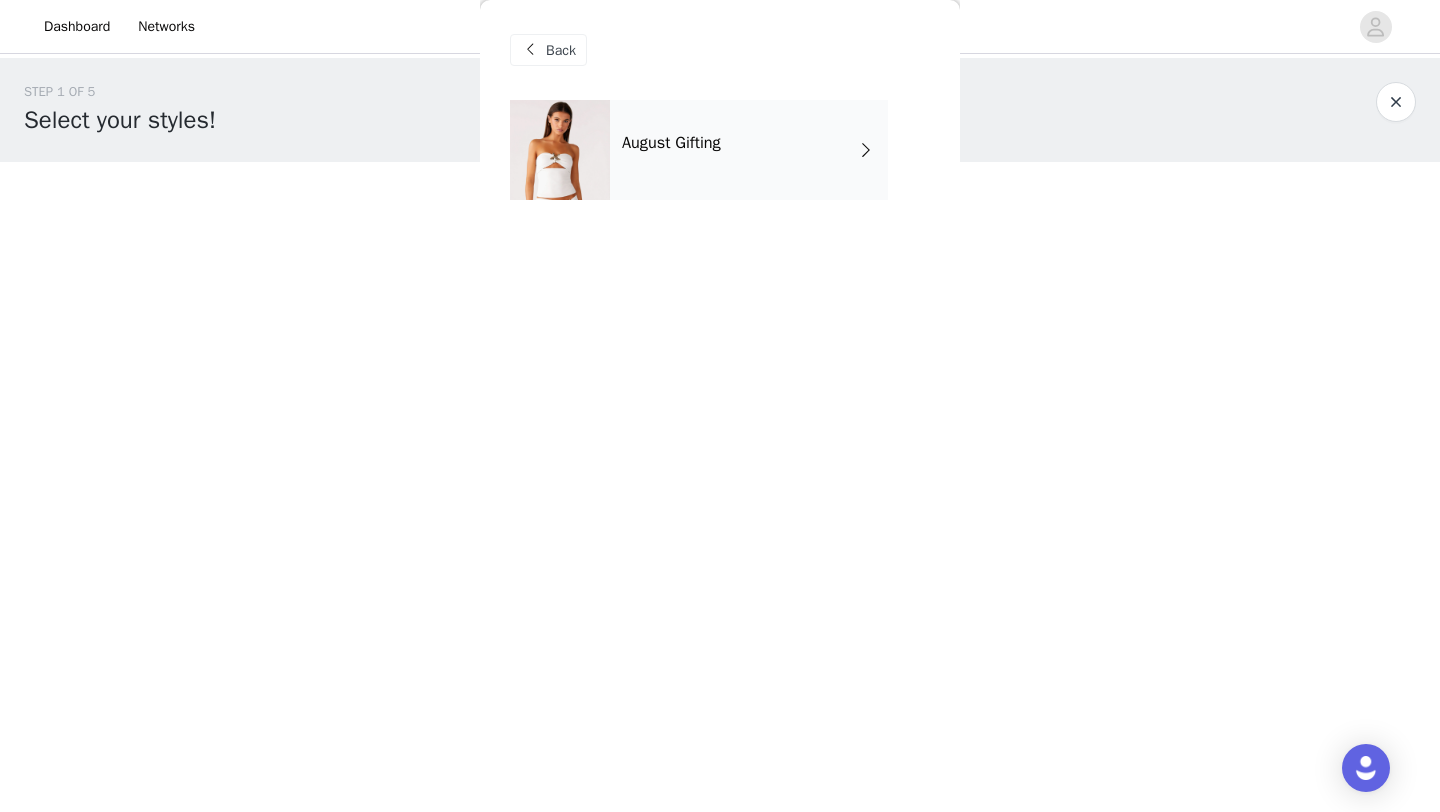 click on "August Gifting" at bounding box center [671, 143] 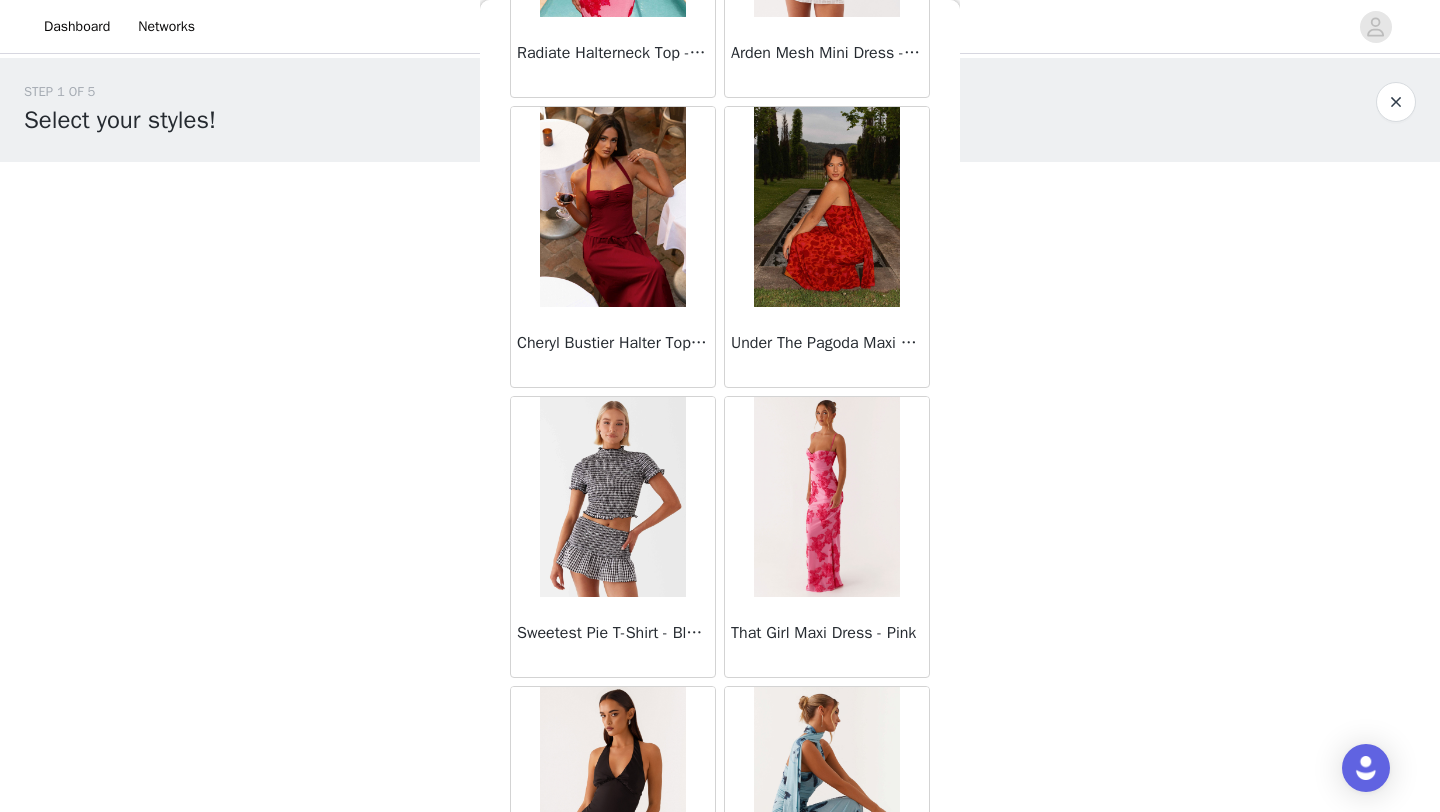 scroll, scrollTop: 928, scrollLeft: 0, axis: vertical 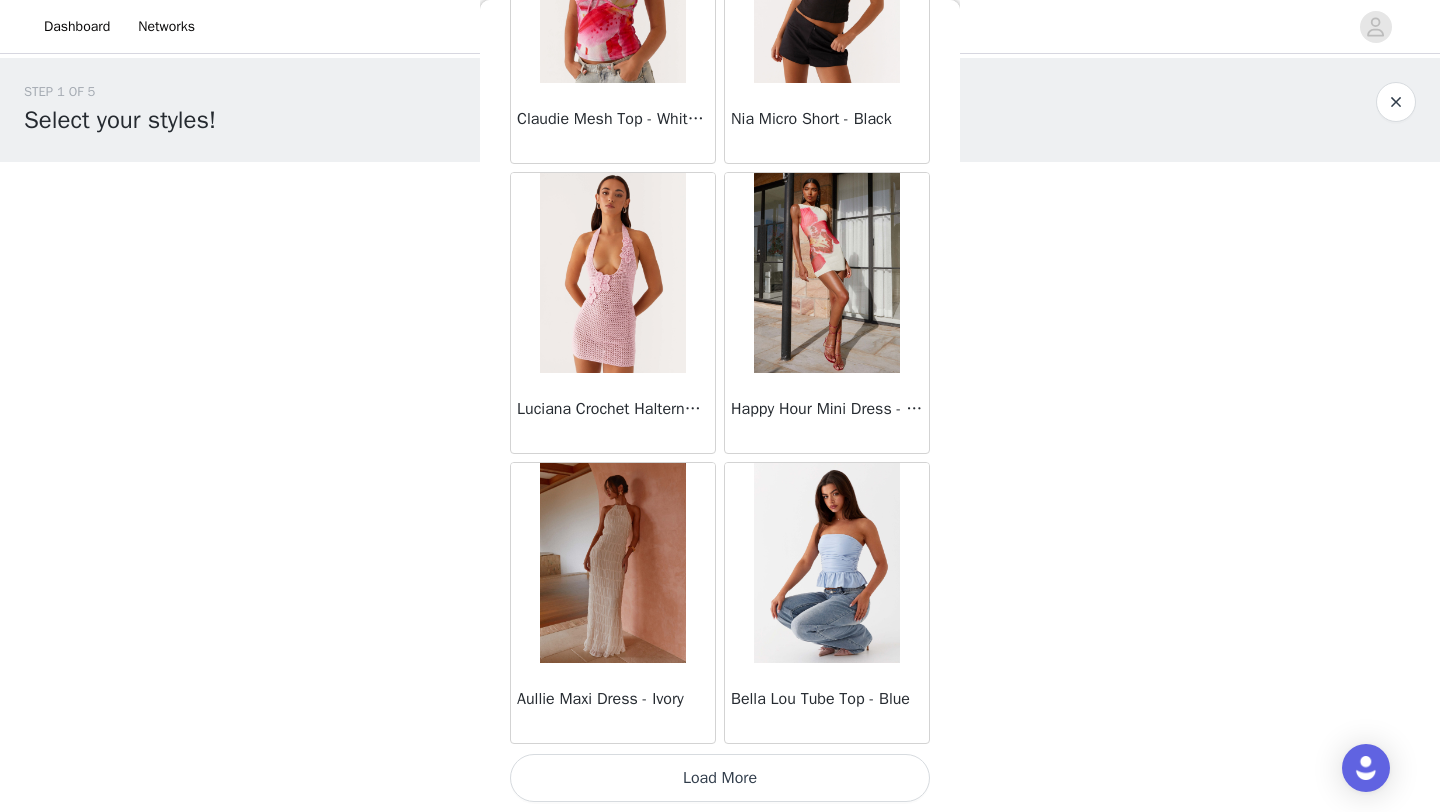 click on "Load More" at bounding box center (720, 778) 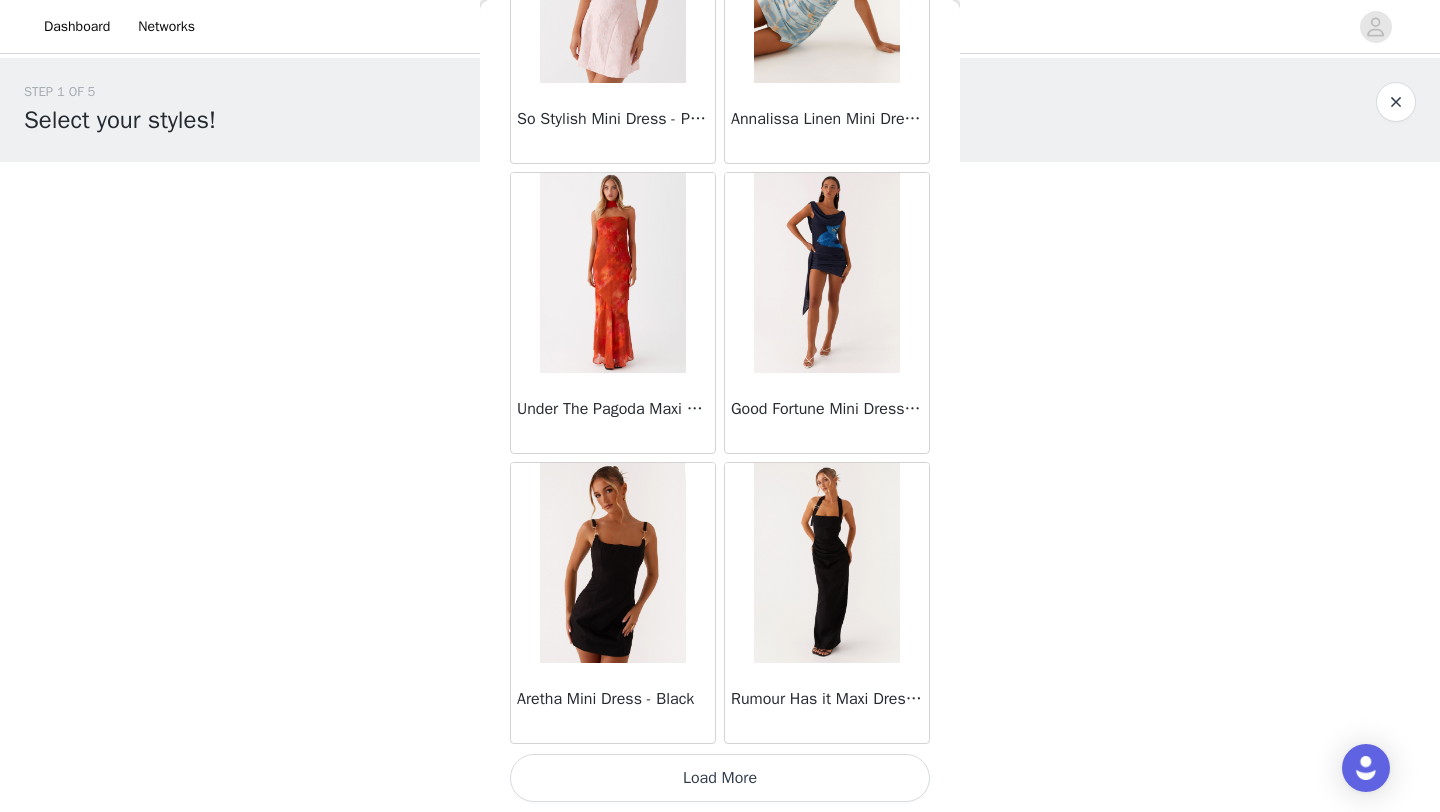 click on "Load More" at bounding box center (720, 778) 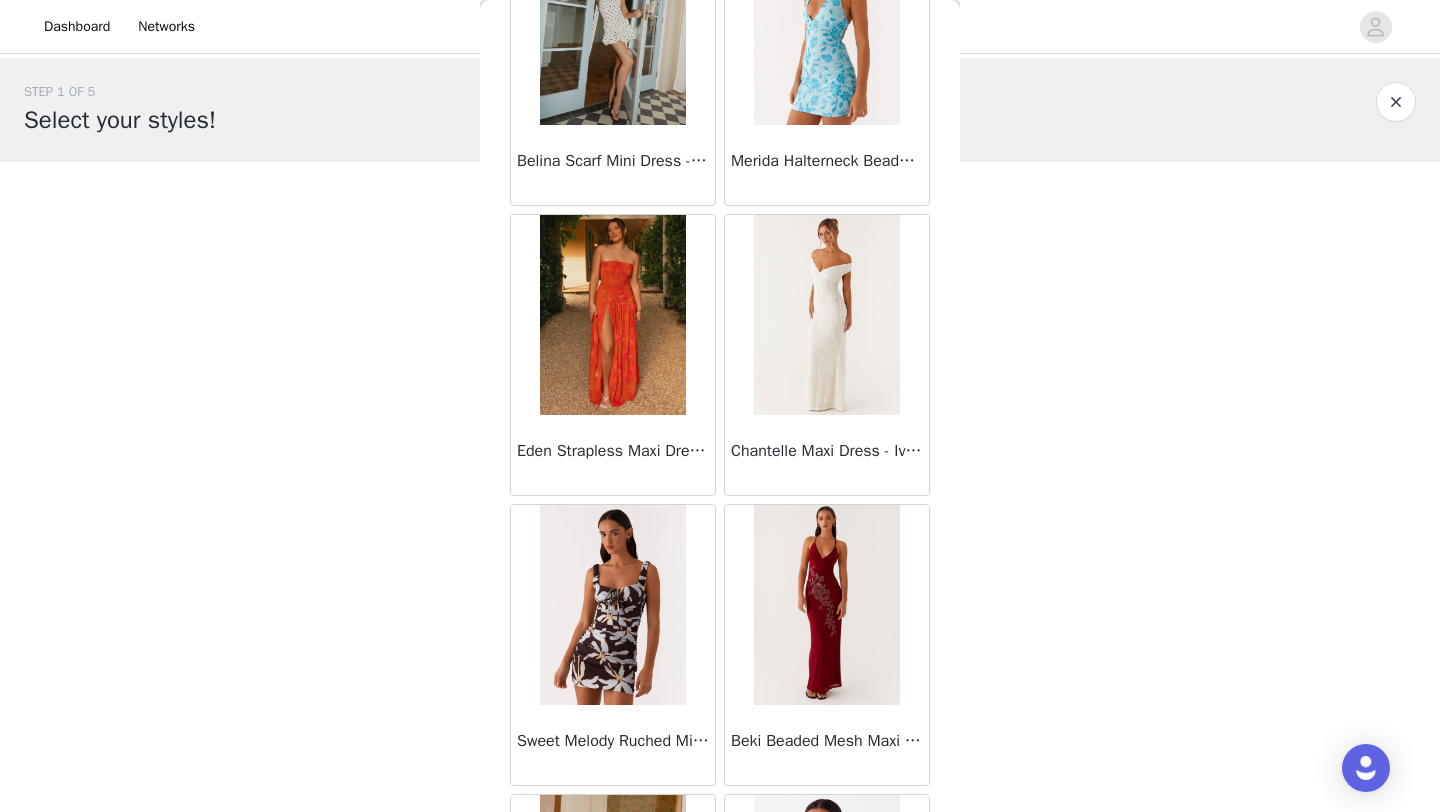 scroll, scrollTop: 8048, scrollLeft: 0, axis: vertical 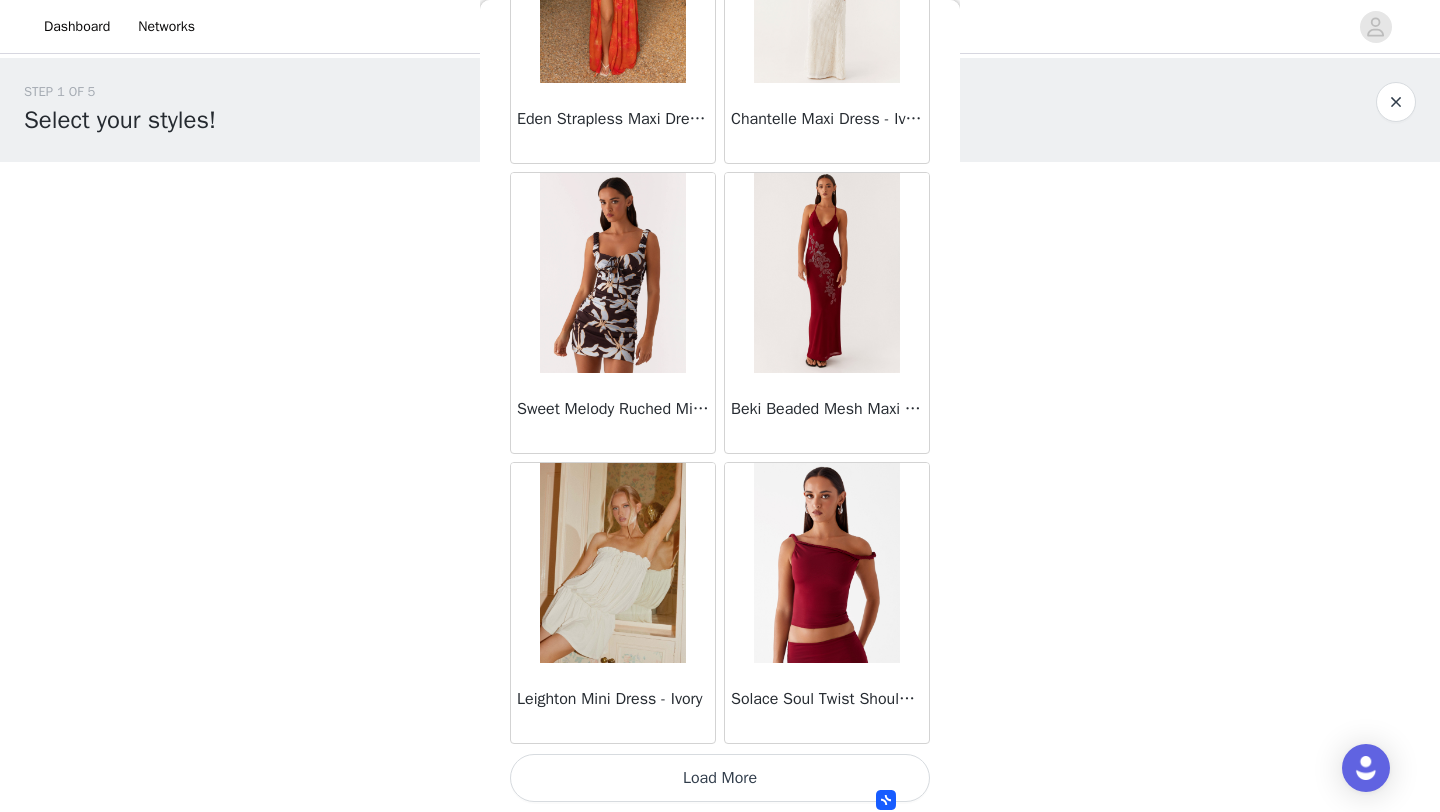 click on "Load More" at bounding box center [720, 778] 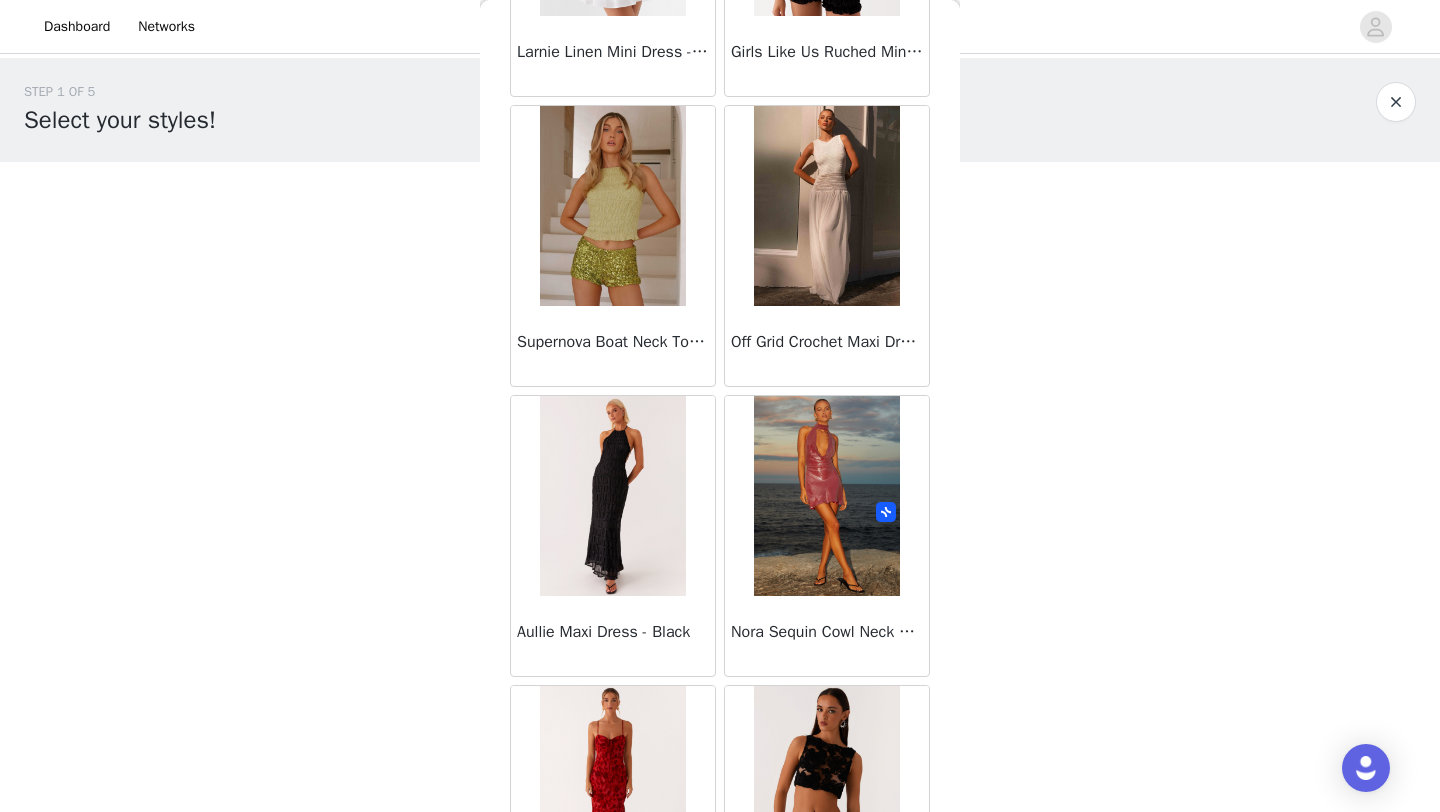 scroll, scrollTop: 10948, scrollLeft: 0, axis: vertical 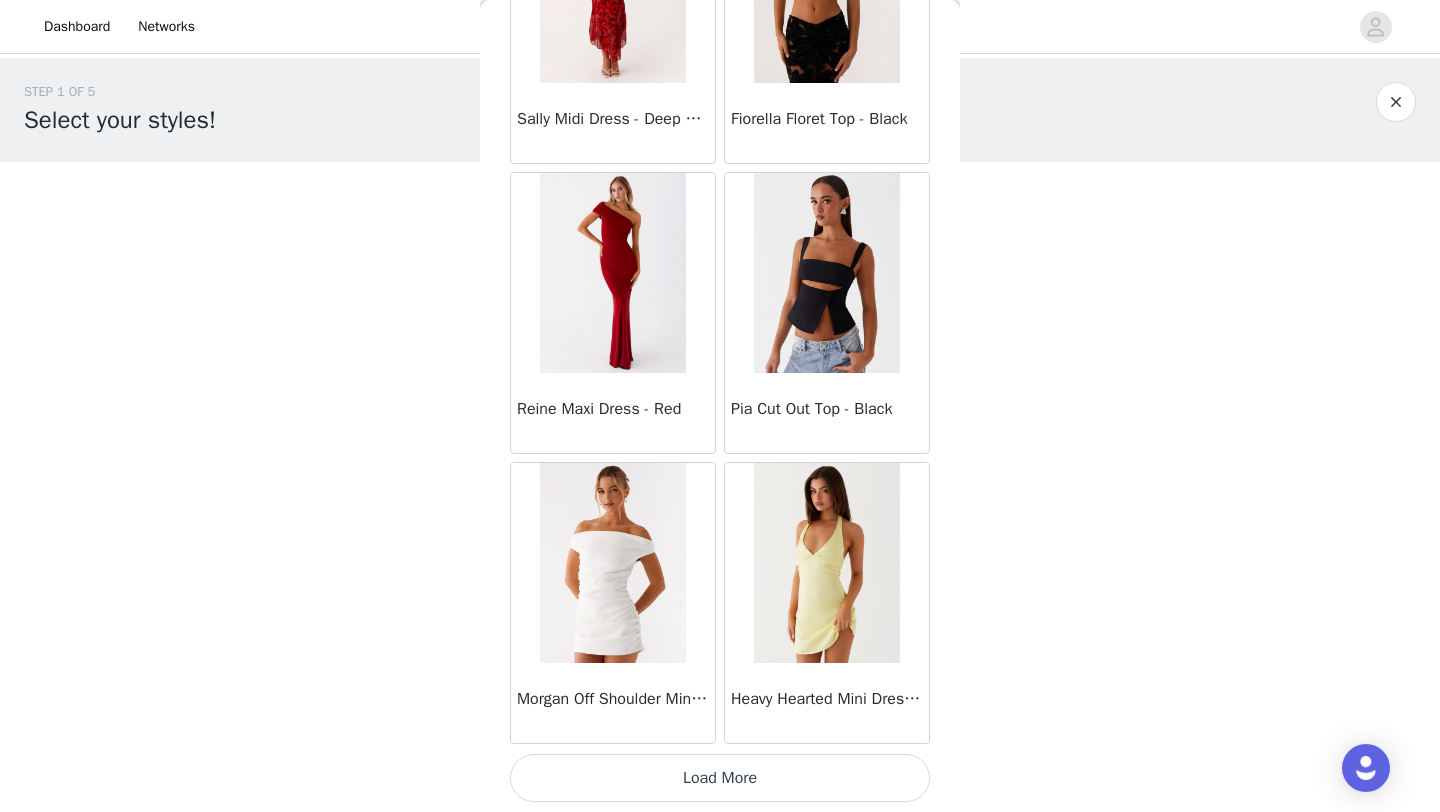 click on "Load More" at bounding box center (720, 778) 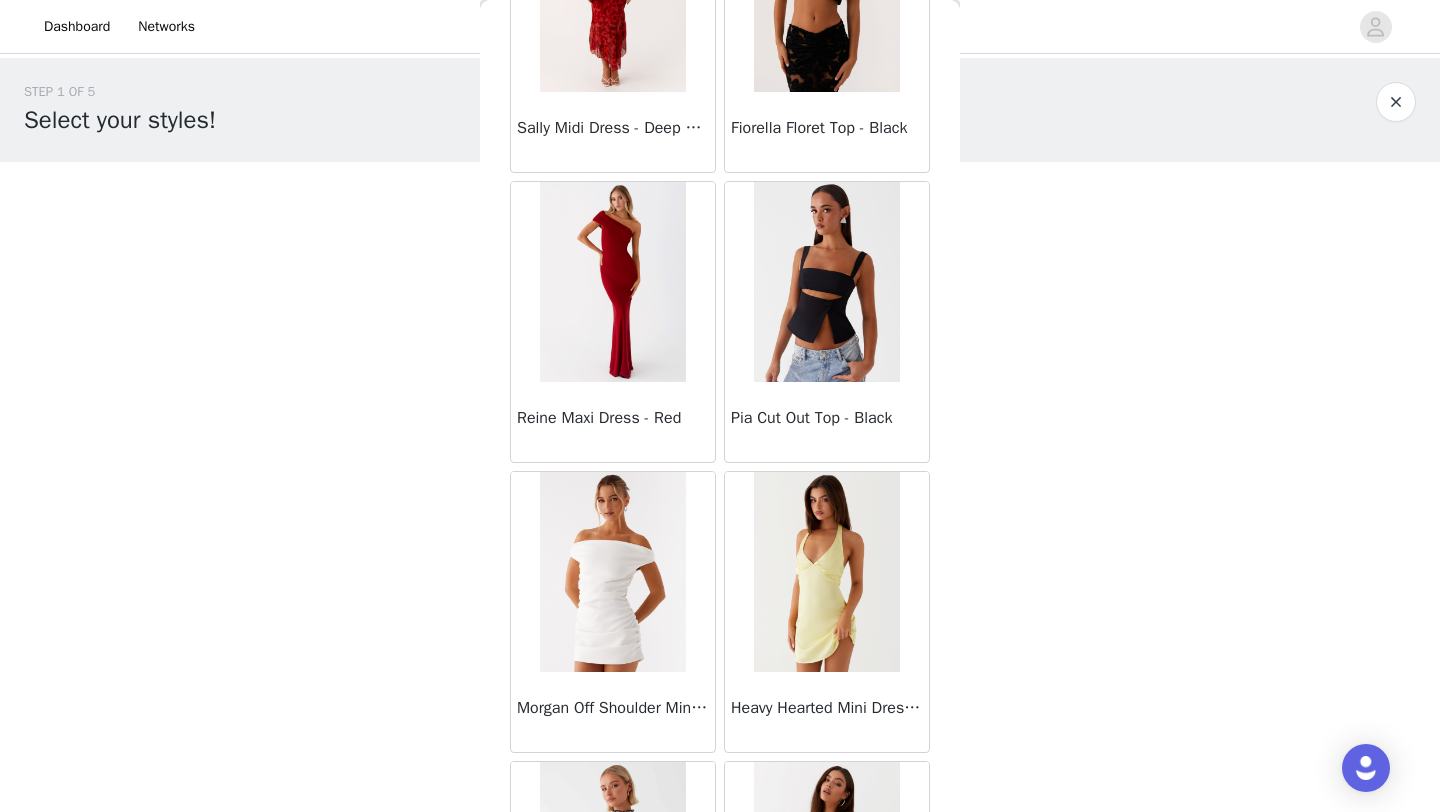 scroll, scrollTop: 10948, scrollLeft: 0, axis: vertical 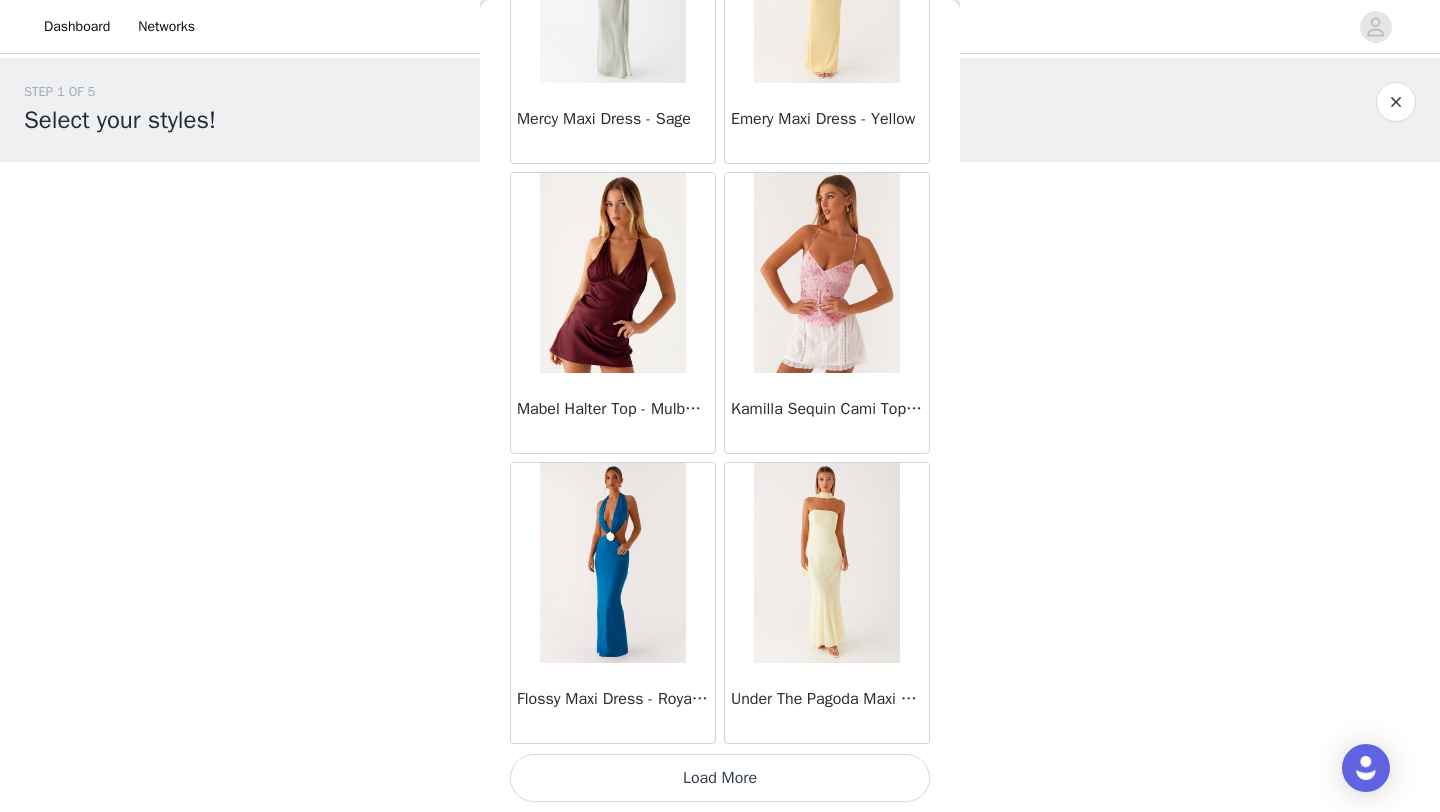 click on "Load More" at bounding box center [720, 778] 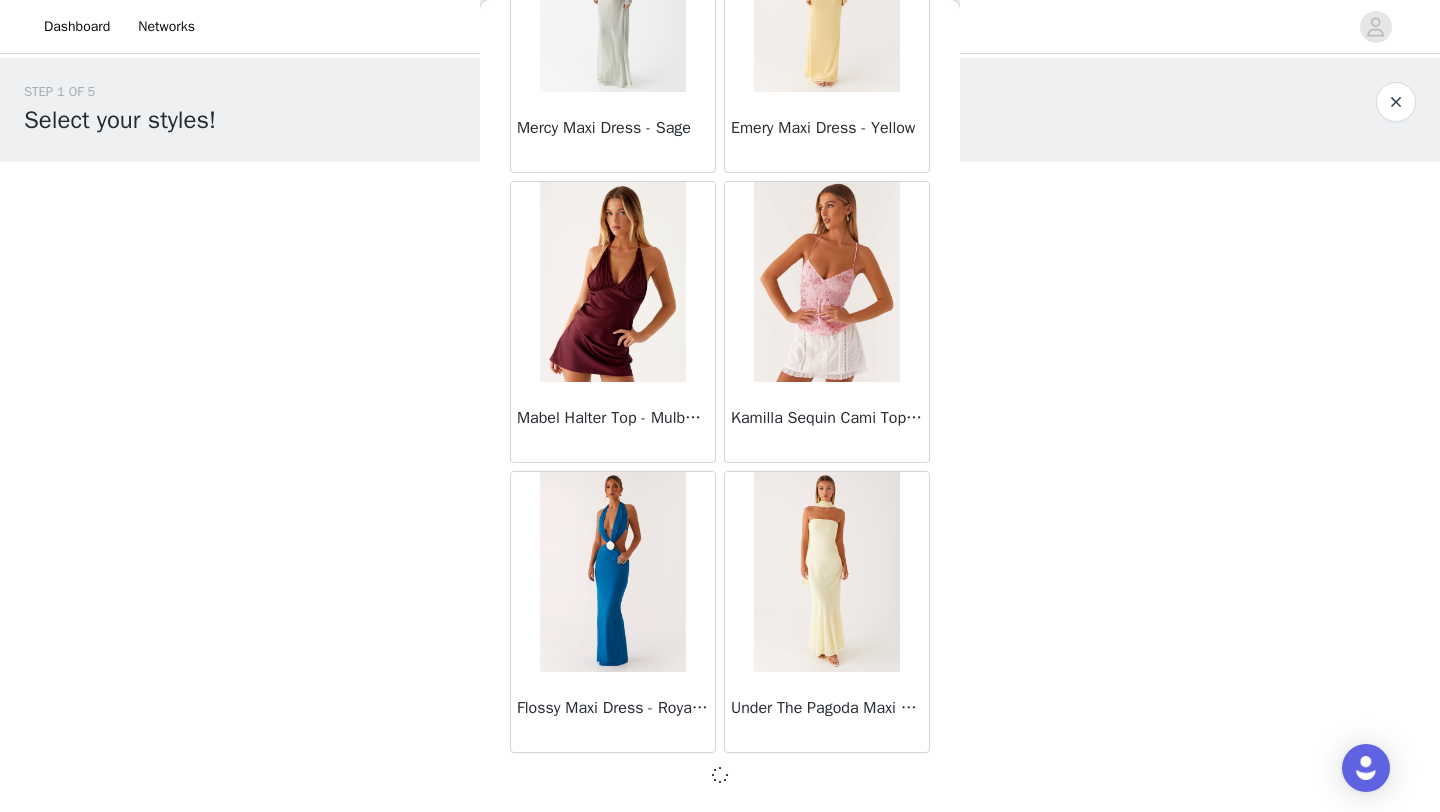 scroll, scrollTop: 13839, scrollLeft: 0, axis: vertical 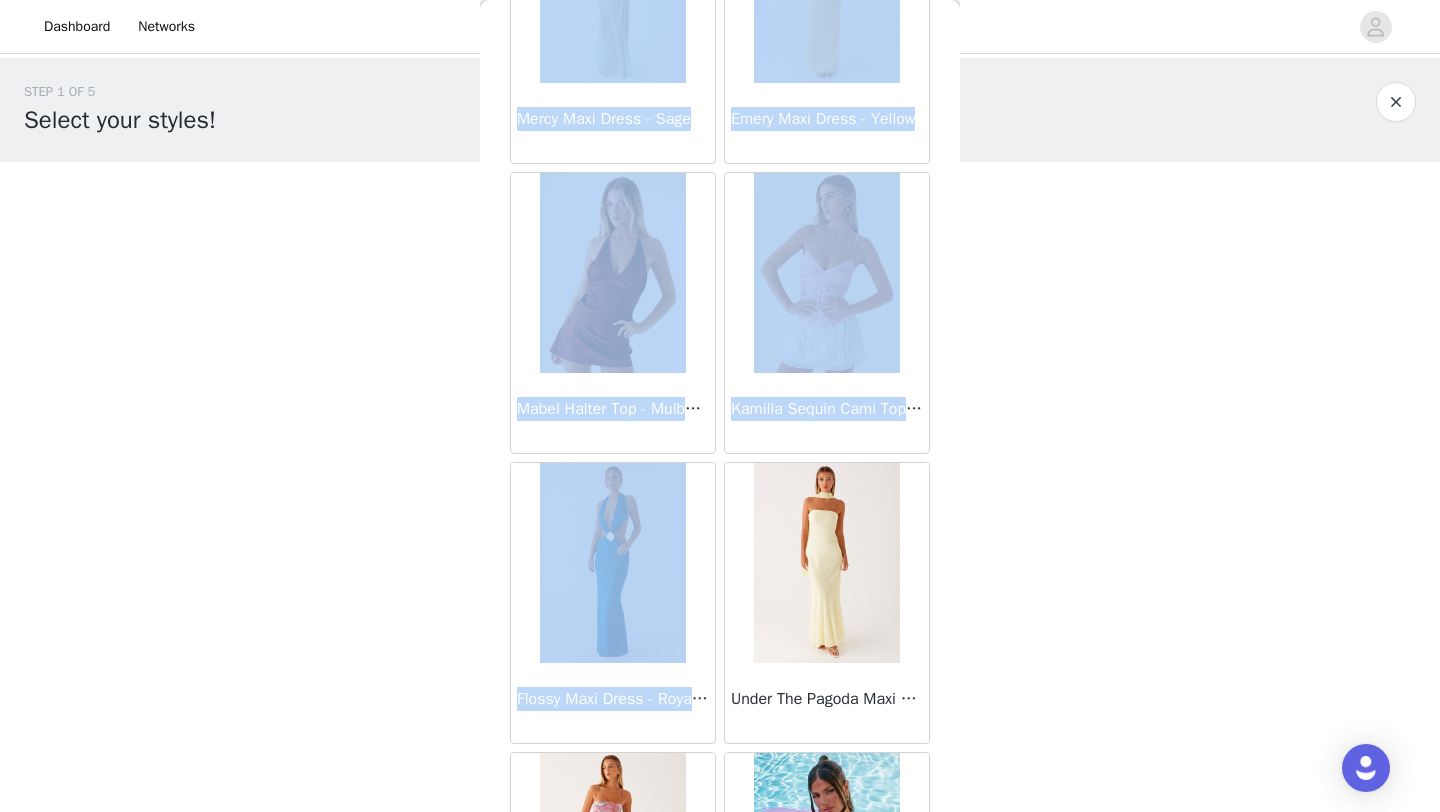 drag, startPoint x: 776, startPoint y: 796, endPoint x: 762, endPoint y: 799, distance: 14.3178215 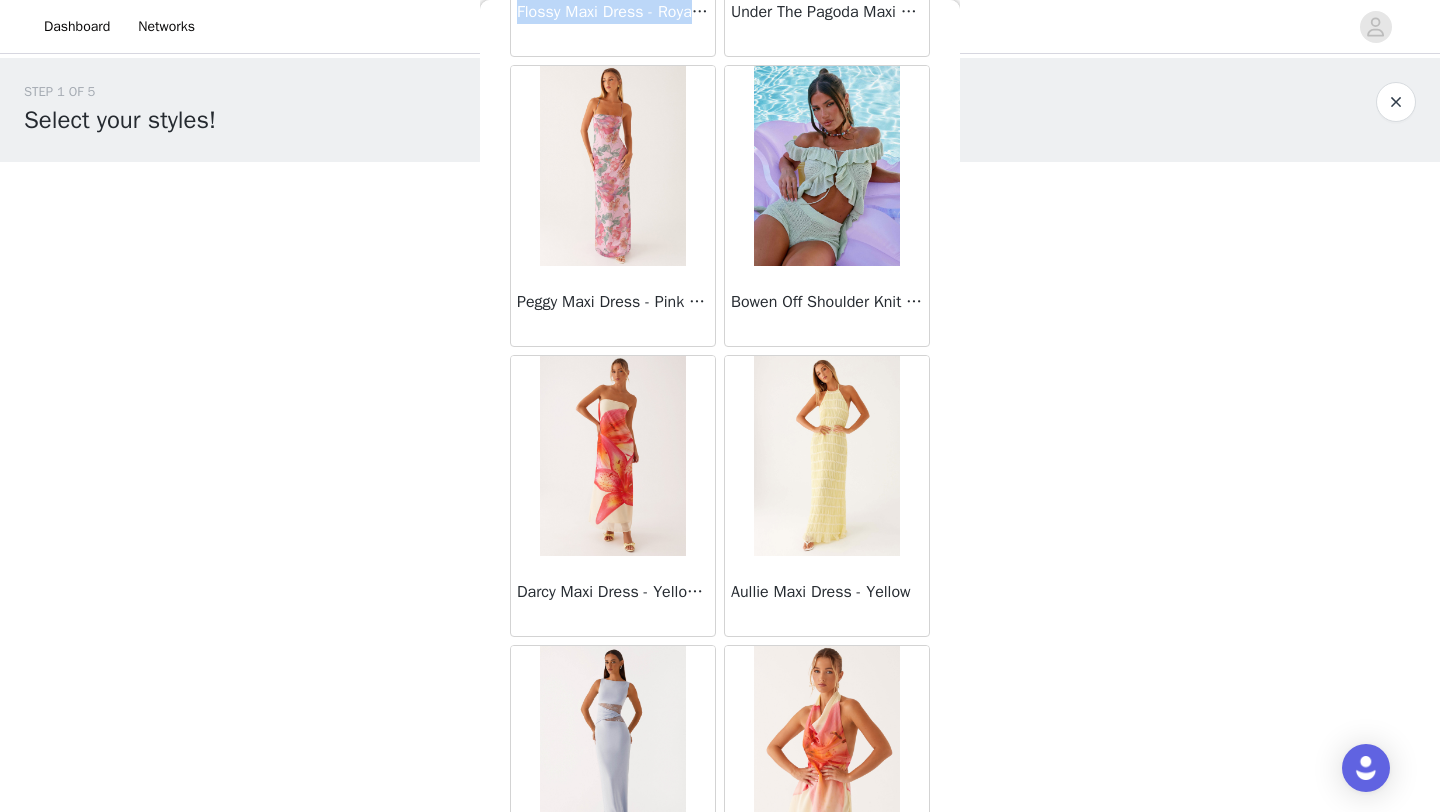 scroll, scrollTop: 14655, scrollLeft: 0, axis: vertical 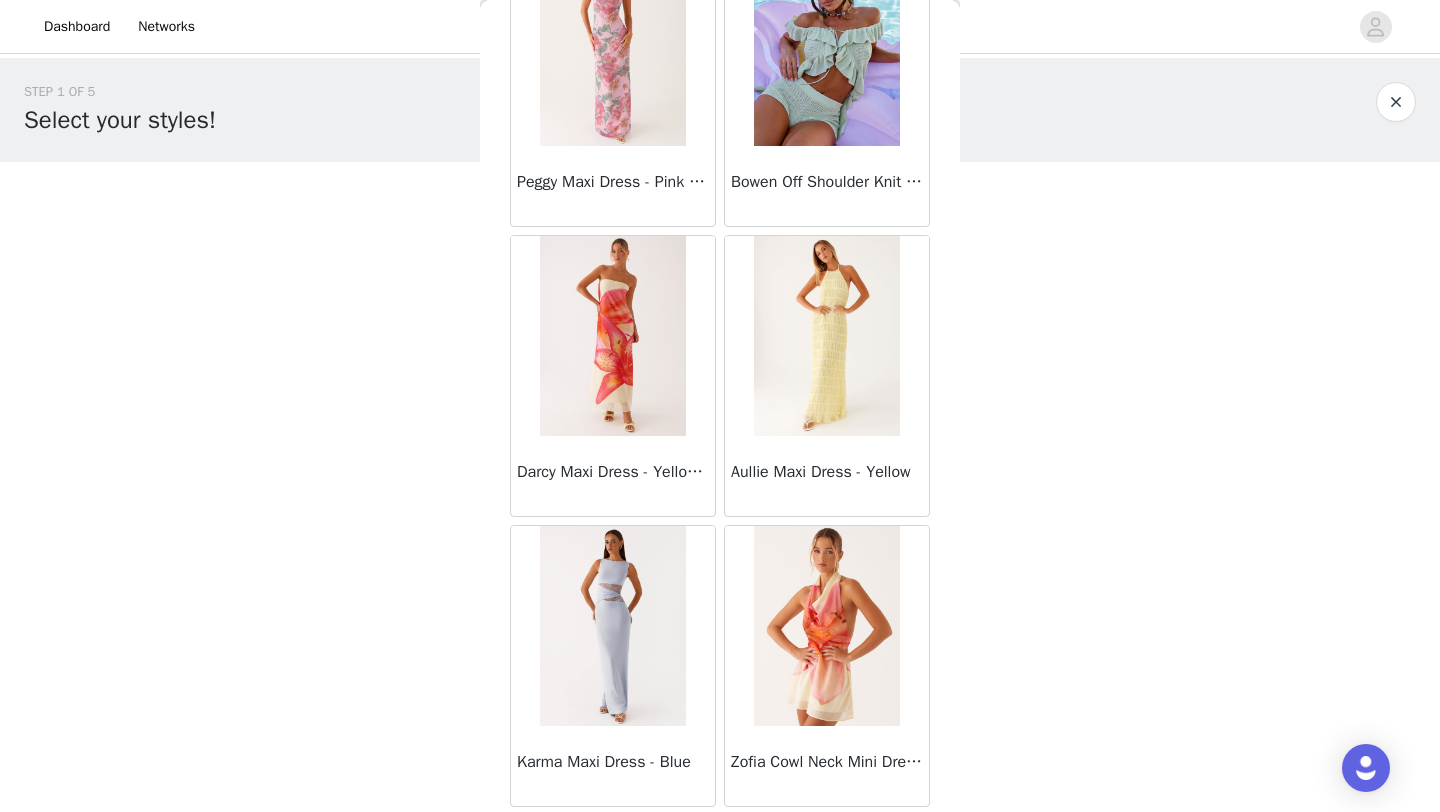 click on "STEP 1 OF 5
Select your styles!
Please note that the sizes are in AU Sizes       2/3 Selected           Cydney Beaded Maxi Dress - Sage           Sage, AU 10       Edit   Remove     Breanne Midi Skirt - Black Polka Dot           Black Polka Dot, AU 10       Edit   Remove     Add Product       Back       Sweetpea Mini Dress - Yellow       Manifest Mini Dress - Amber       Raquel Off Shoulder Long Sleeve Top - Pink       Julianna Linen Mini Dress - Black       Radiate Halterneck Top - Pink       Arden Mesh Mini Dress - White       Cheryl Bustier Halter Top - Cherry Red       Under The Pagoda Maxi Dress - Deep Red Floral       Sweetest Pie T-Shirt - Black Gingham       That Girl Maxi Dress - Pink       Peppermayo Exclusive Heavy Hearted Mini - Black       Songbird Maxi Dress - Blue Black Floral       Viviana Mini Dress - Lavender       Eden Strapless Maxi Dress - Navy       Claudie Mesh Top - White Pink Lilly" at bounding box center (720, 393) 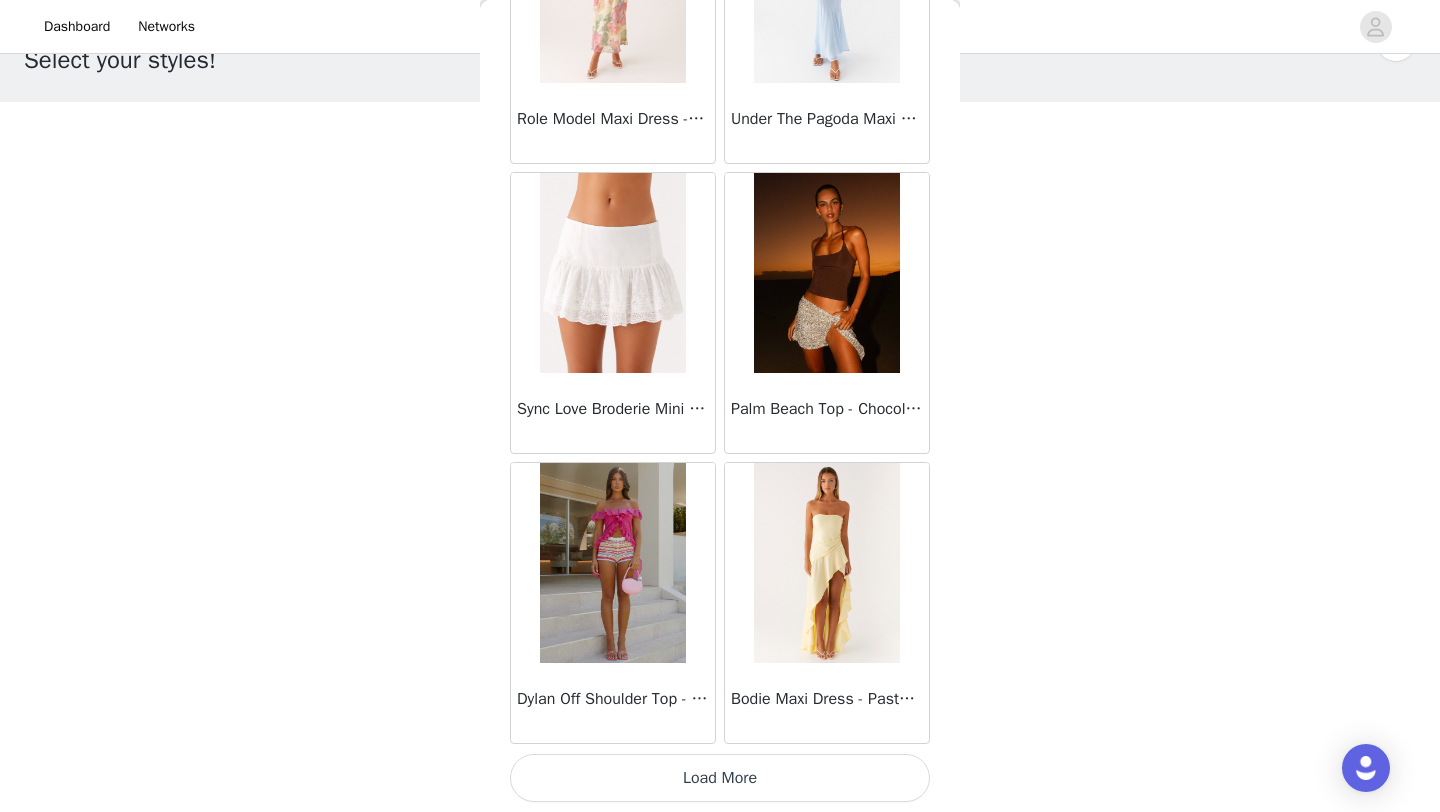 click on "Load More" at bounding box center (720, 778) 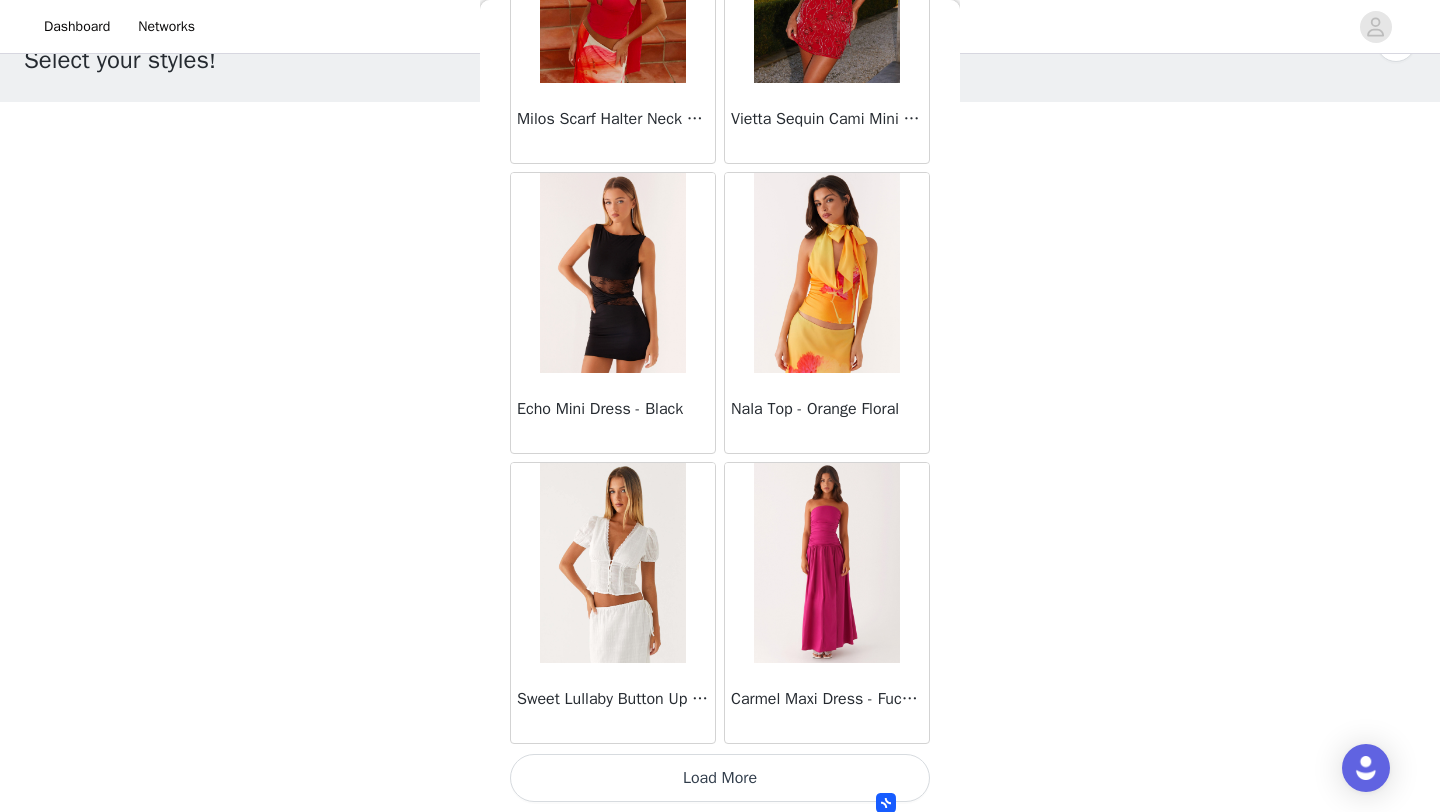 click on "Load More" at bounding box center [720, 778] 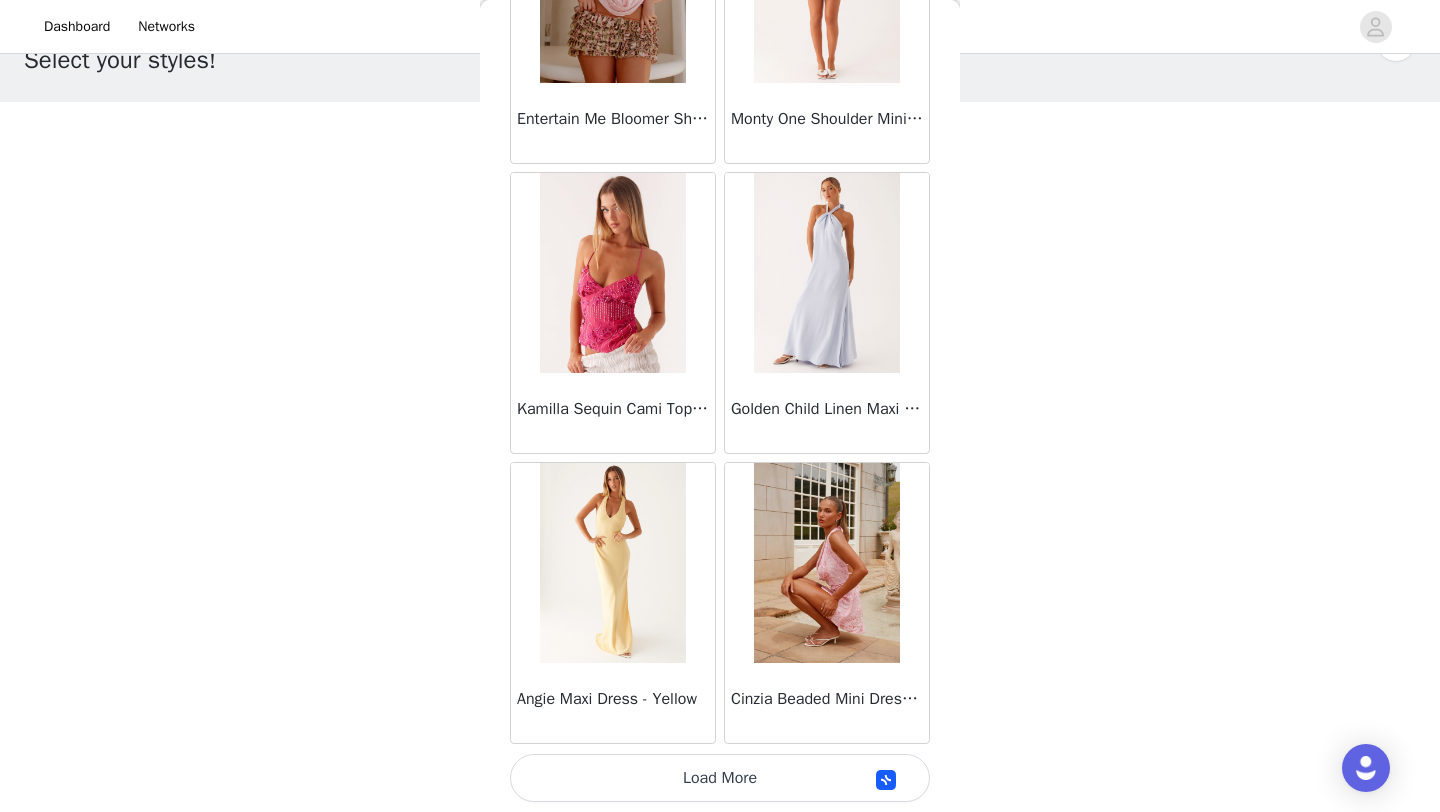 click on "Load More" at bounding box center (720, 778) 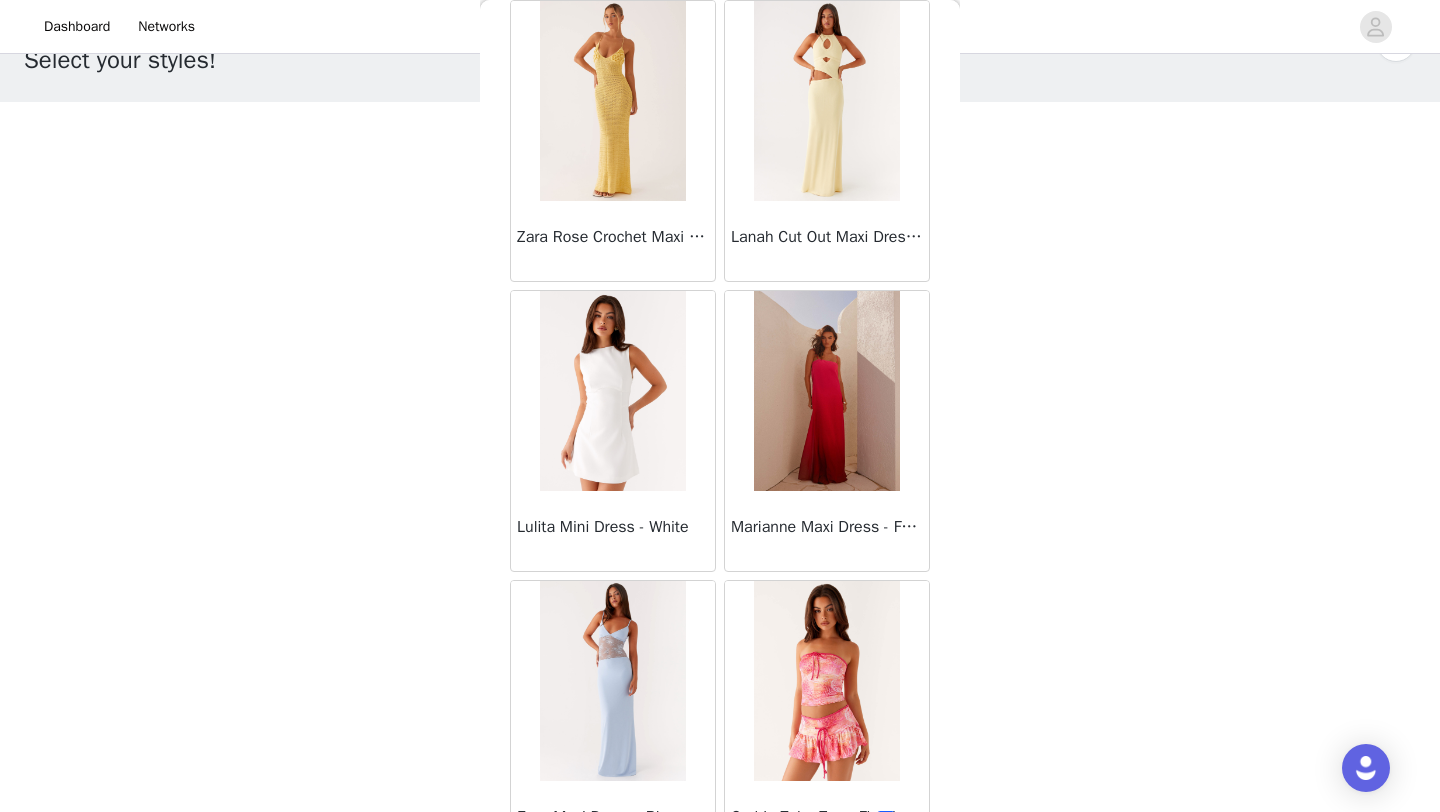 scroll, scrollTop: 25448, scrollLeft: 0, axis: vertical 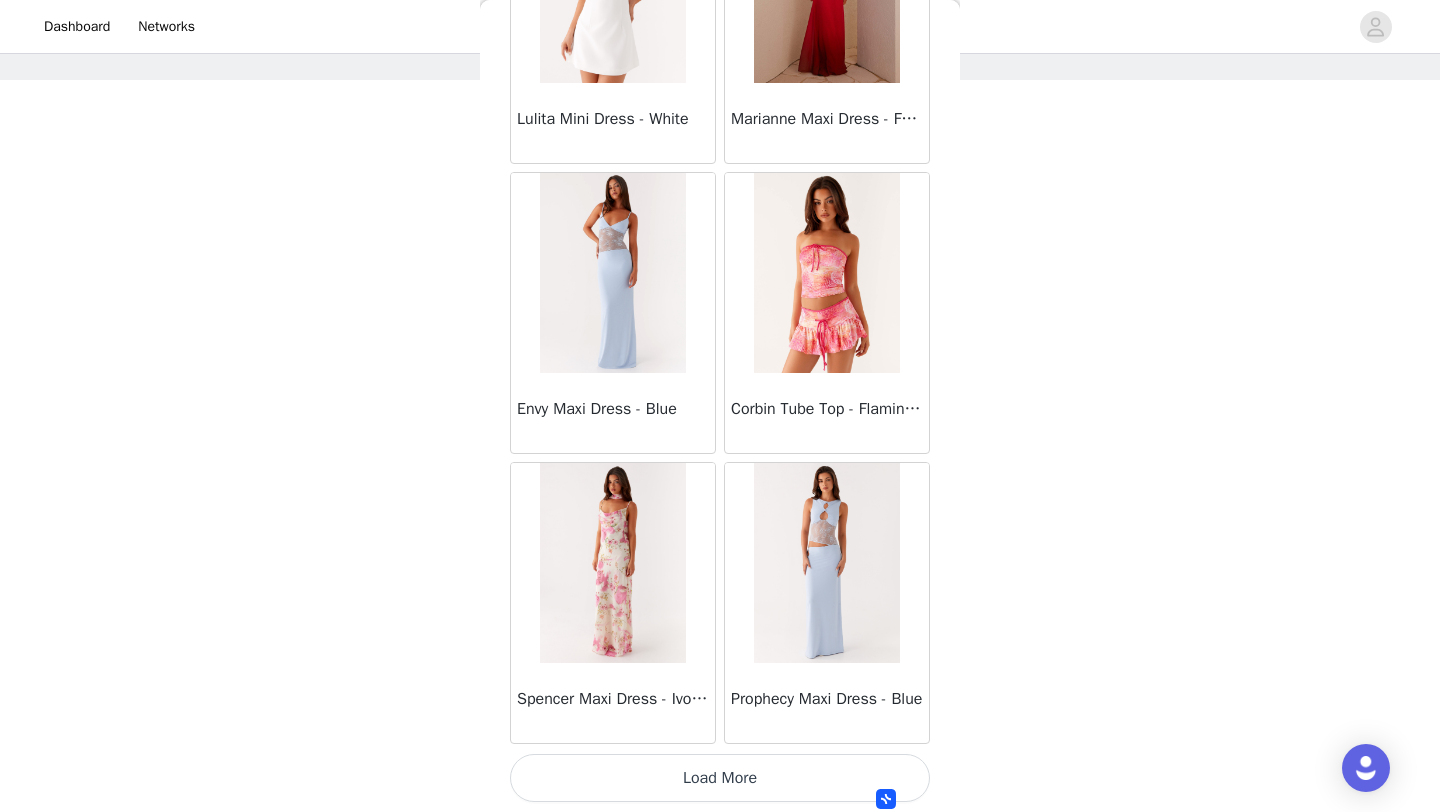 click on "Load More" at bounding box center (720, 778) 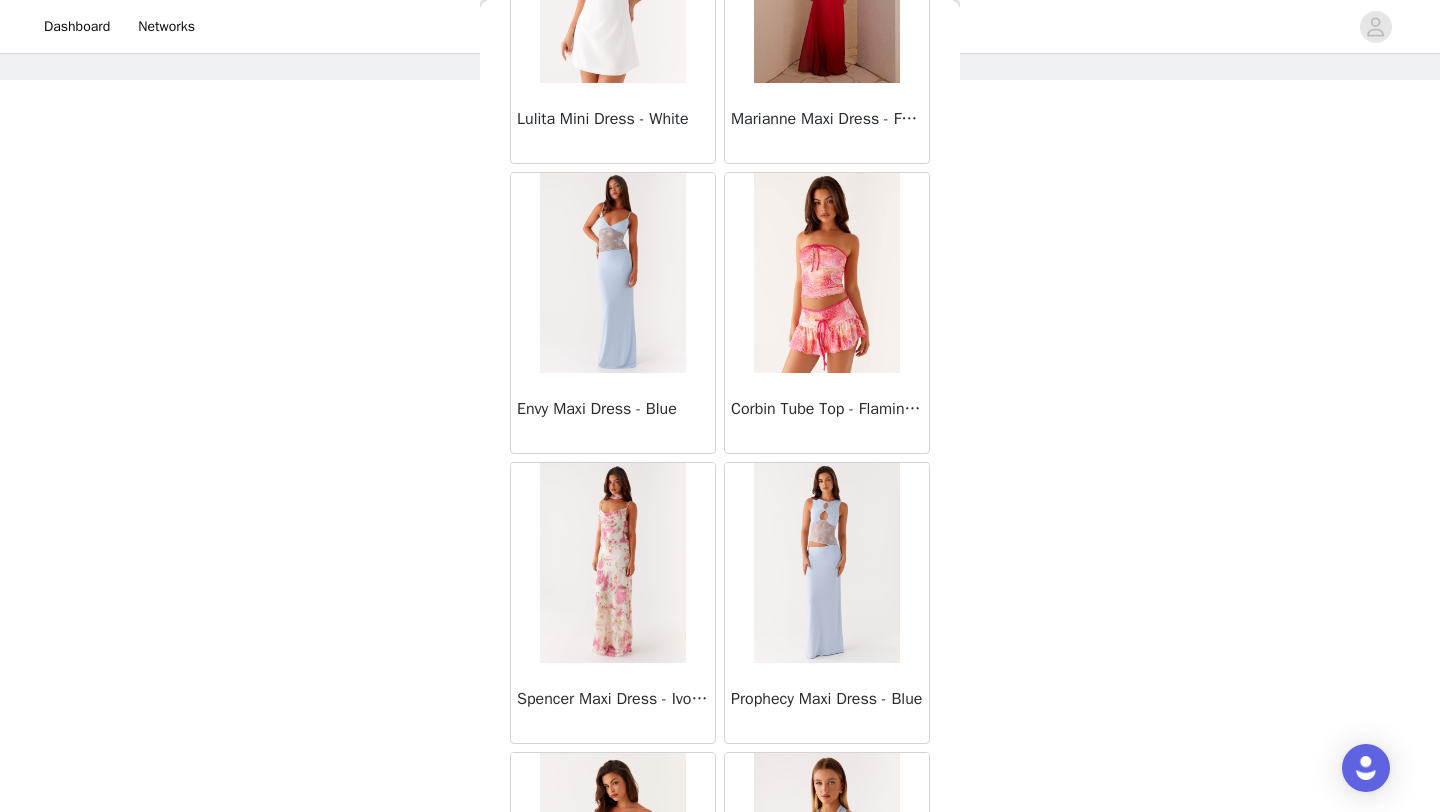 scroll, scrollTop: 25882, scrollLeft: 0, axis: vertical 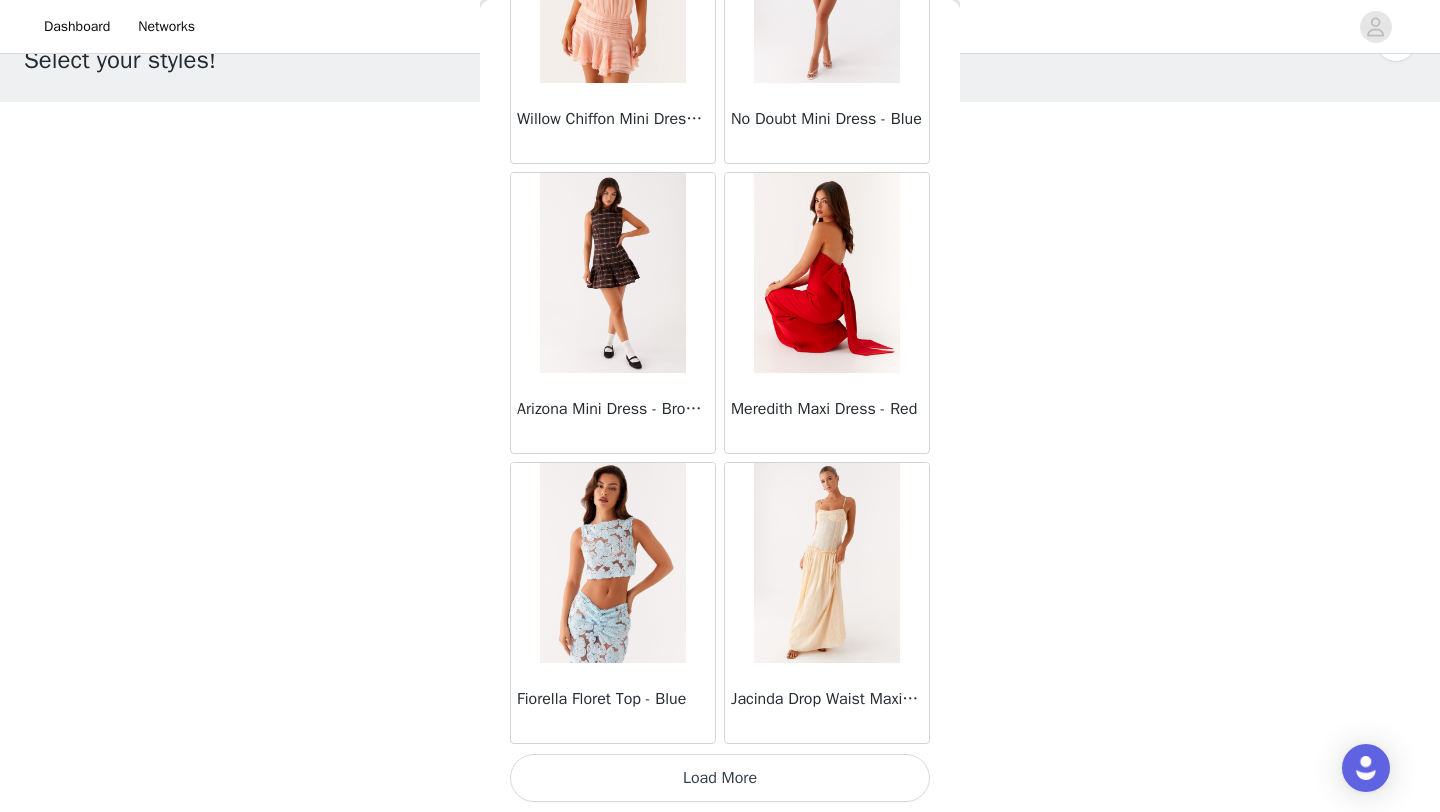 click on "Load More" at bounding box center [720, 778] 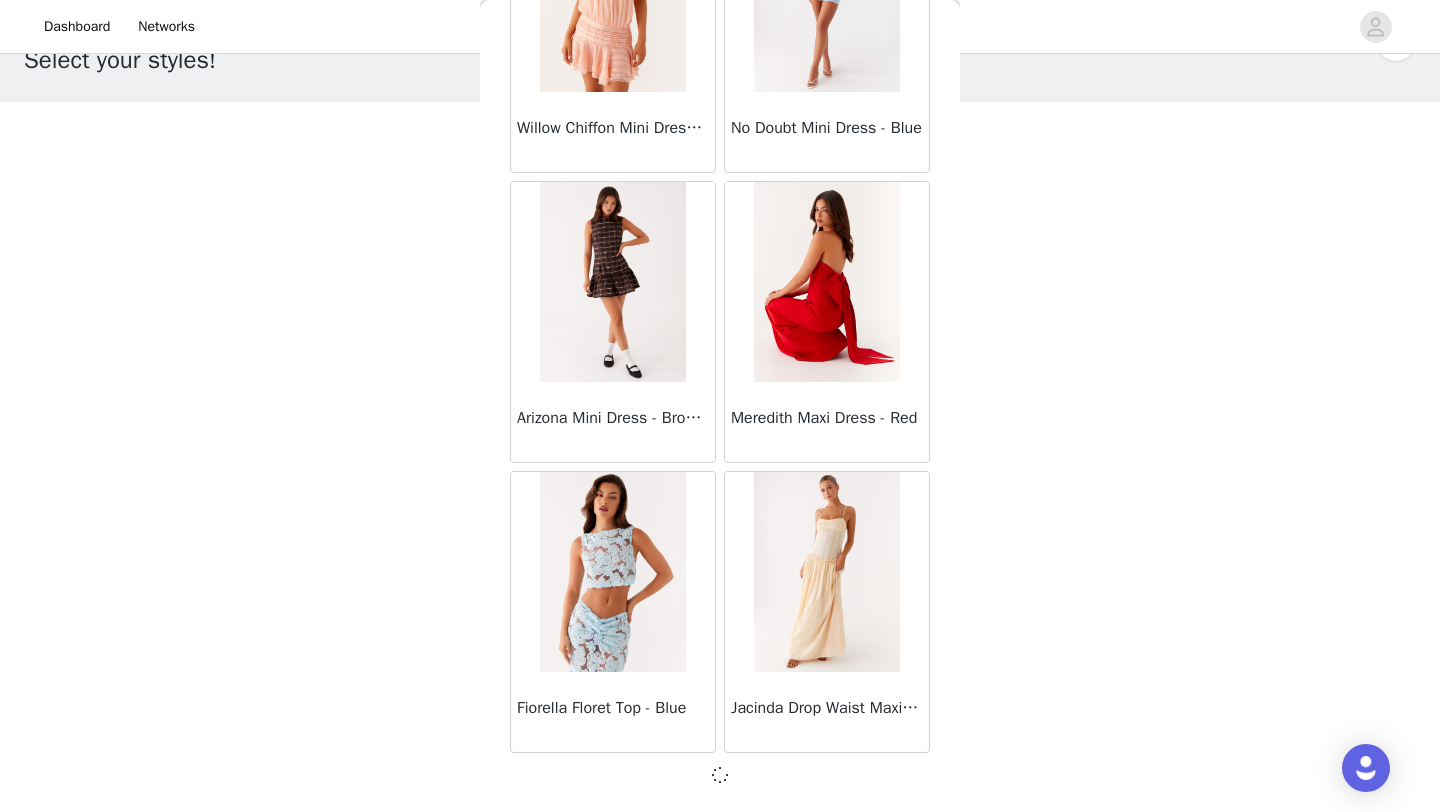 scroll, scrollTop: 28339, scrollLeft: 0, axis: vertical 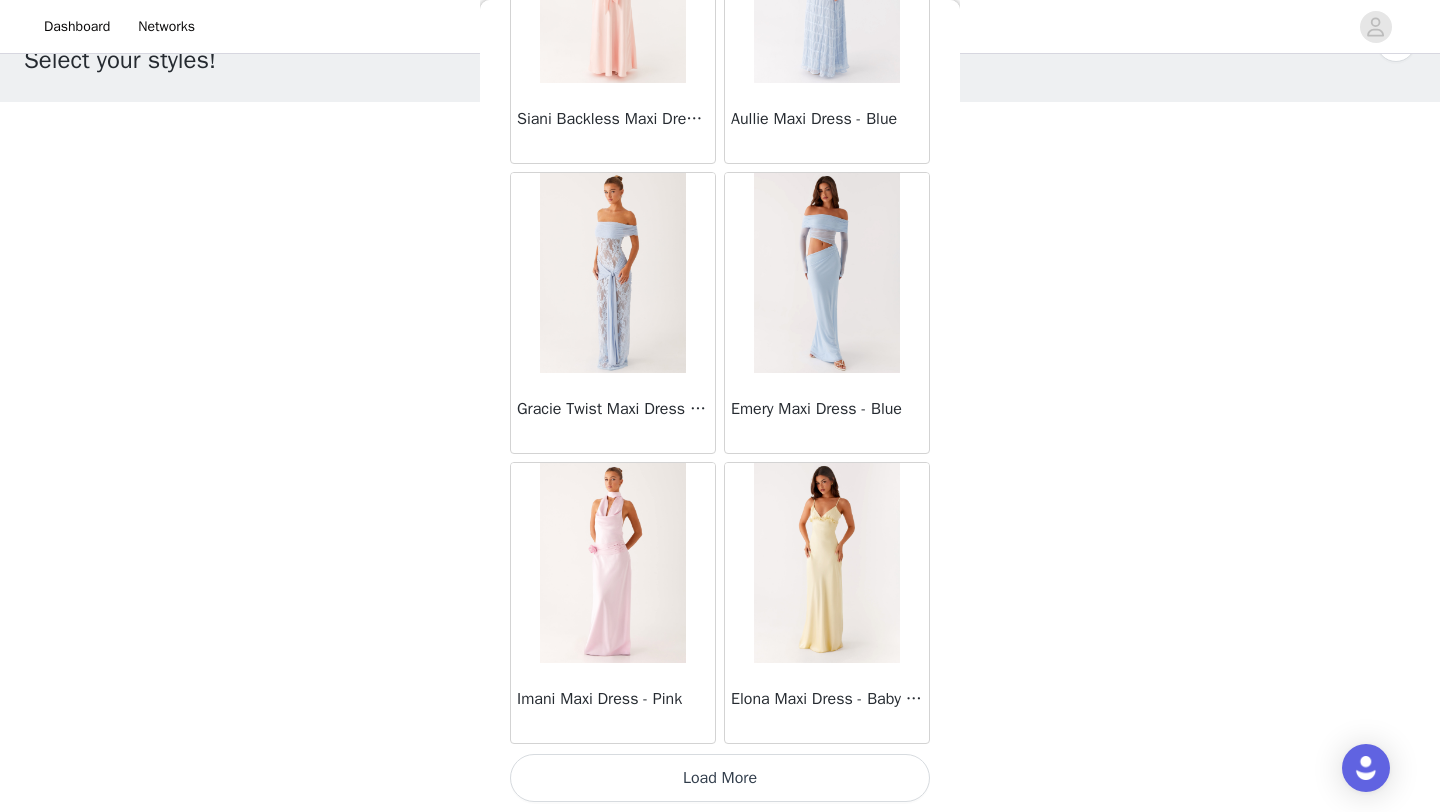 click on "Load More" at bounding box center (720, 778) 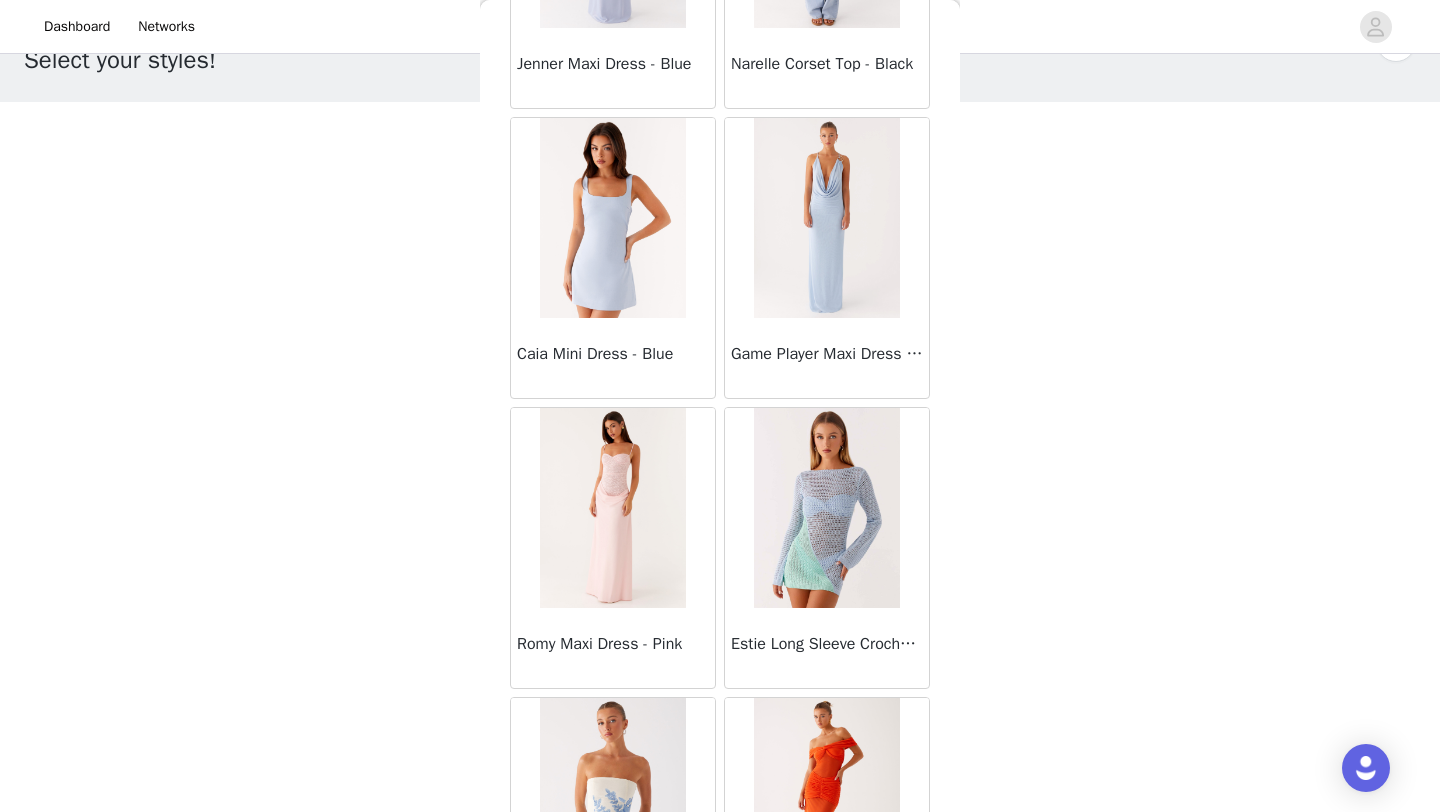 scroll, scrollTop: 34148, scrollLeft: 0, axis: vertical 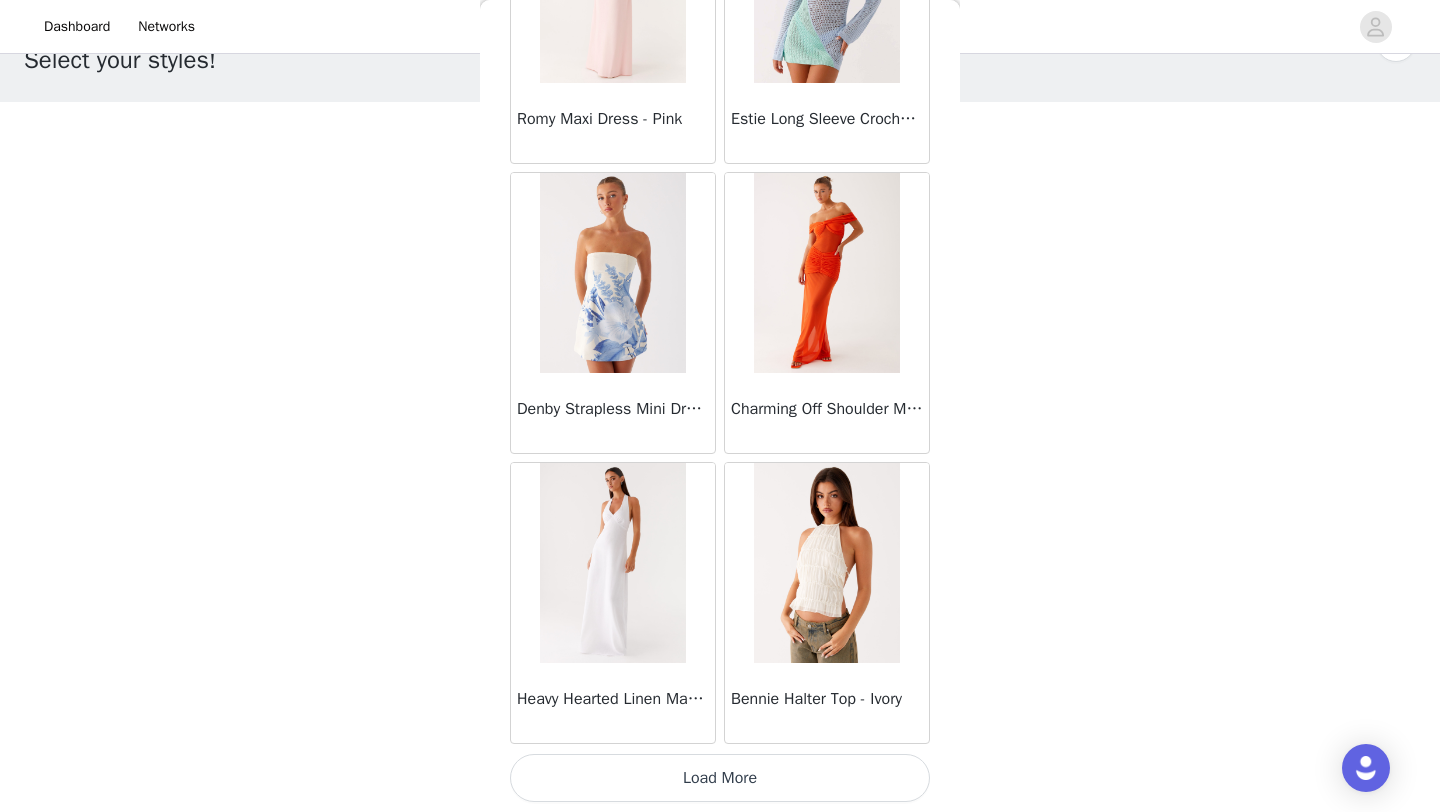 click on "Load More" at bounding box center (720, 778) 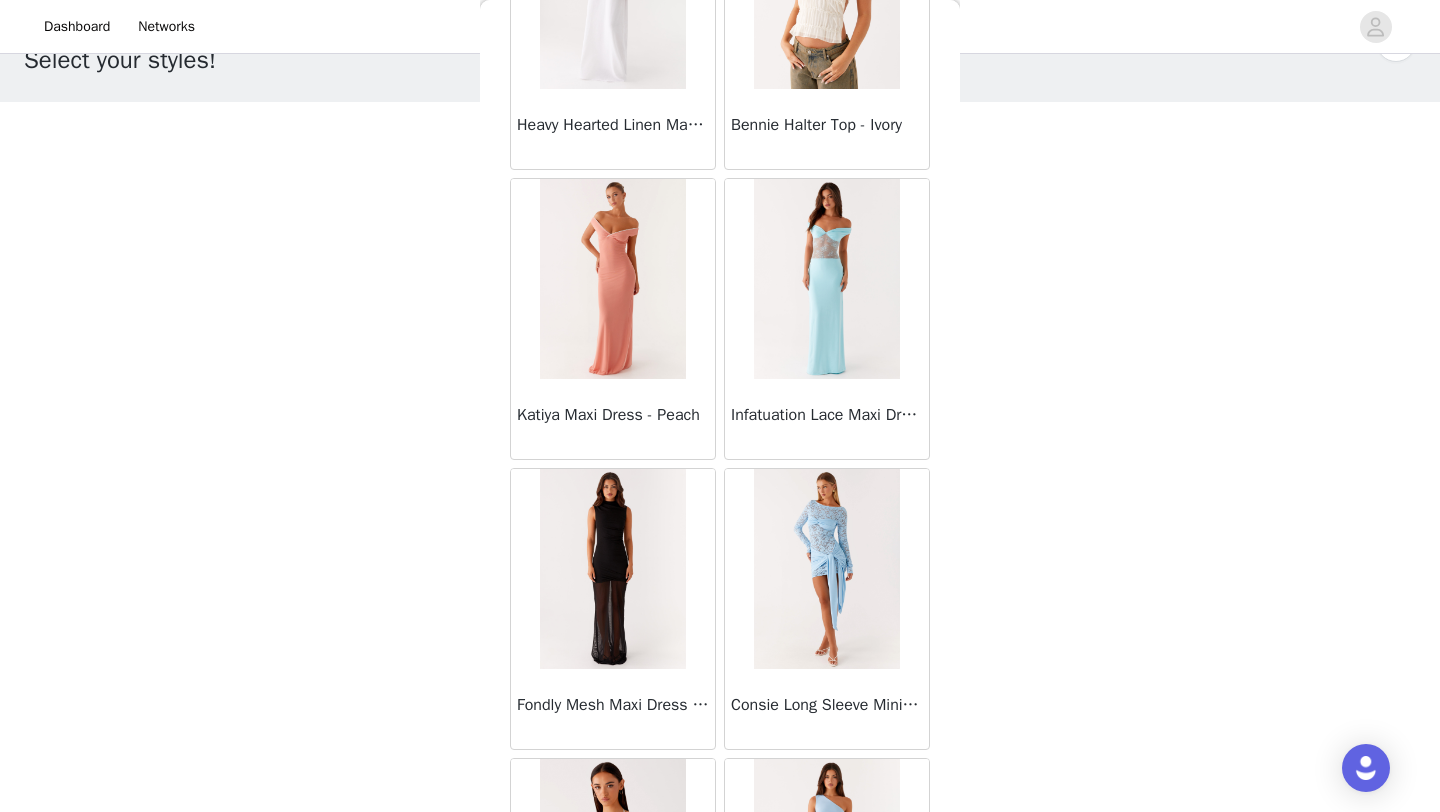 scroll, scrollTop: 34962, scrollLeft: 0, axis: vertical 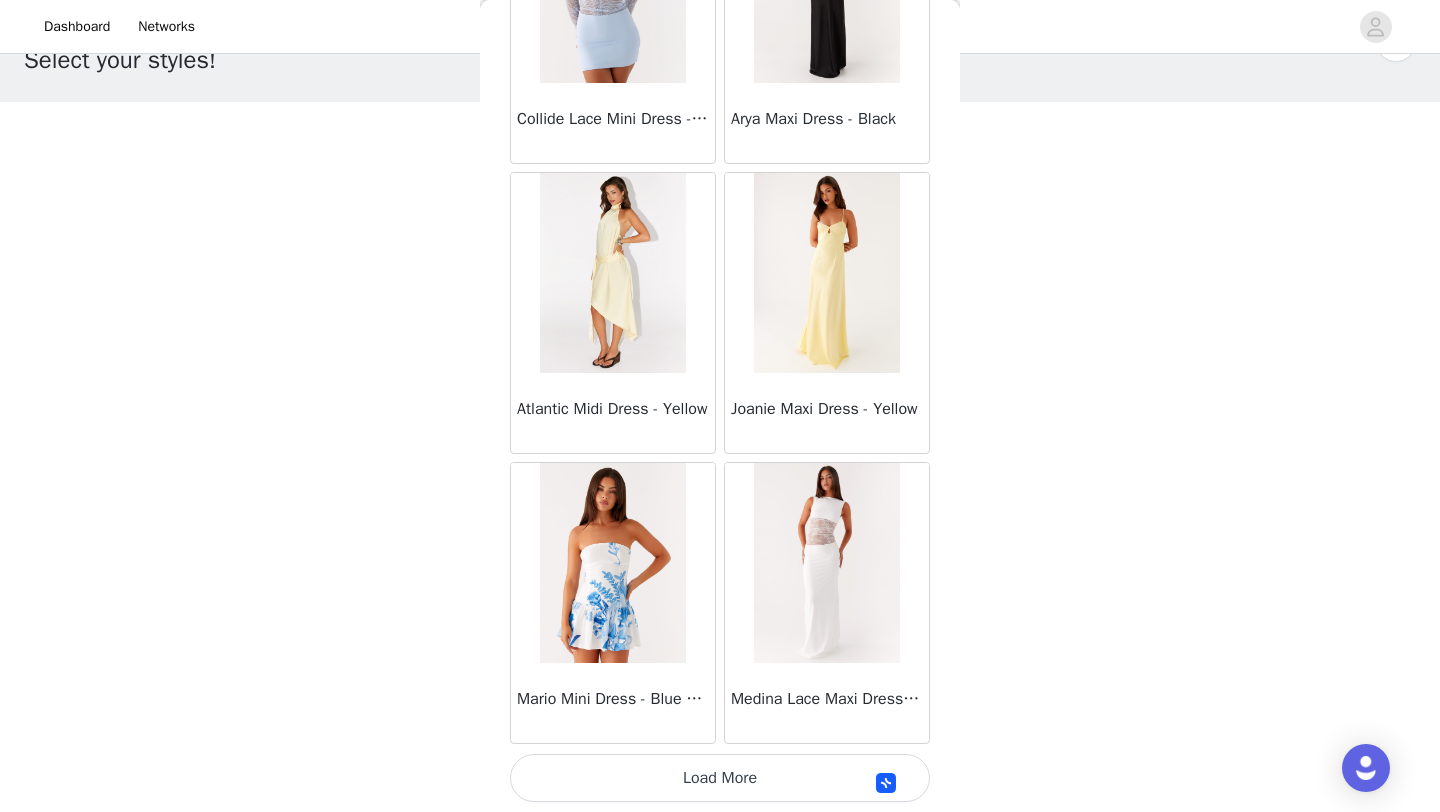 click on "Load More" at bounding box center (720, 778) 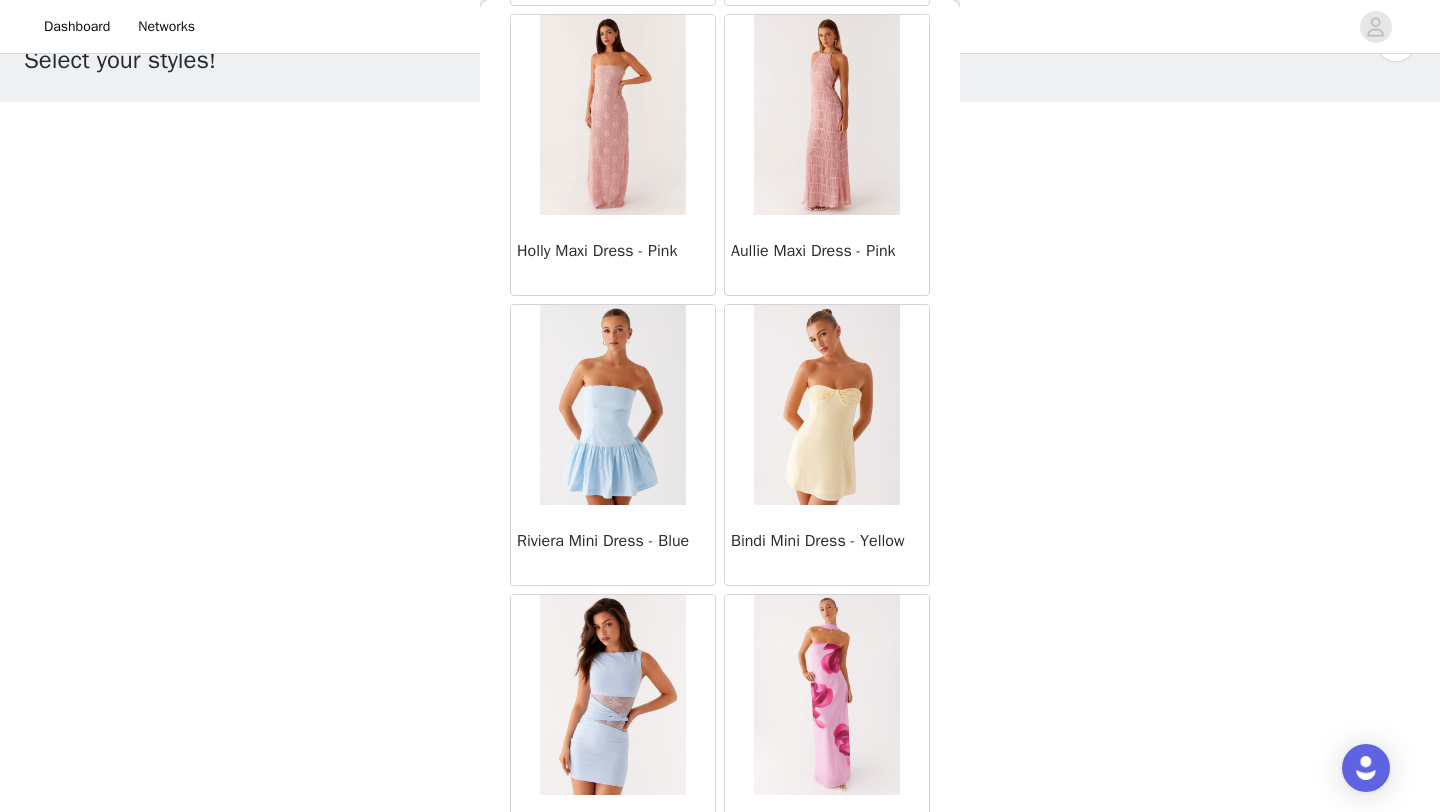 scroll, scrollTop: 38133, scrollLeft: 0, axis: vertical 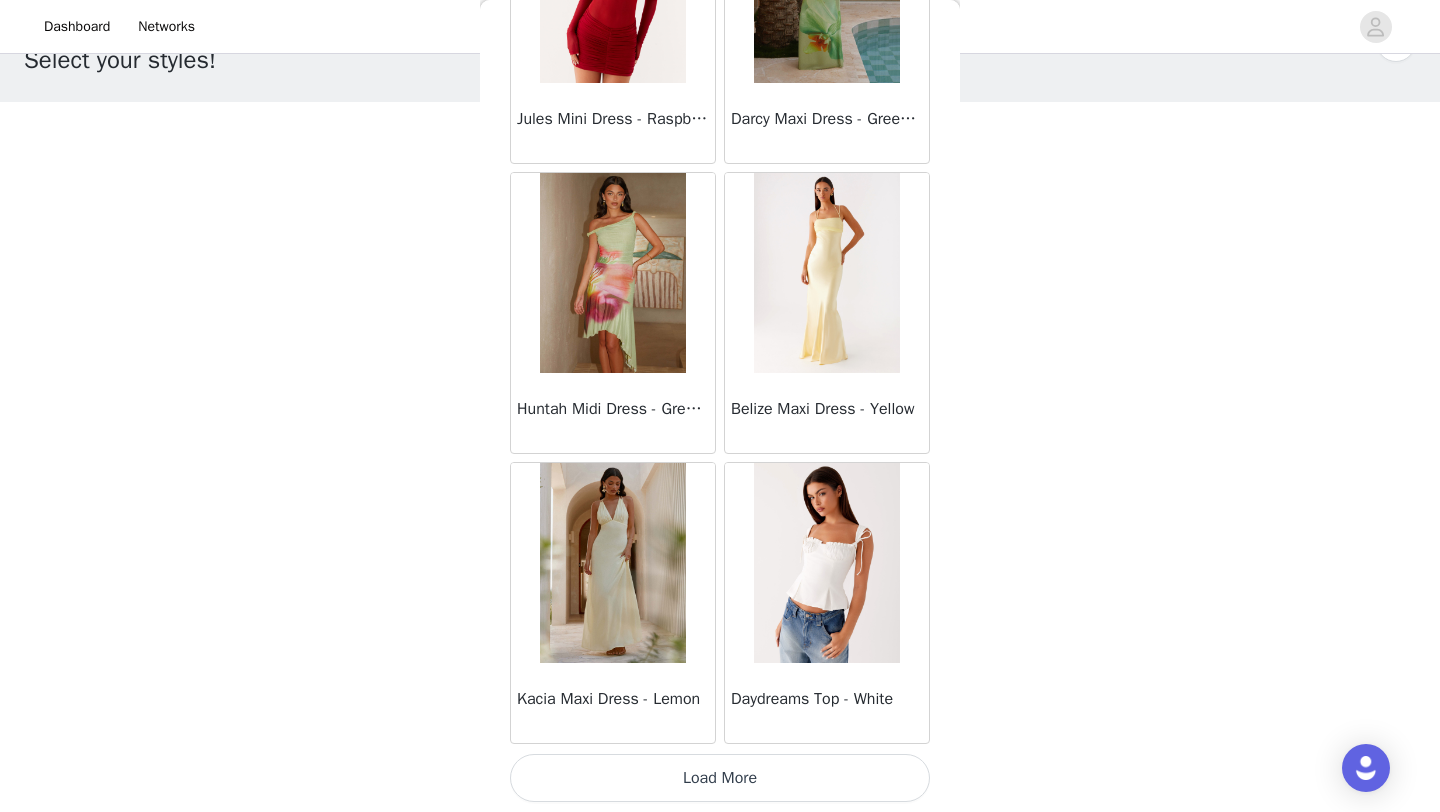 click on "Load More" at bounding box center (720, 778) 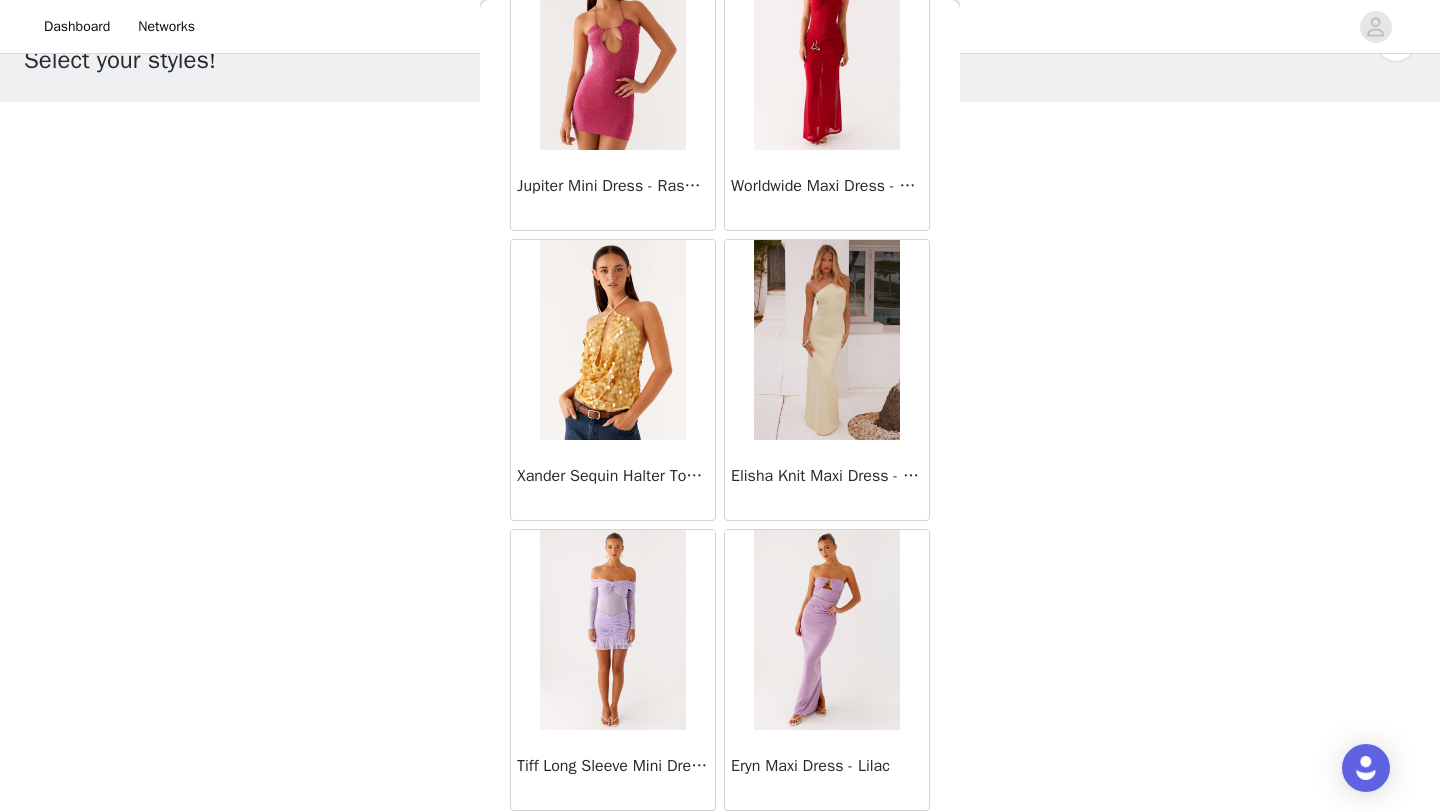 scroll, scrollTop: 42848, scrollLeft: 0, axis: vertical 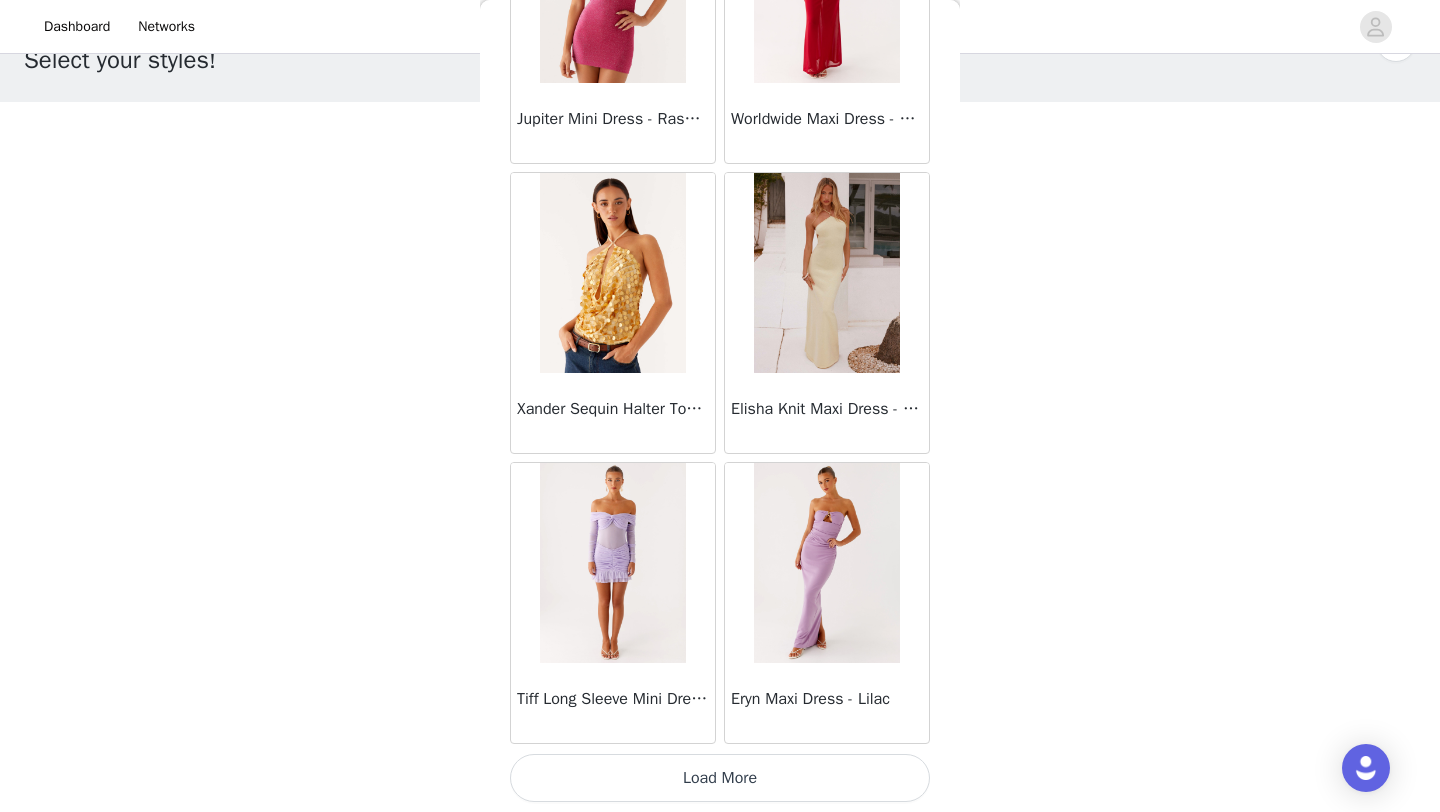 click on "Load More" at bounding box center [720, 778] 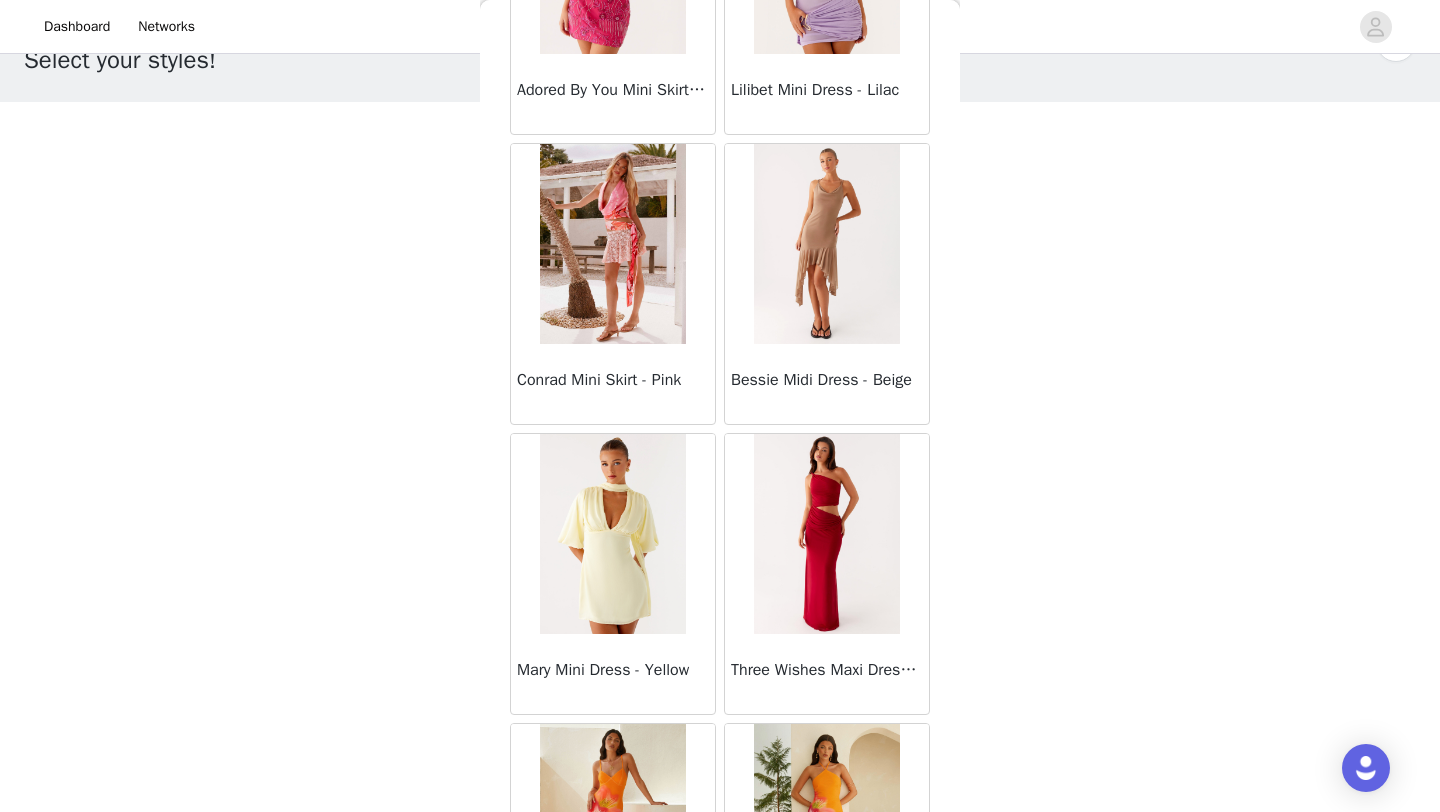 scroll, scrollTop: 45748, scrollLeft: 0, axis: vertical 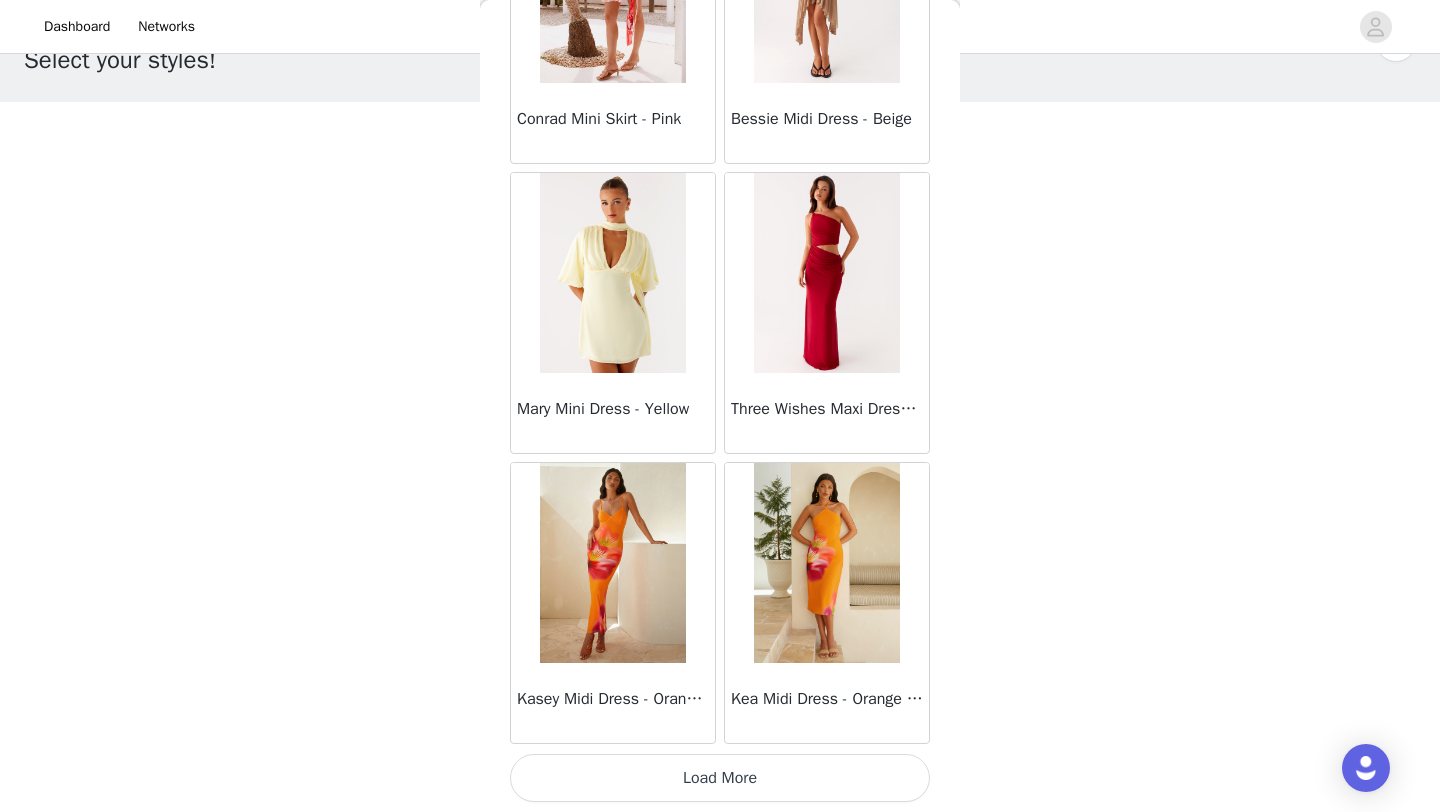 click on "Load More" at bounding box center (720, 778) 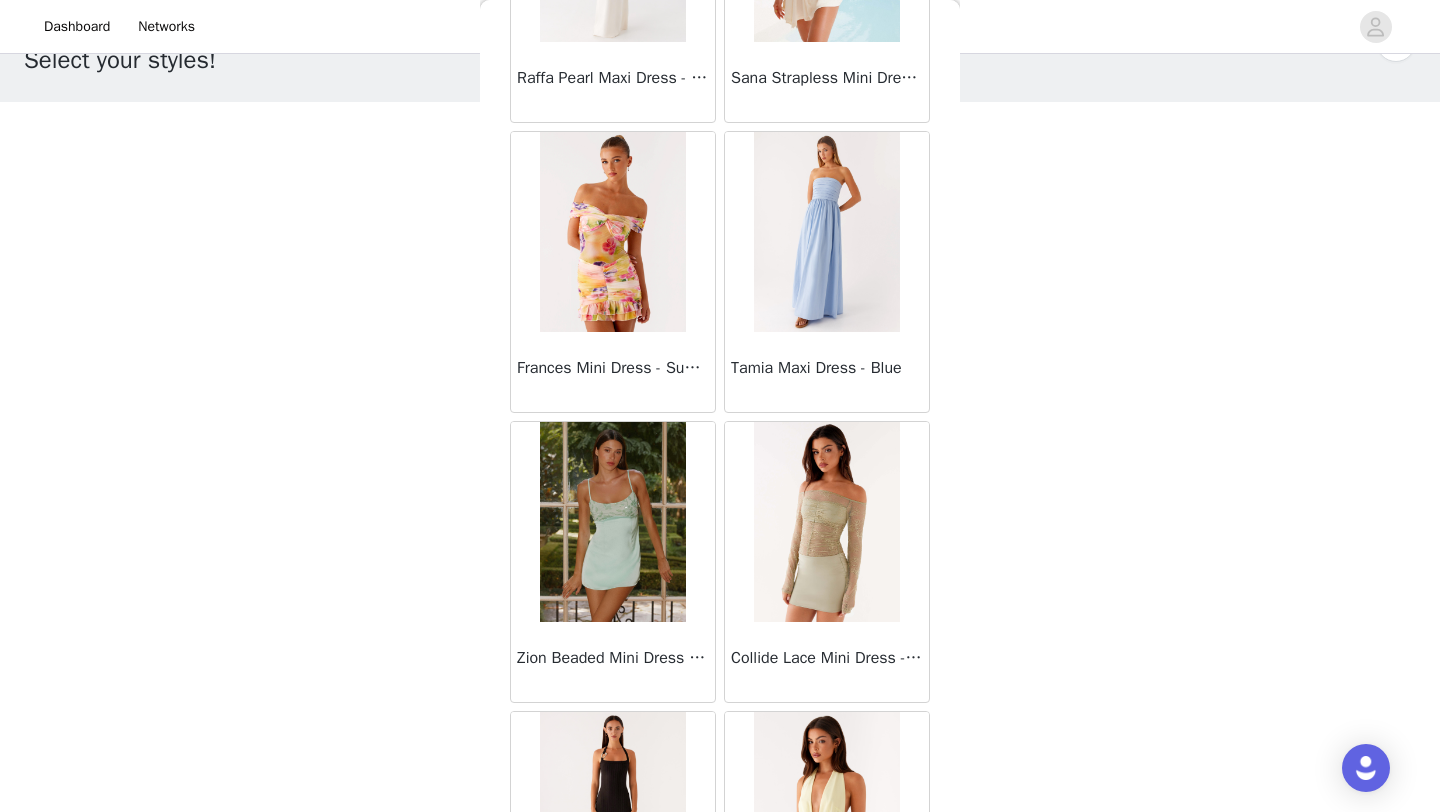 scroll, scrollTop: 48648, scrollLeft: 0, axis: vertical 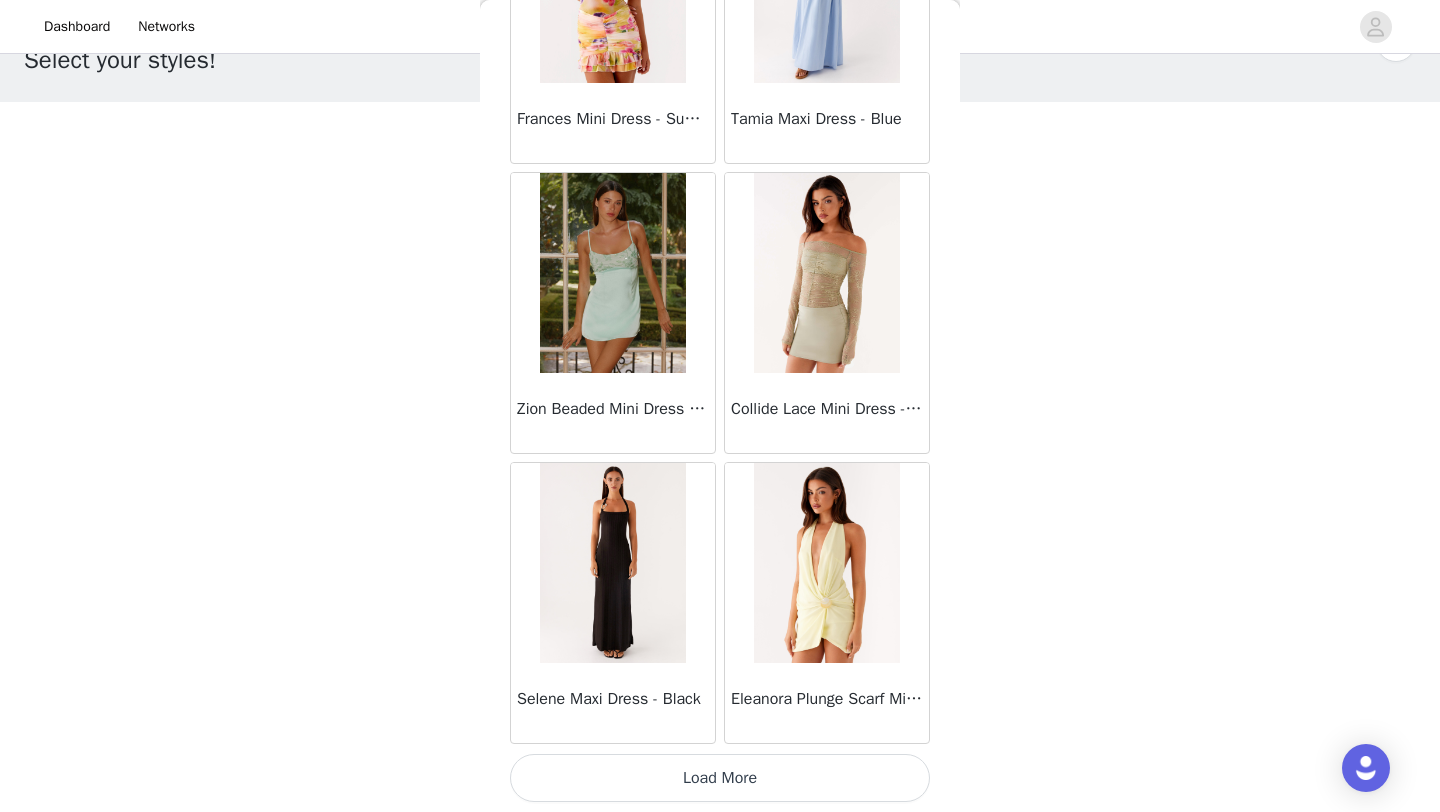 click on "Load More" at bounding box center [720, 778] 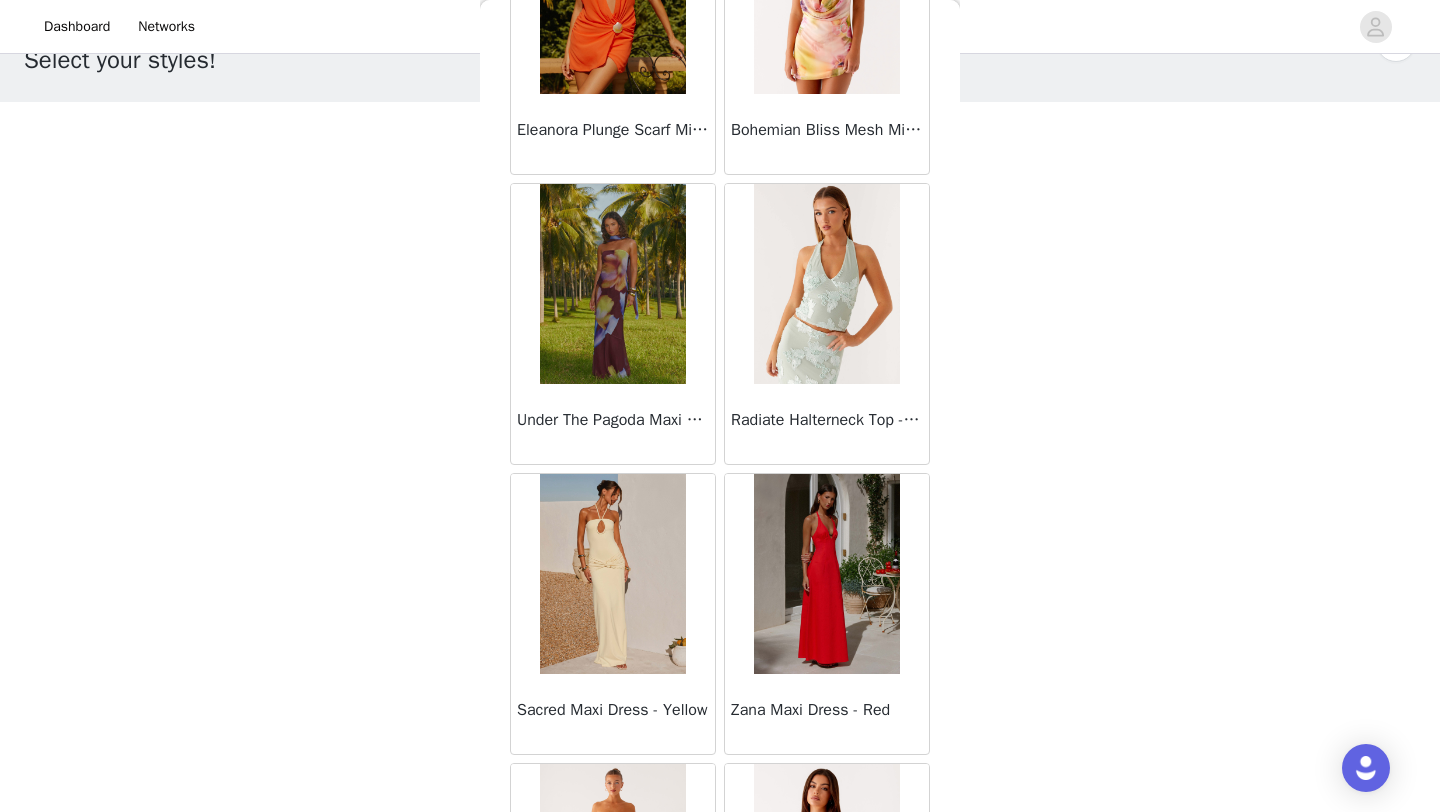 scroll, scrollTop: 51548, scrollLeft: 0, axis: vertical 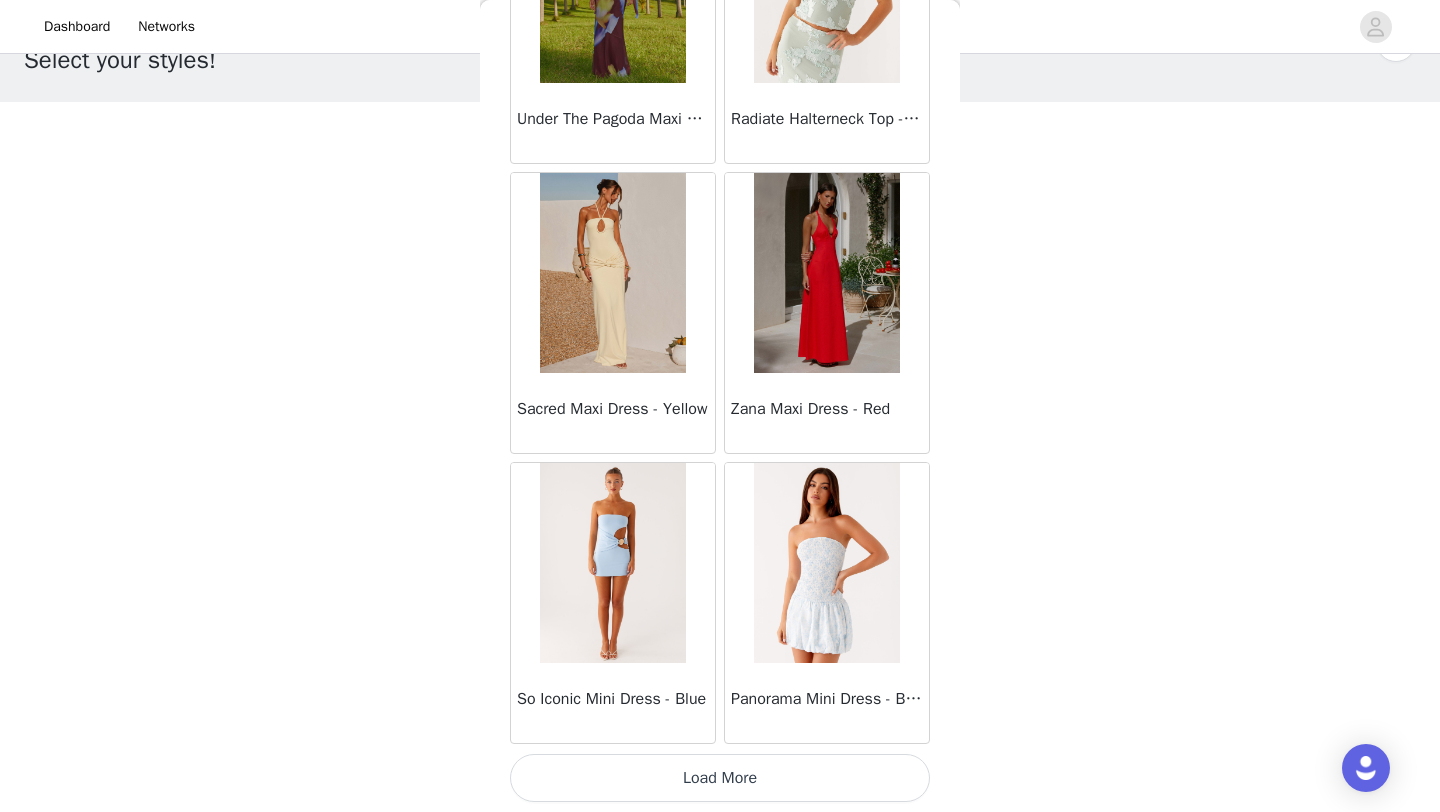 click on "Load More" at bounding box center (720, 778) 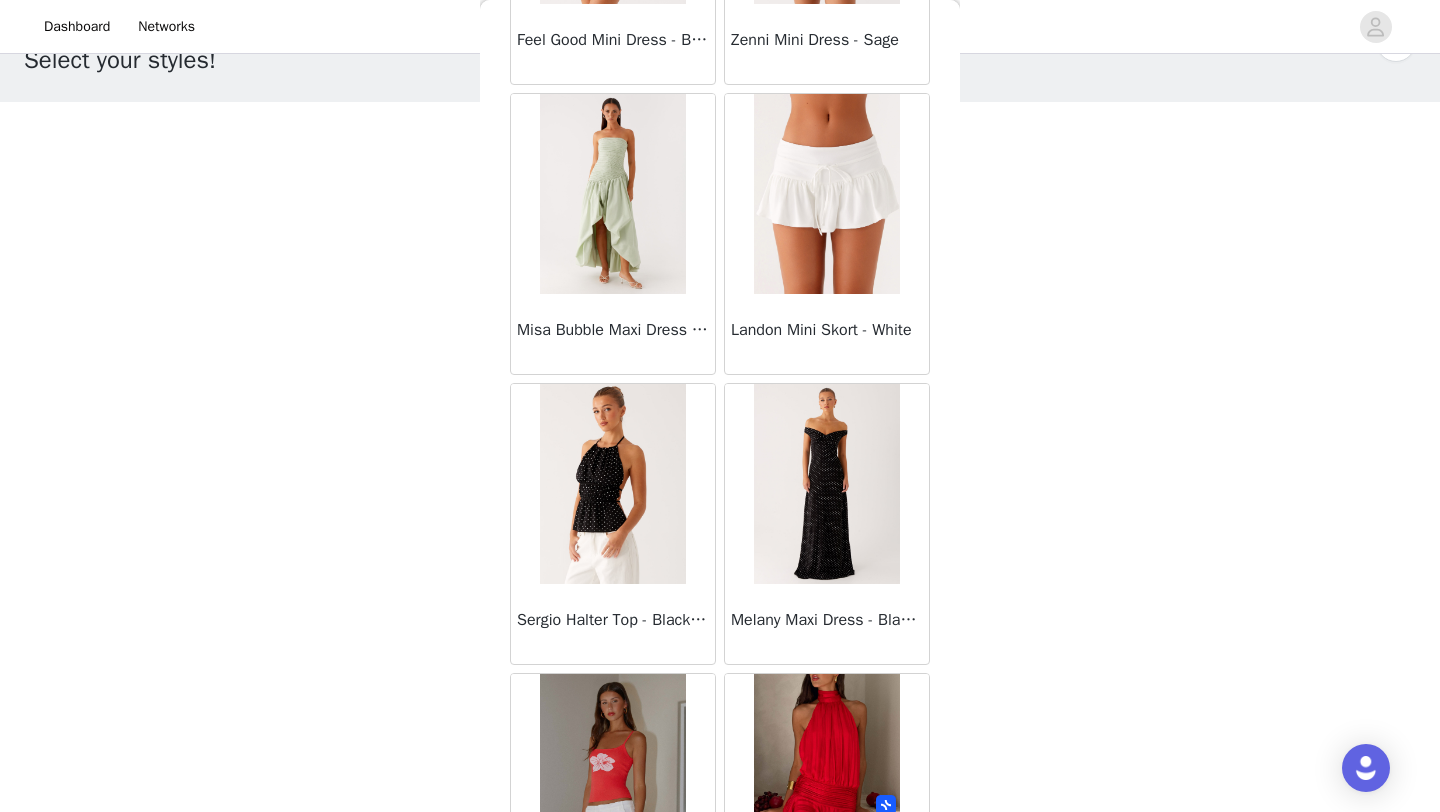 scroll, scrollTop: 54448, scrollLeft: 0, axis: vertical 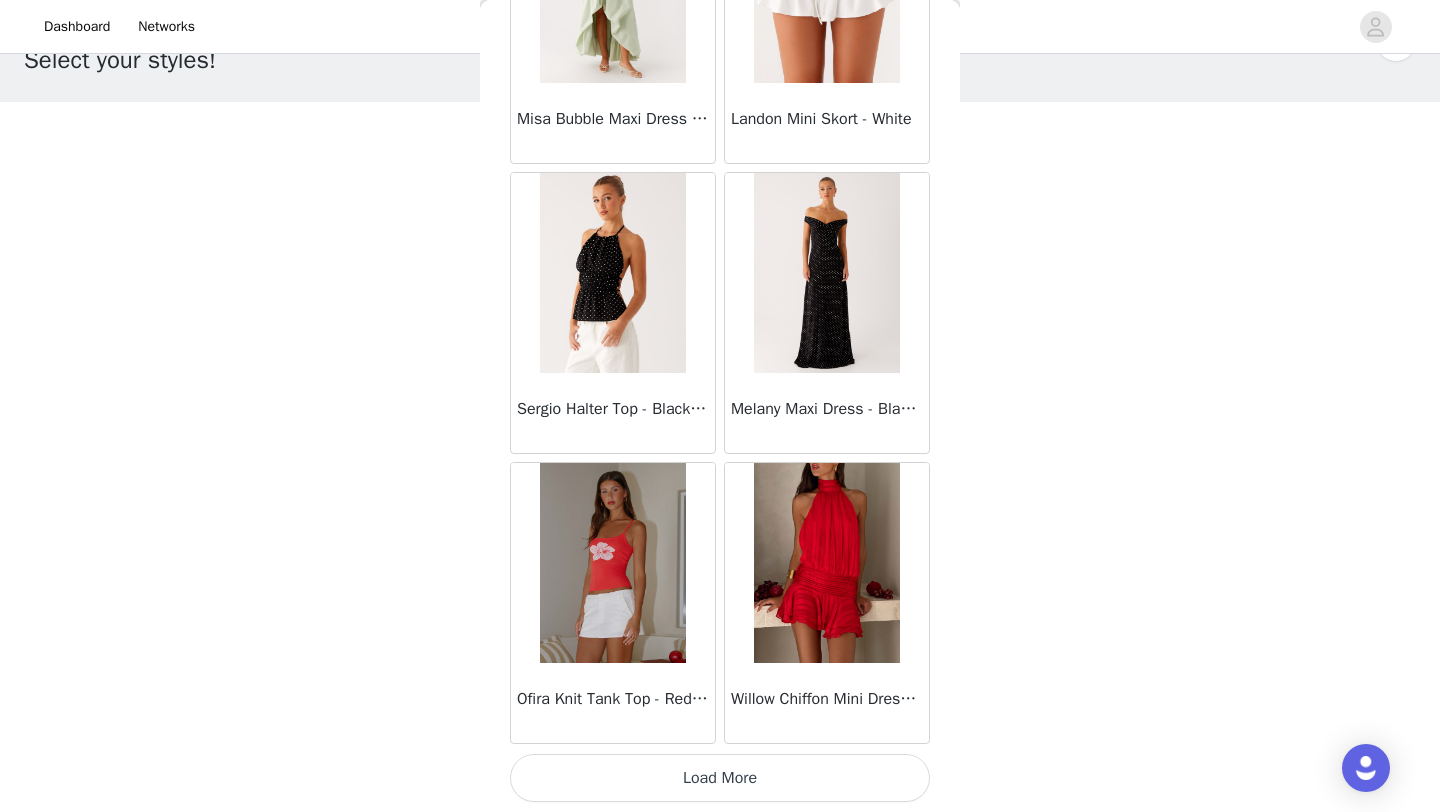 click on "Load More" at bounding box center (720, 778) 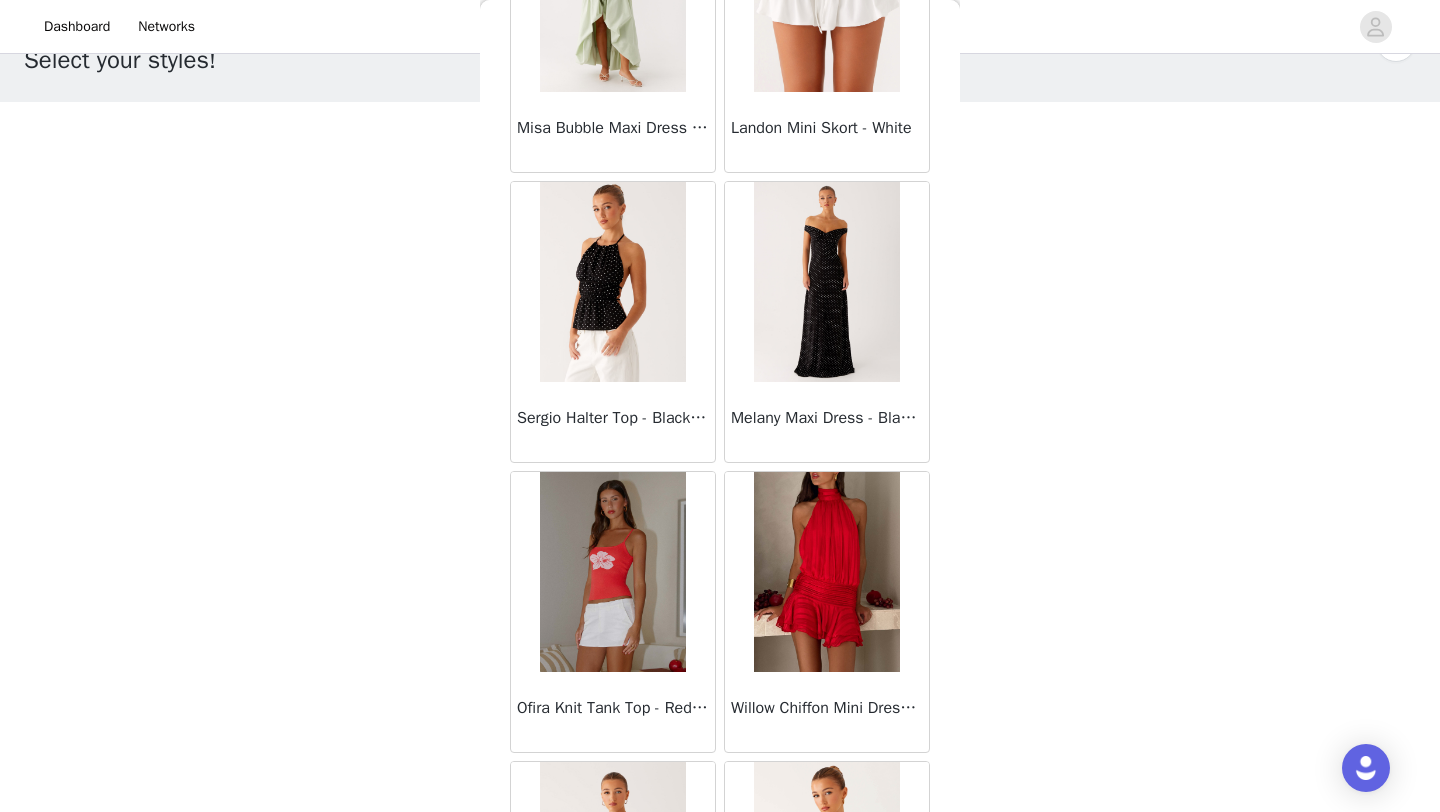 scroll, scrollTop: 54448, scrollLeft: 0, axis: vertical 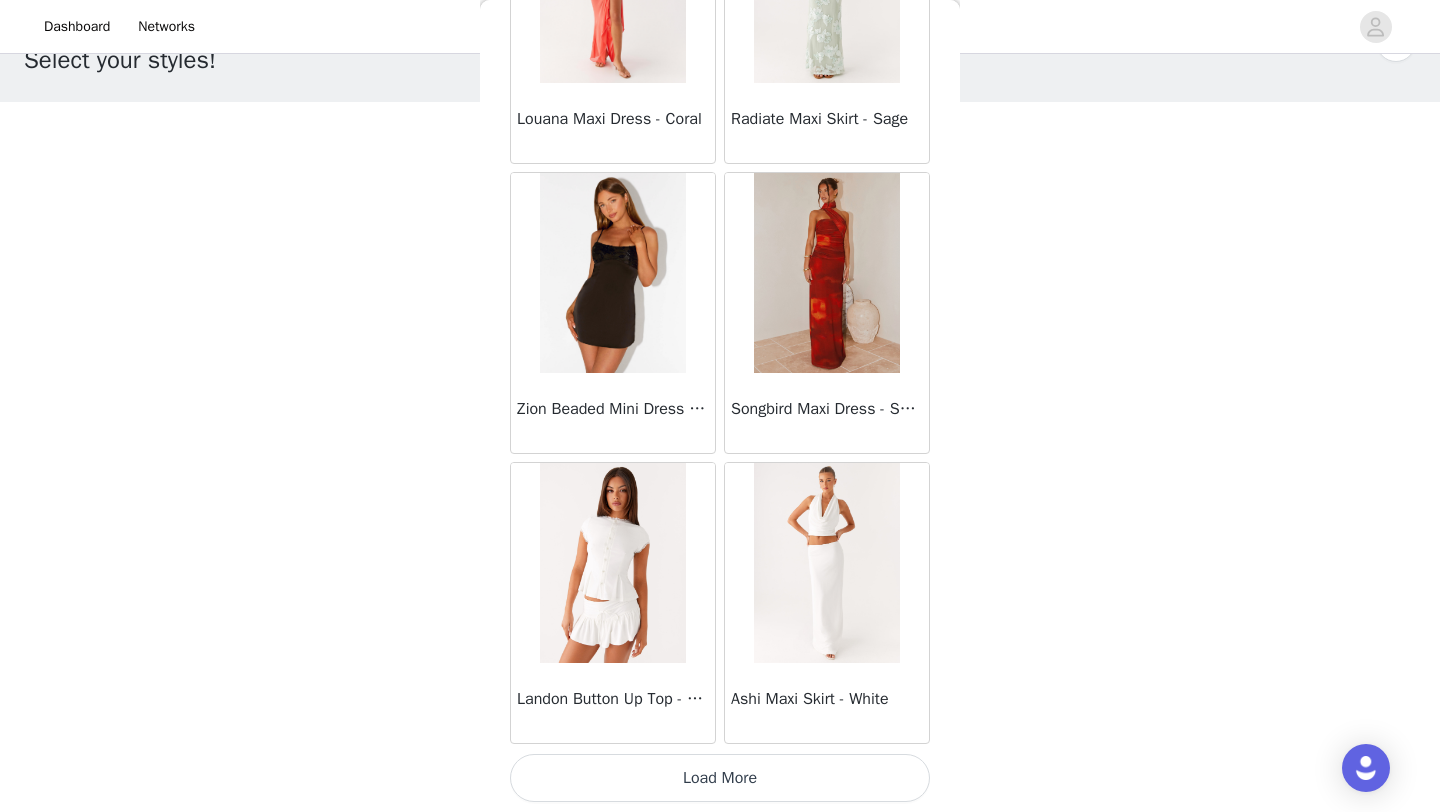click on "Load More" at bounding box center (720, 778) 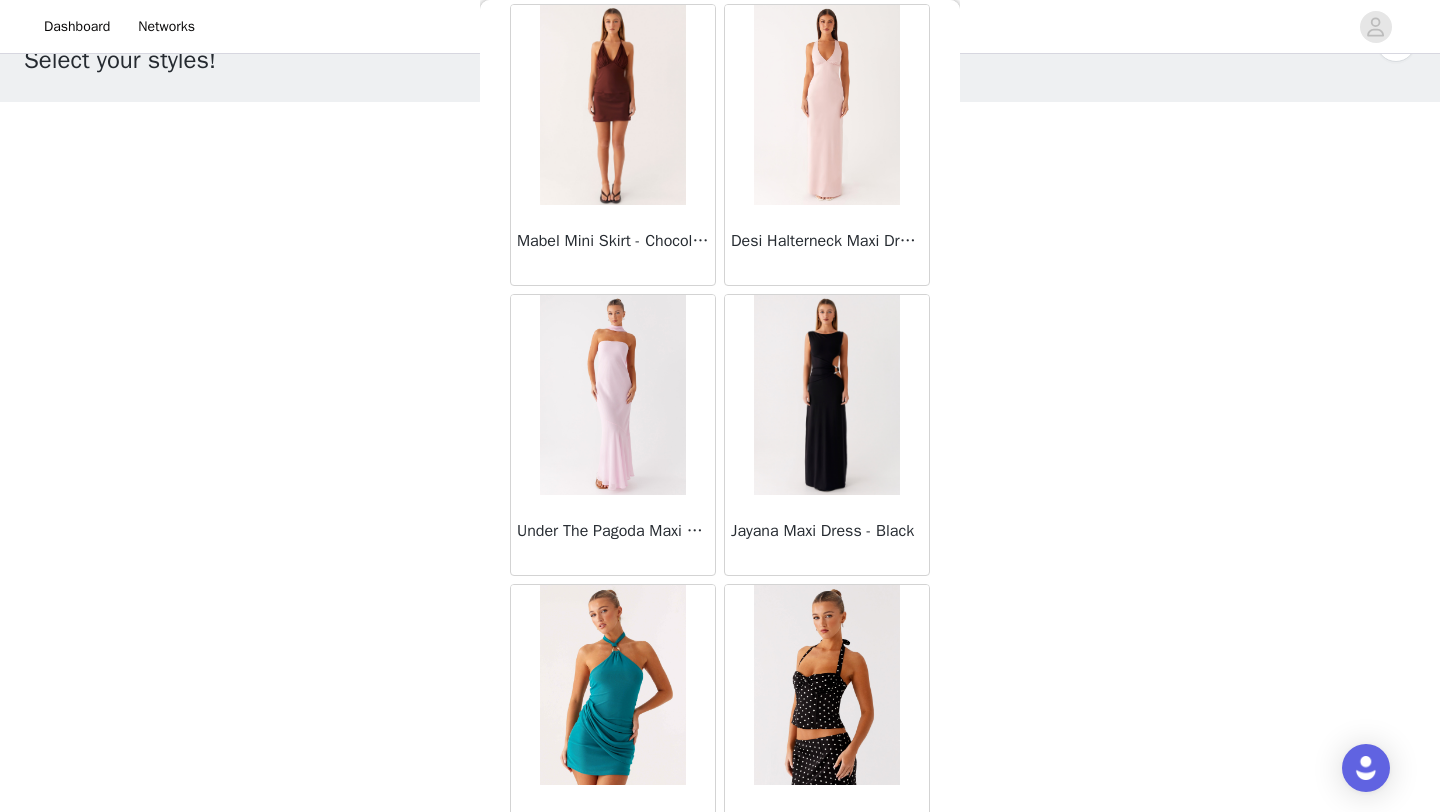 scroll, scrollTop: 60239, scrollLeft: 0, axis: vertical 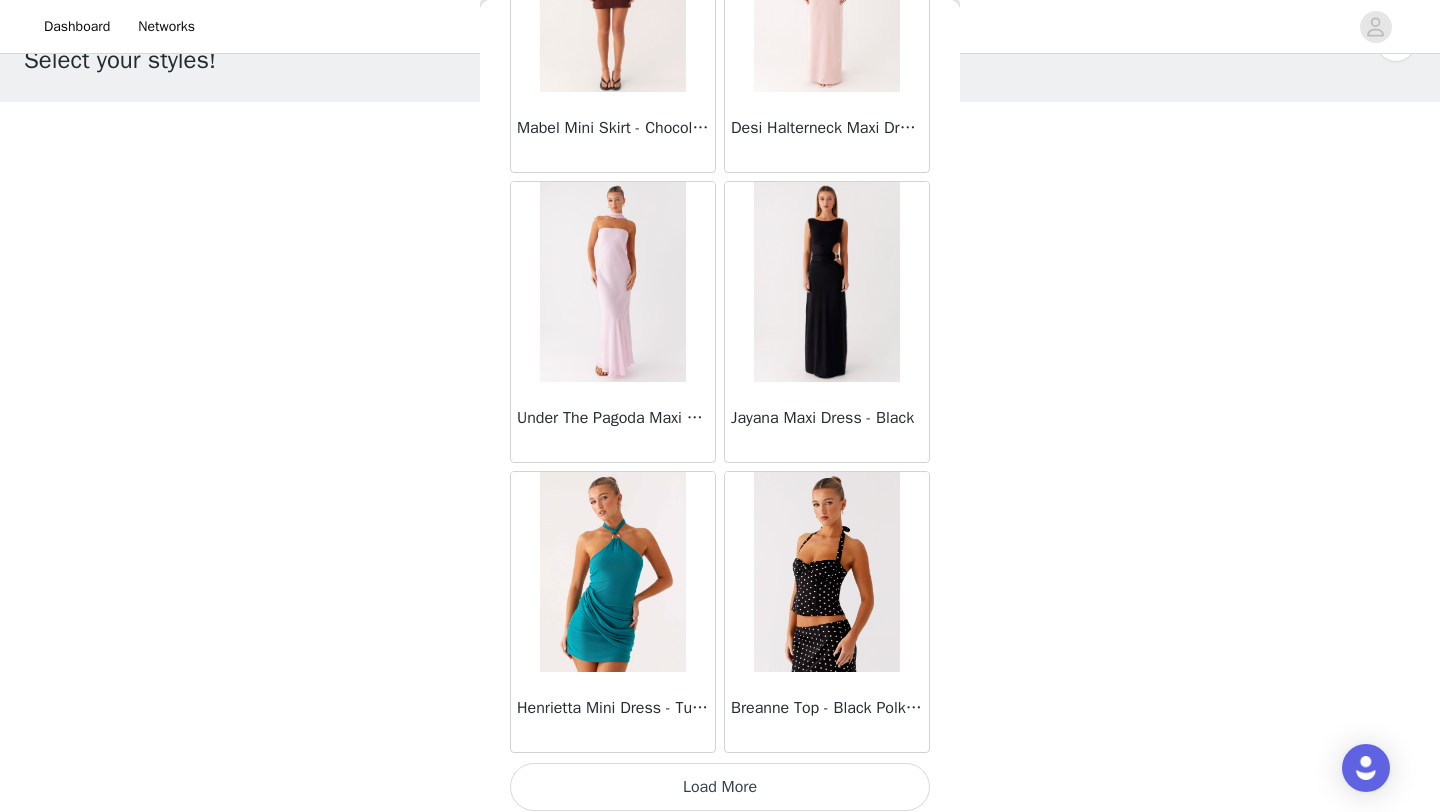 click on "Breanne Top - Black Polka Dot" at bounding box center [827, 712] 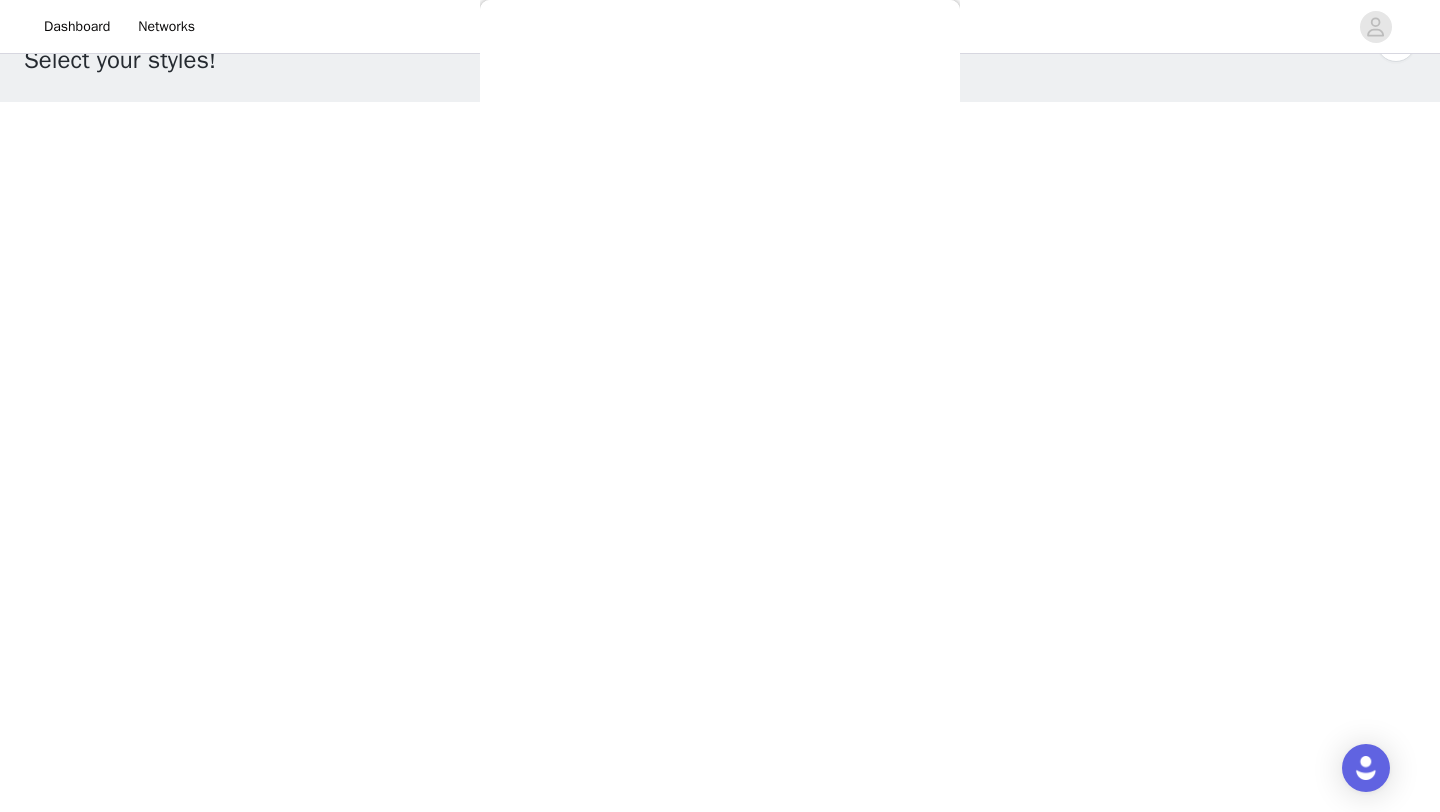 scroll, scrollTop: 0, scrollLeft: 0, axis: both 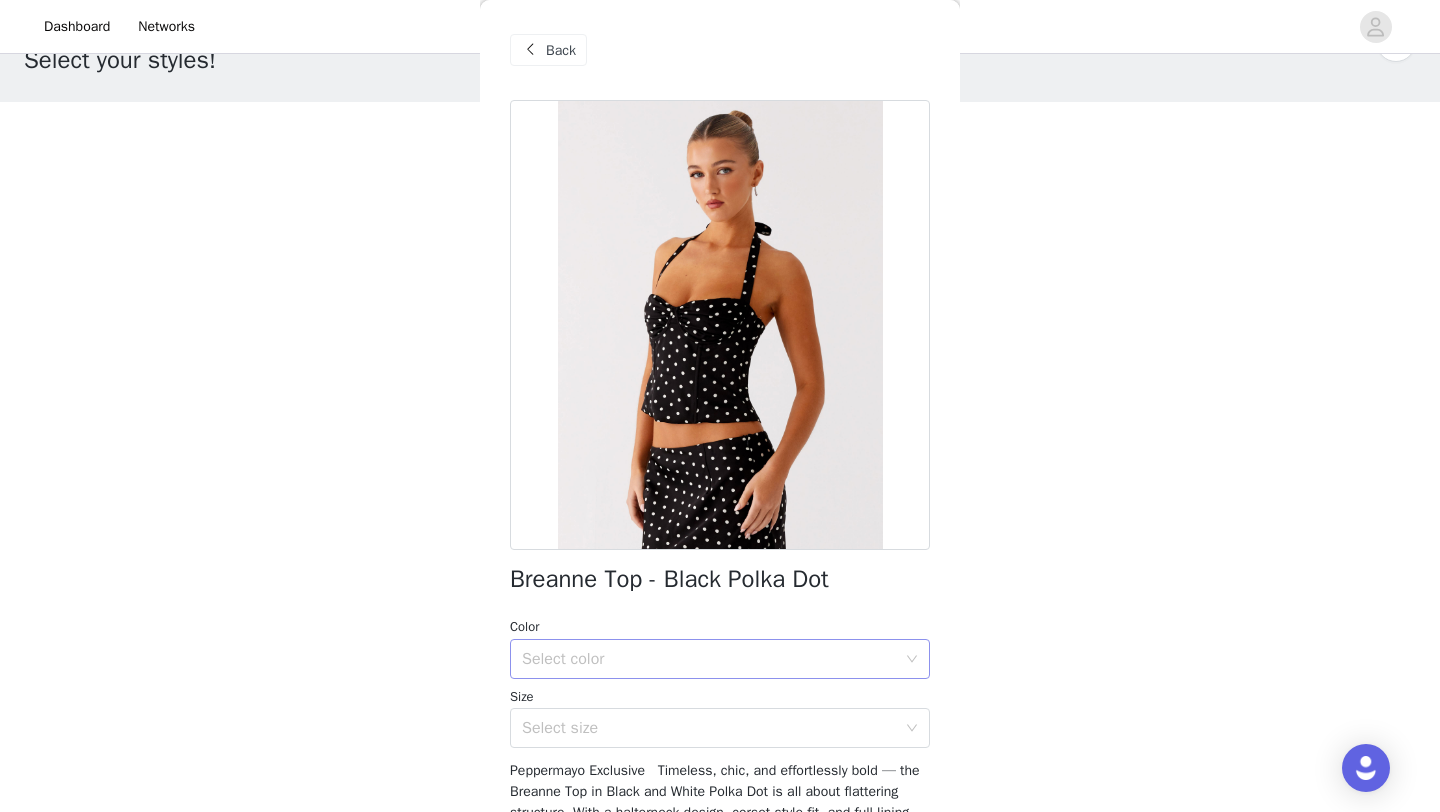 click on "Select color" at bounding box center (713, 659) 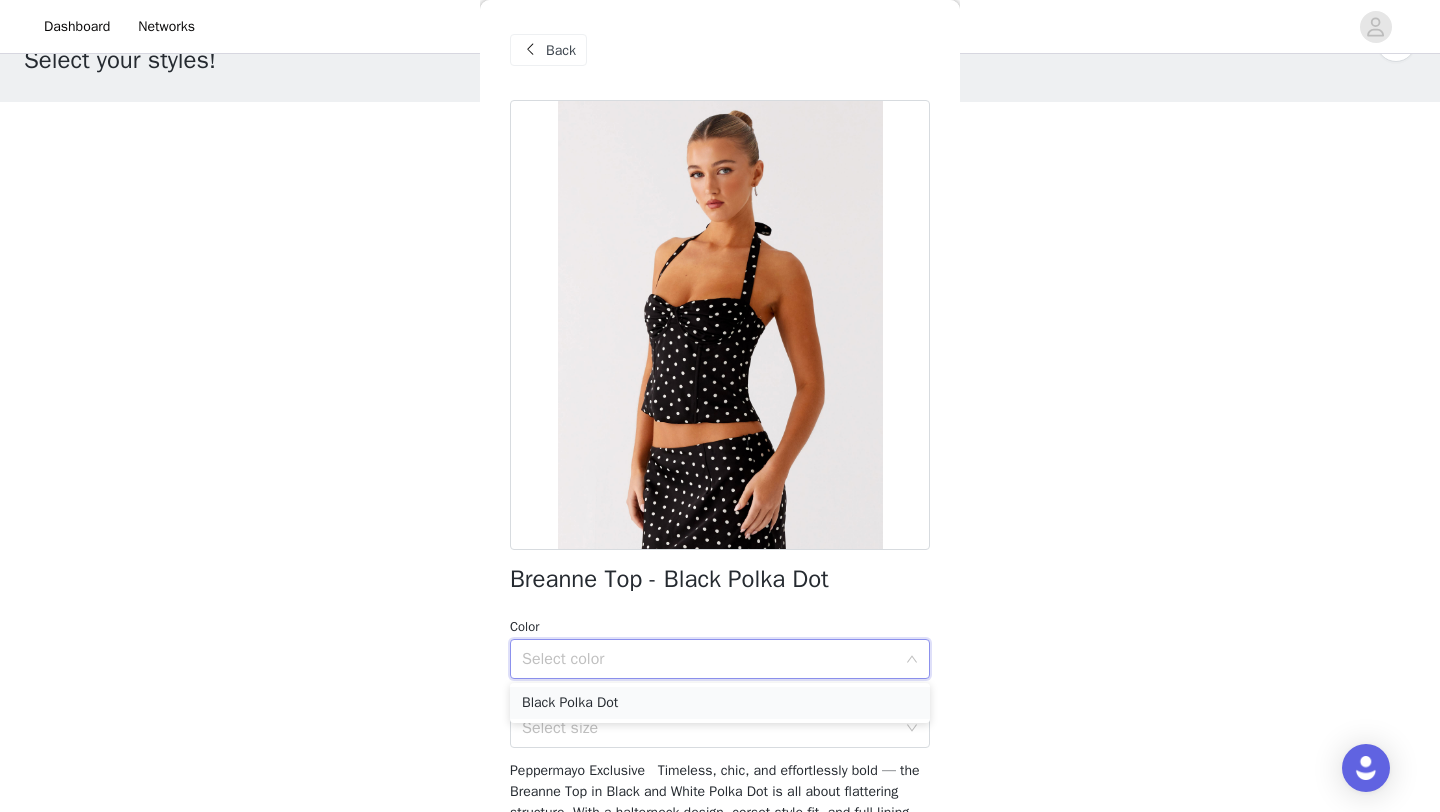 click on "Black Polka Dot" at bounding box center [720, 703] 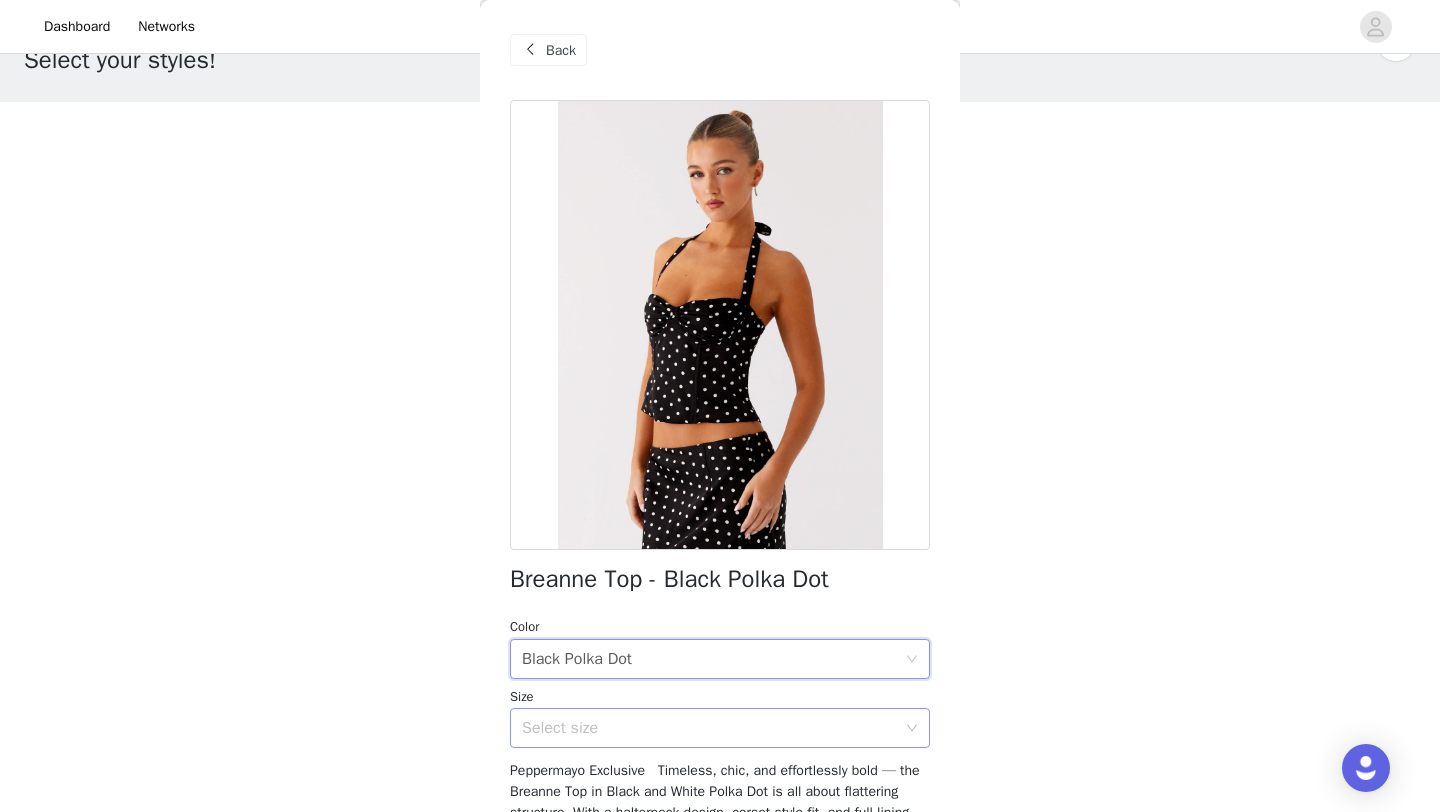 click on "Select size" at bounding box center [709, 728] 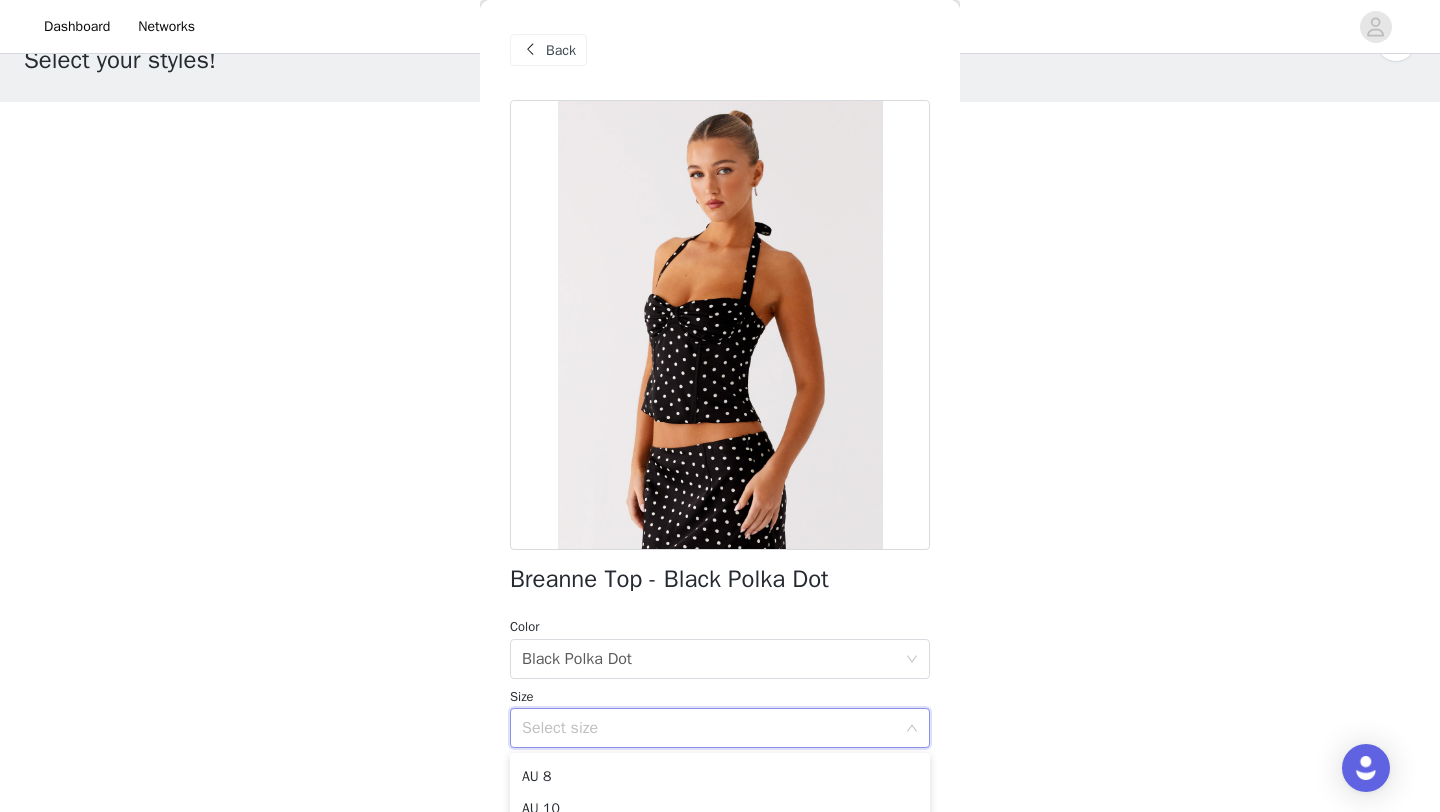 scroll, scrollTop: 66, scrollLeft: 0, axis: vertical 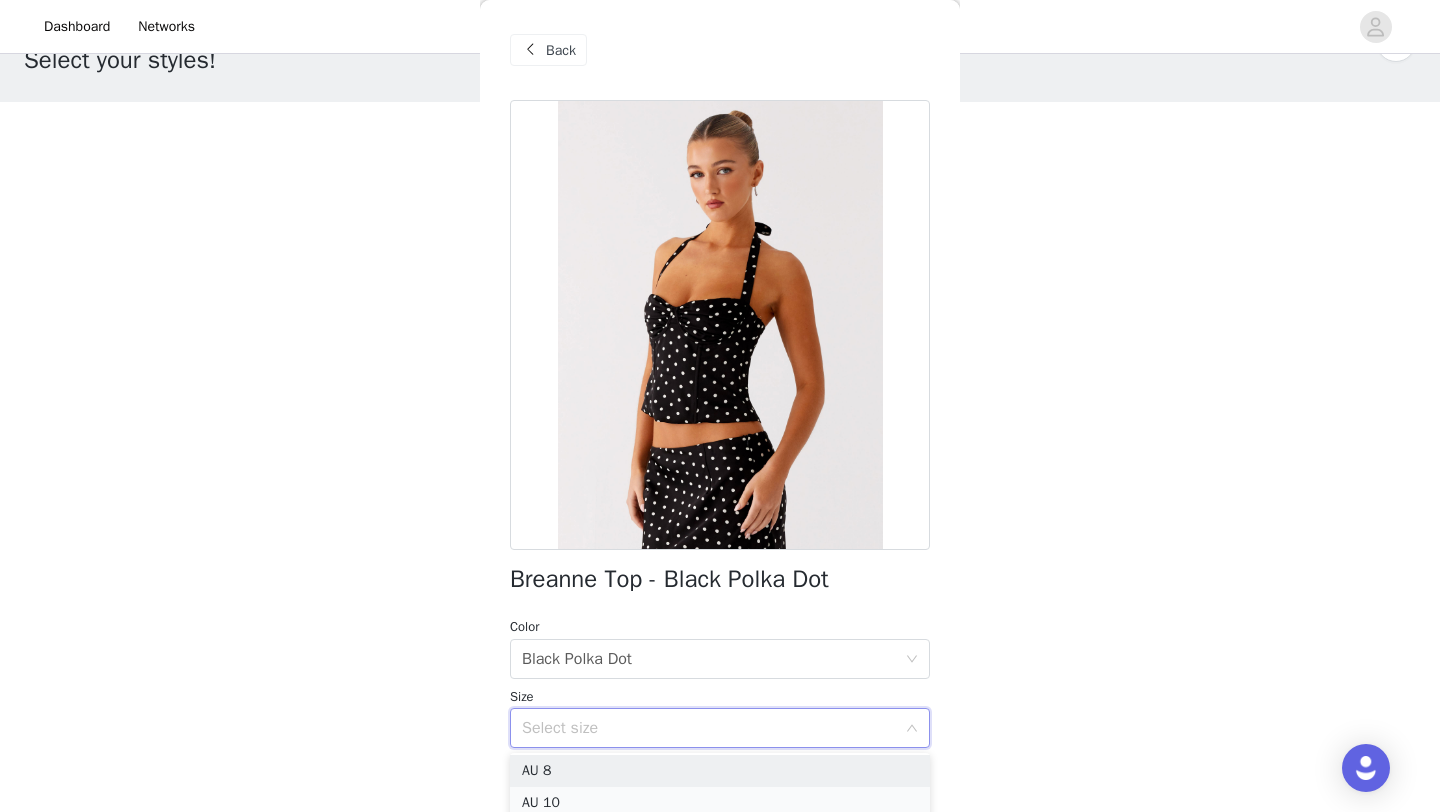 click on "AU 10" at bounding box center (720, 803) 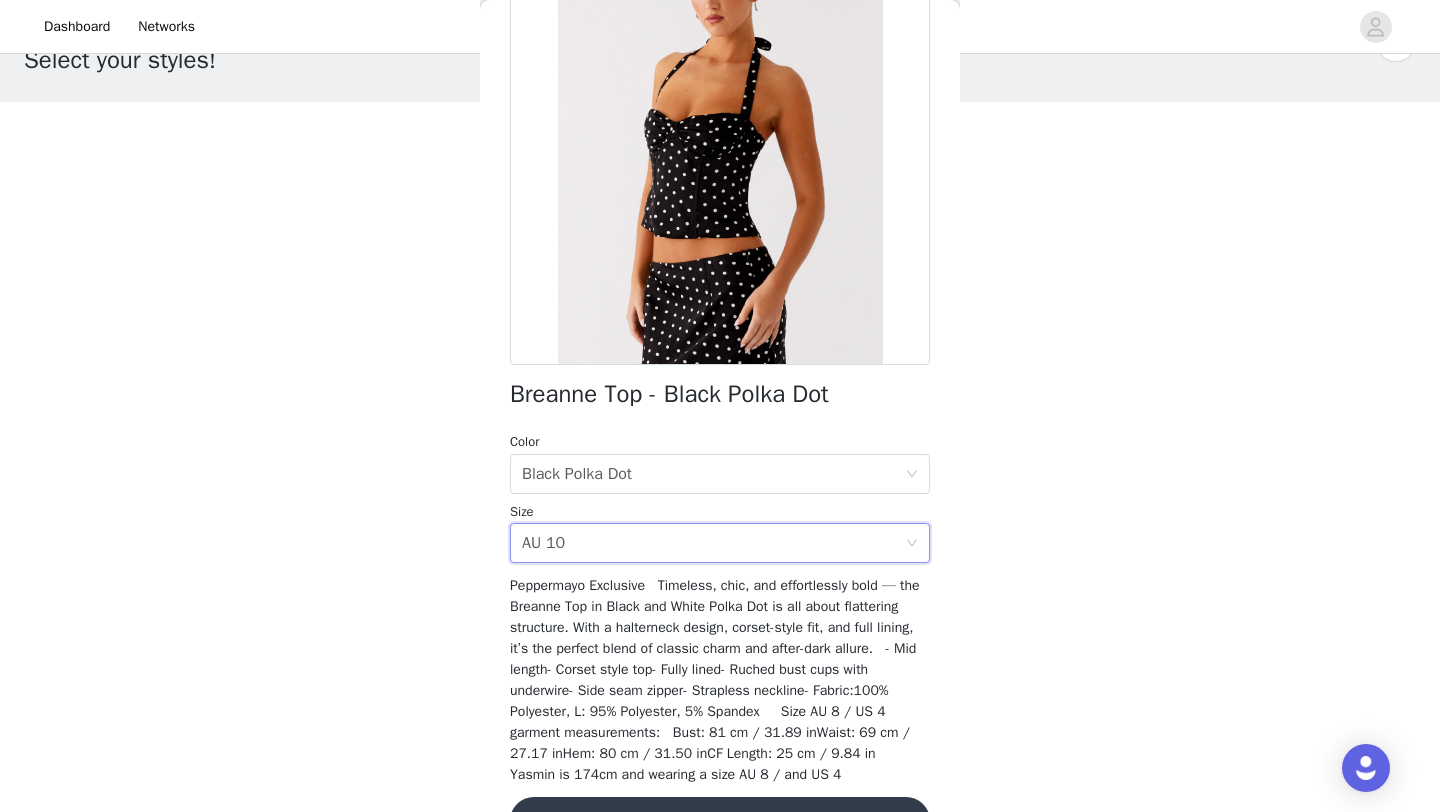 scroll, scrollTop: 242, scrollLeft: 0, axis: vertical 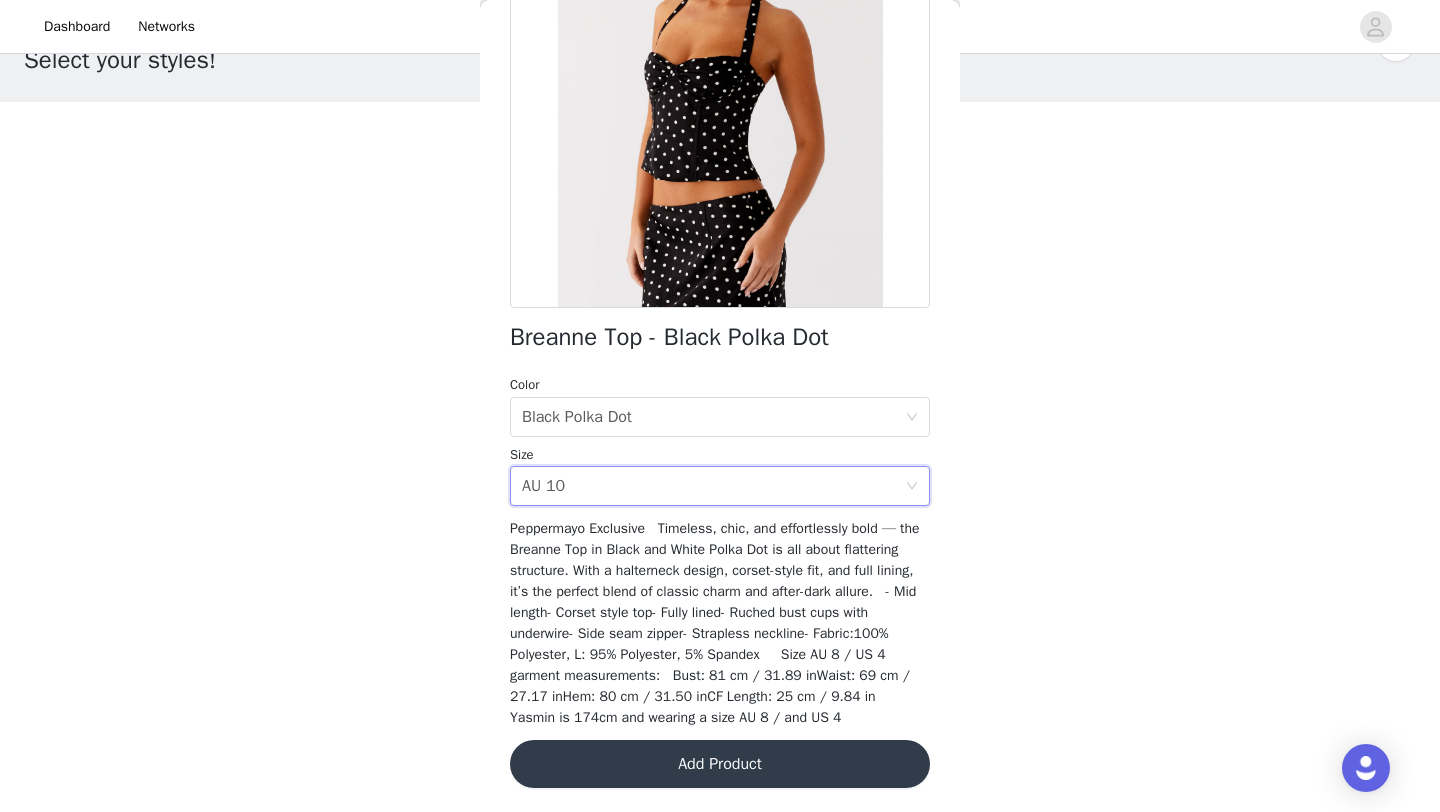 click on "Add Product" at bounding box center [720, 764] 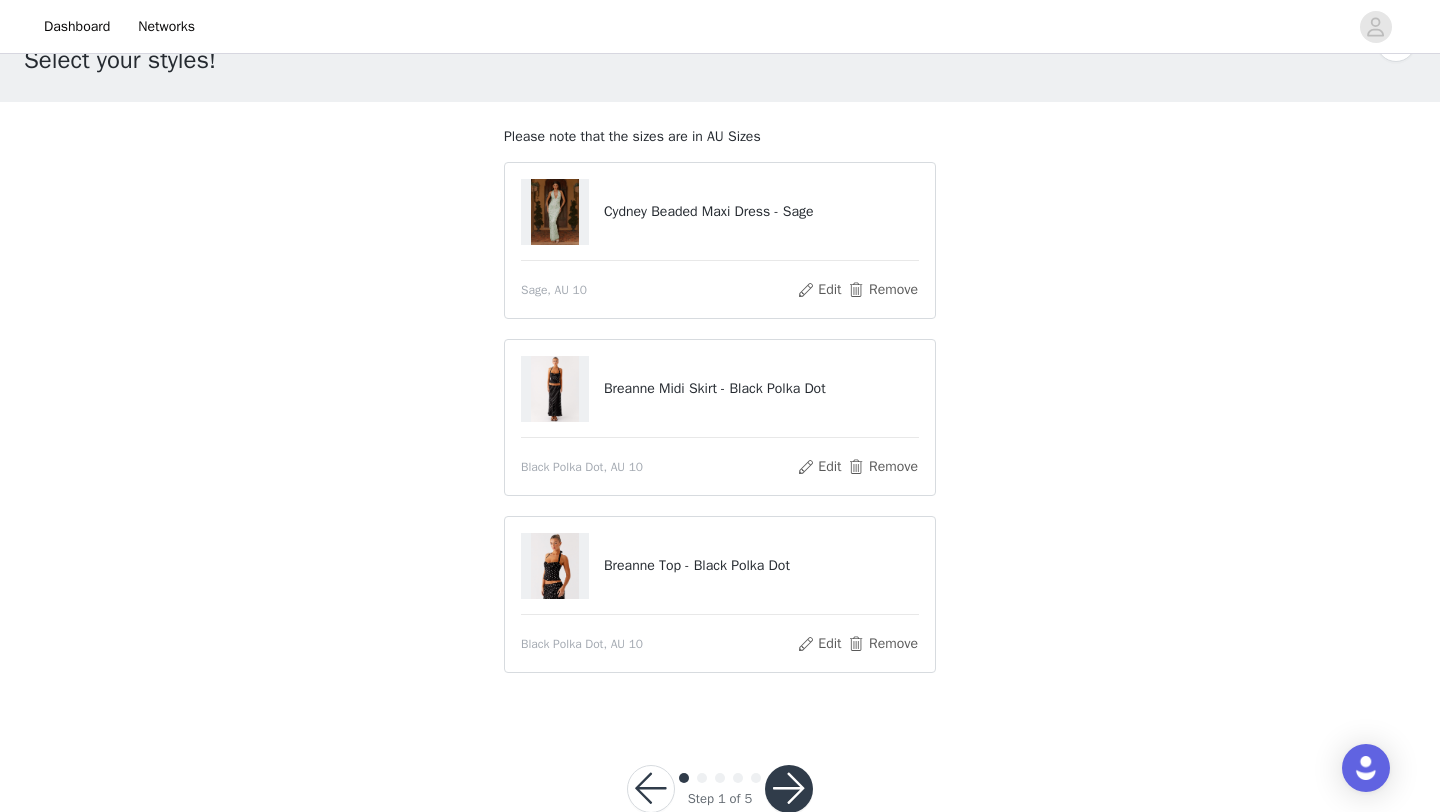 scroll, scrollTop: 108, scrollLeft: 0, axis: vertical 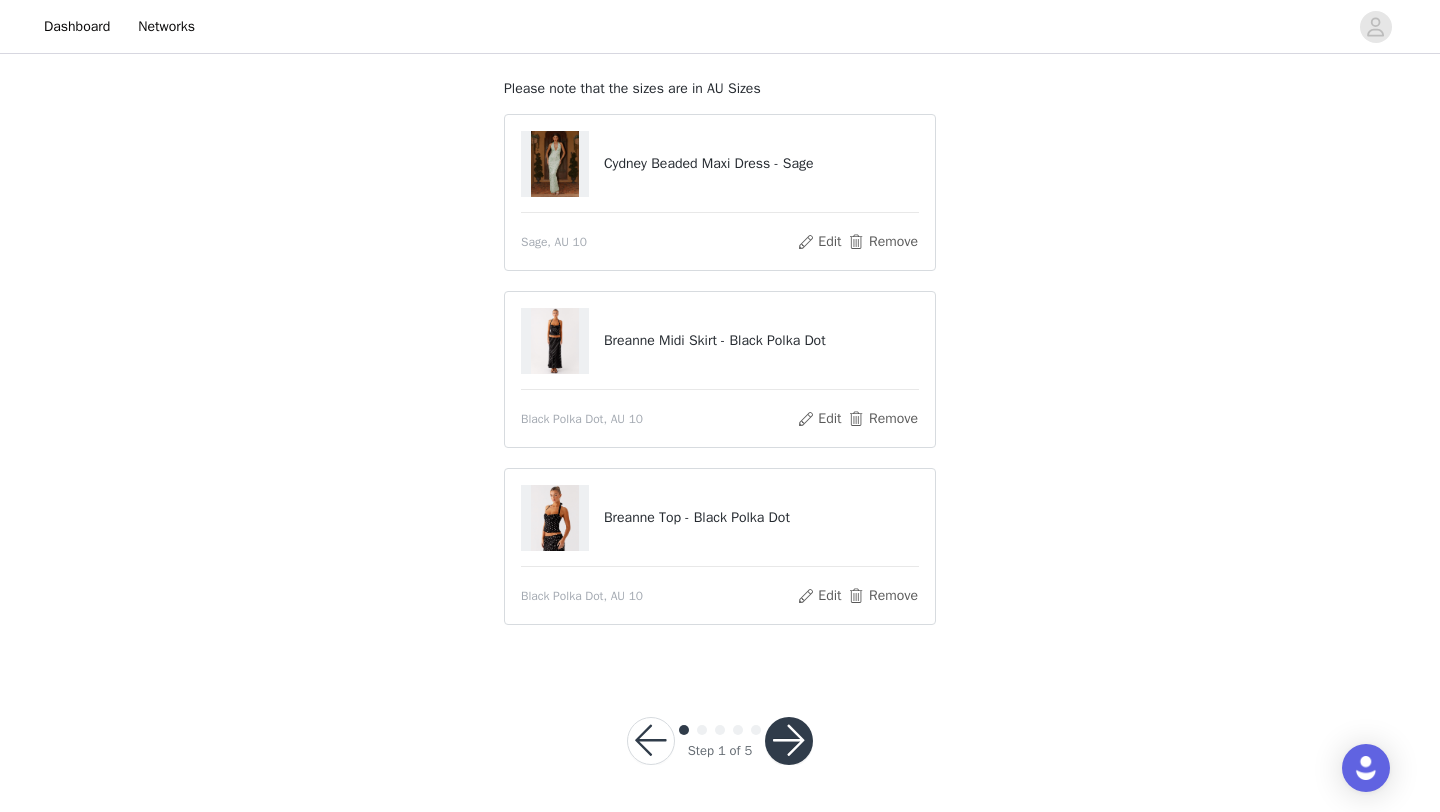 click at bounding box center (789, 741) 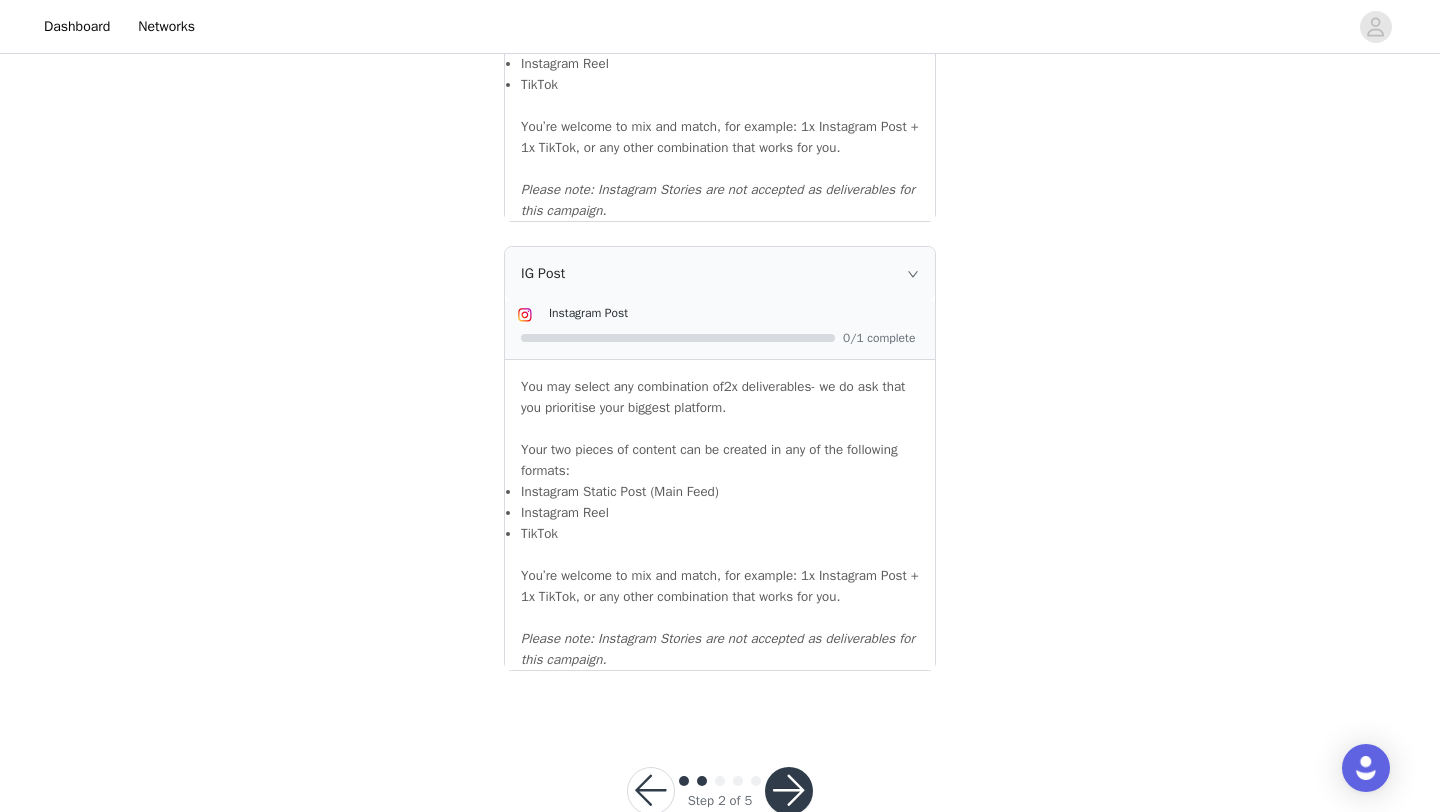scroll, scrollTop: 2144, scrollLeft: 0, axis: vertical 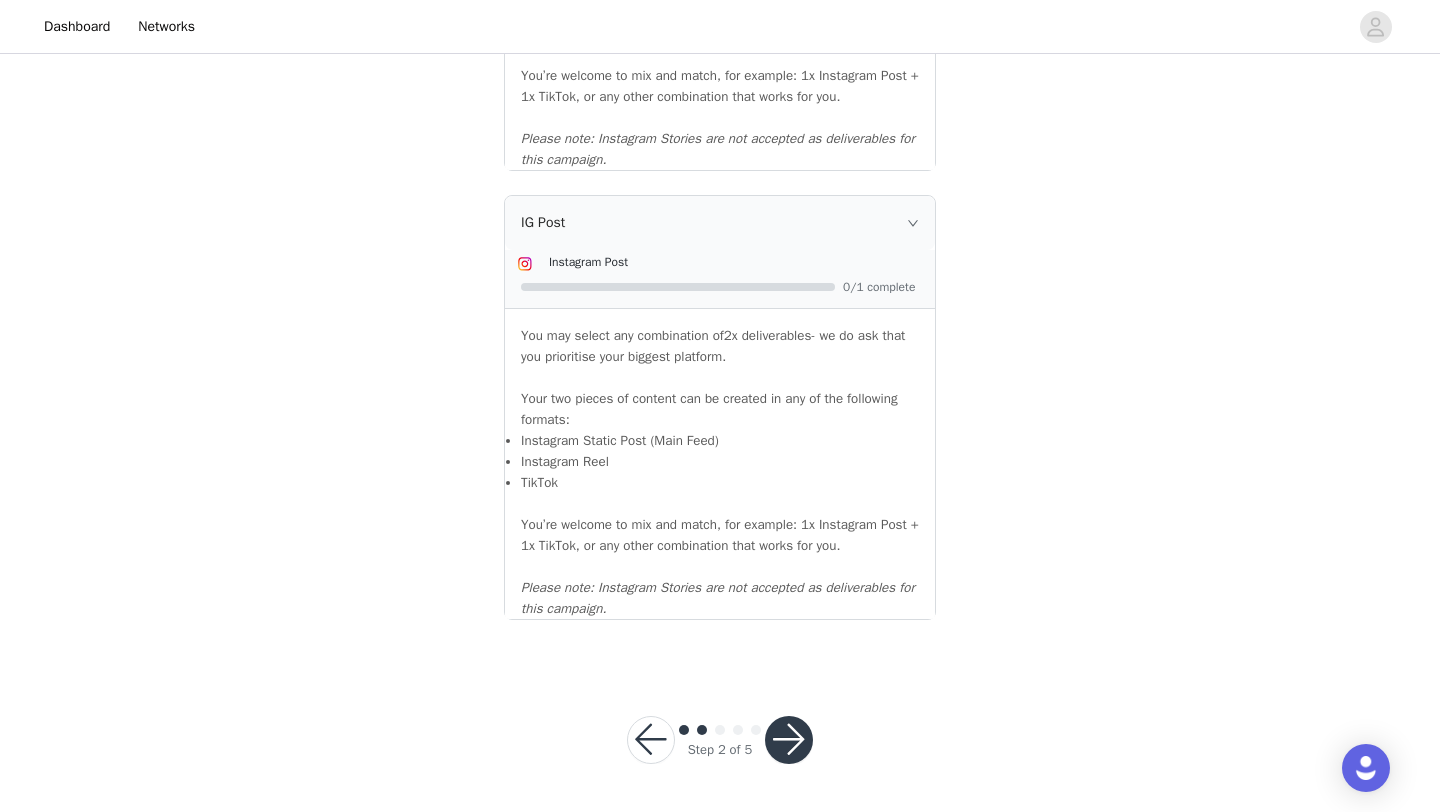 click at bounding box center [789, 740] 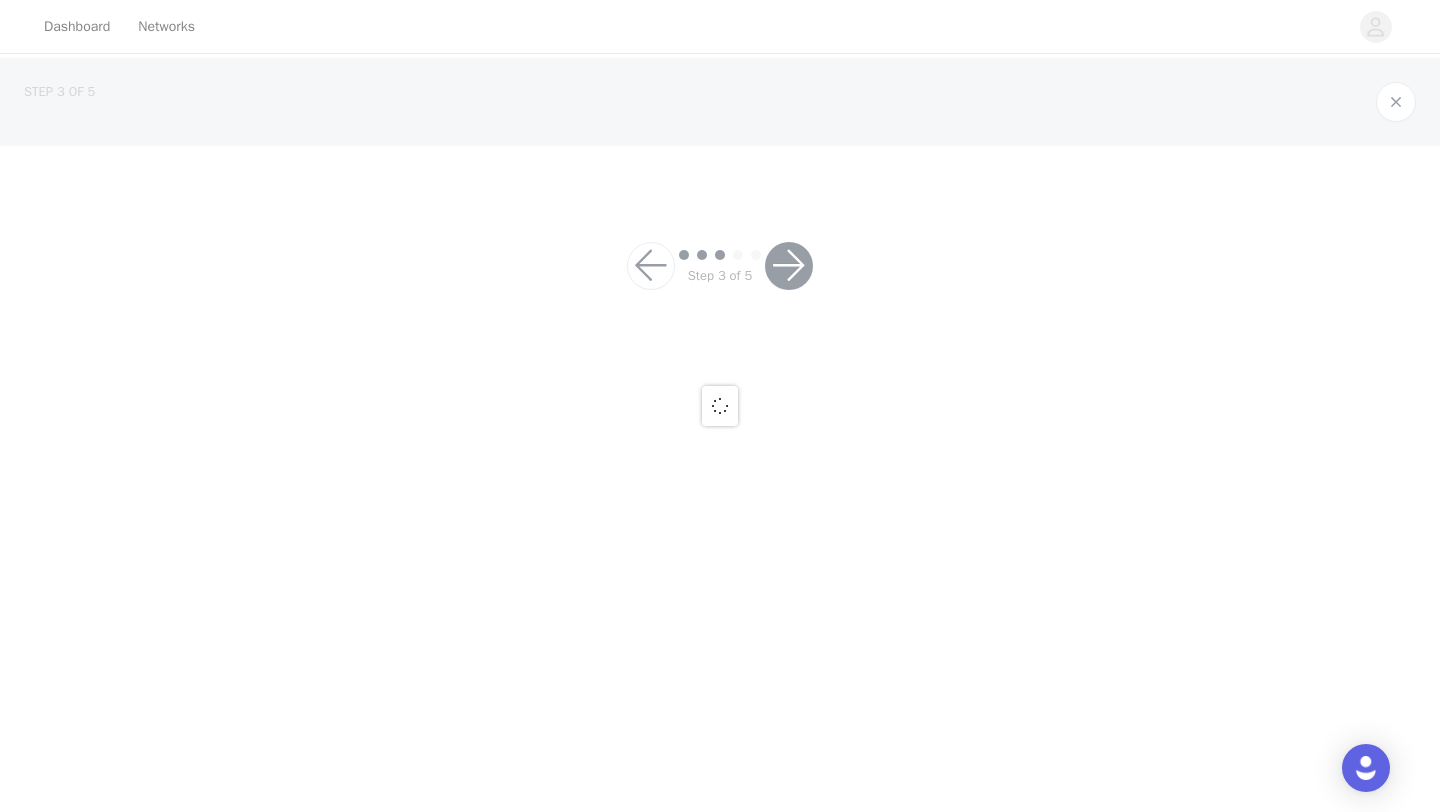 scroll, scrollTop: 0, scrollLeft: 0, axis: both 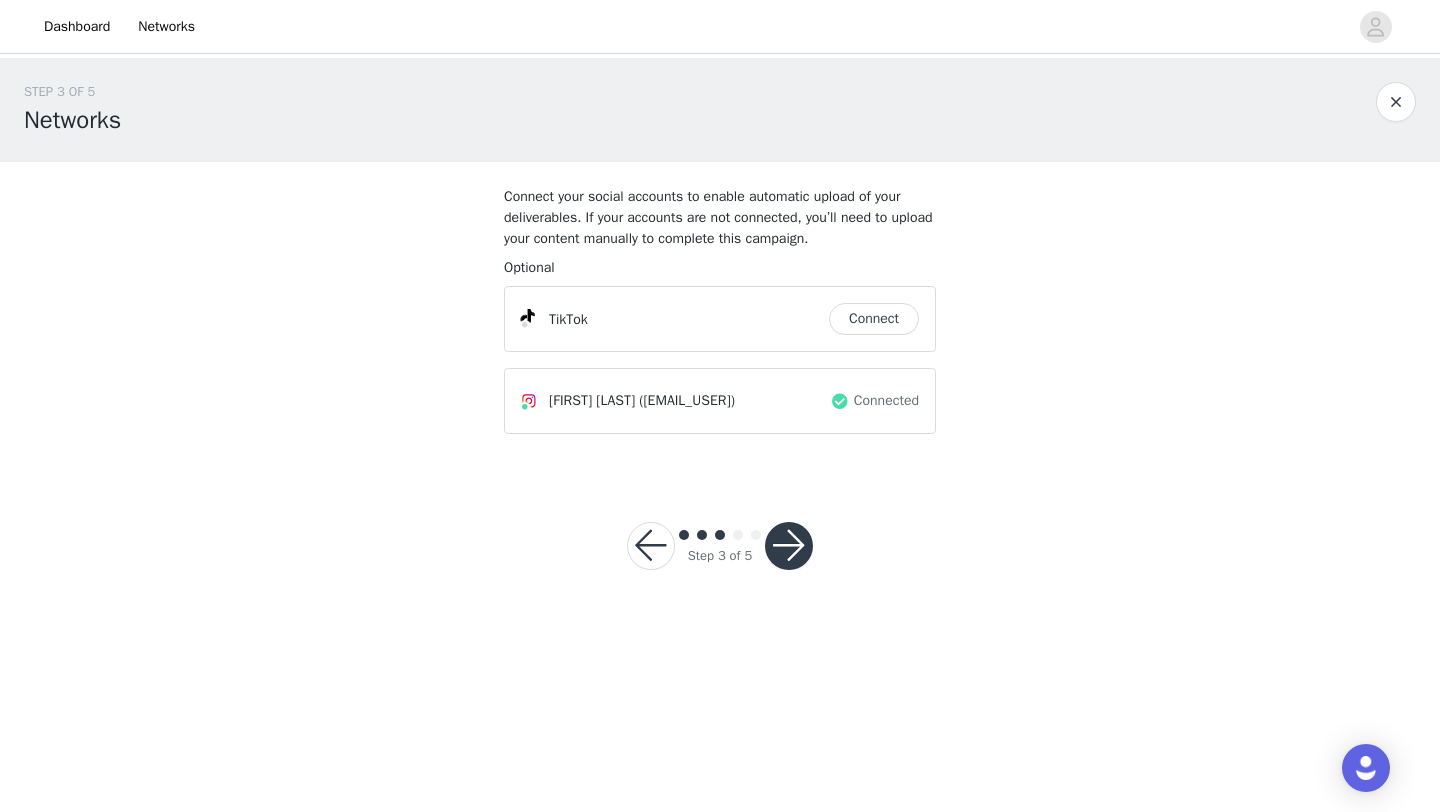 click at bounding box center (789, 546) 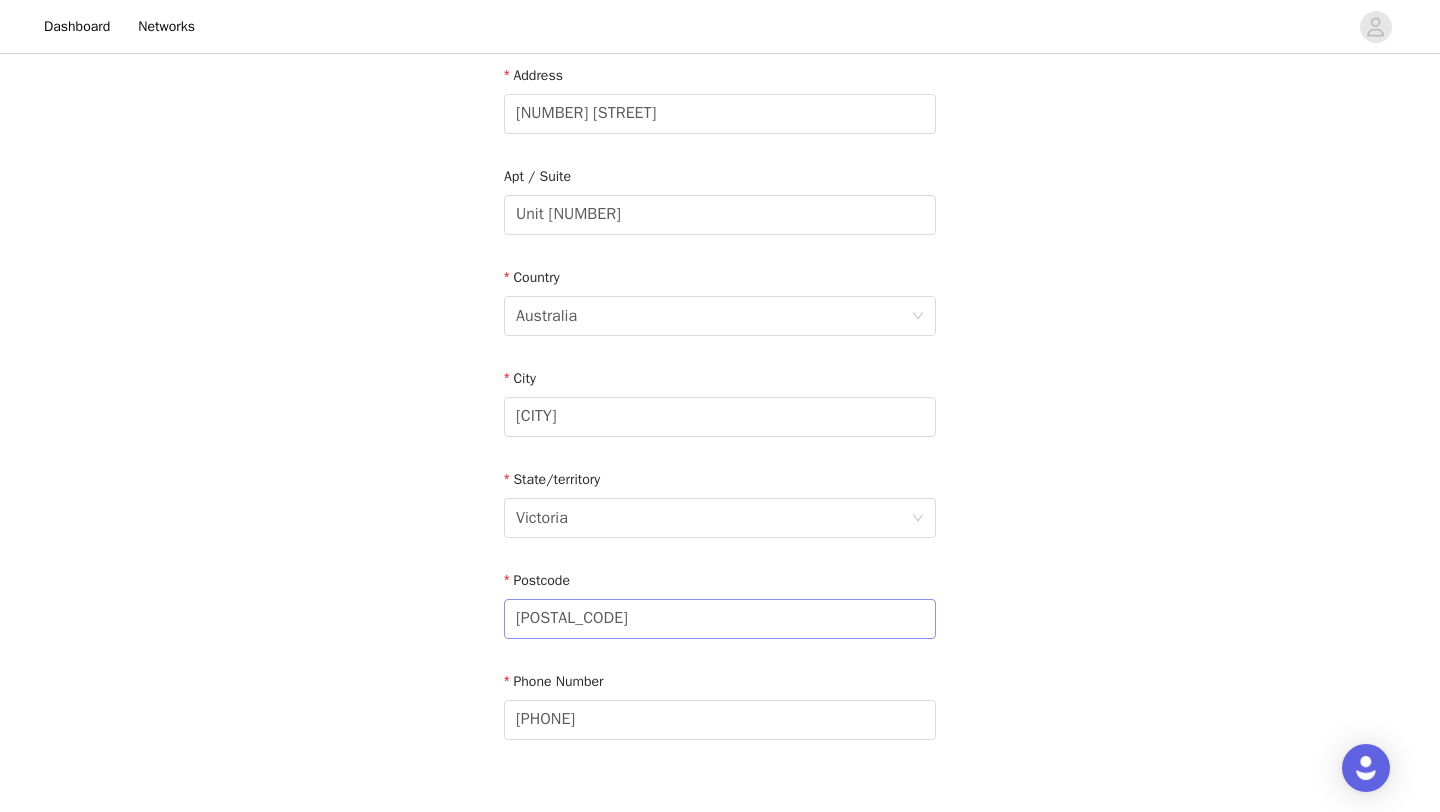 scroll, scrollTop: 593, scrollLeft: 0, axis: vertical 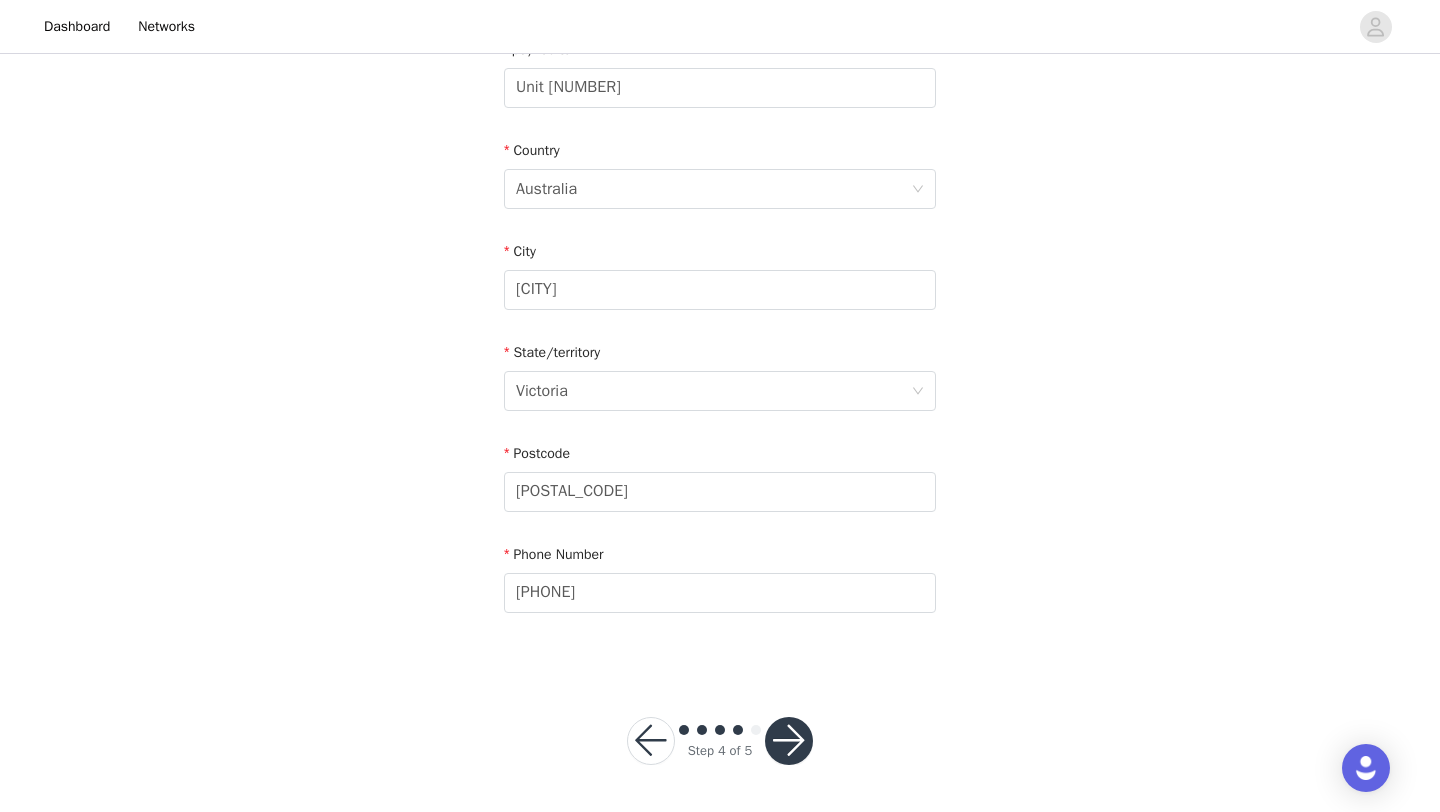 click at bounding box center (789, 741) 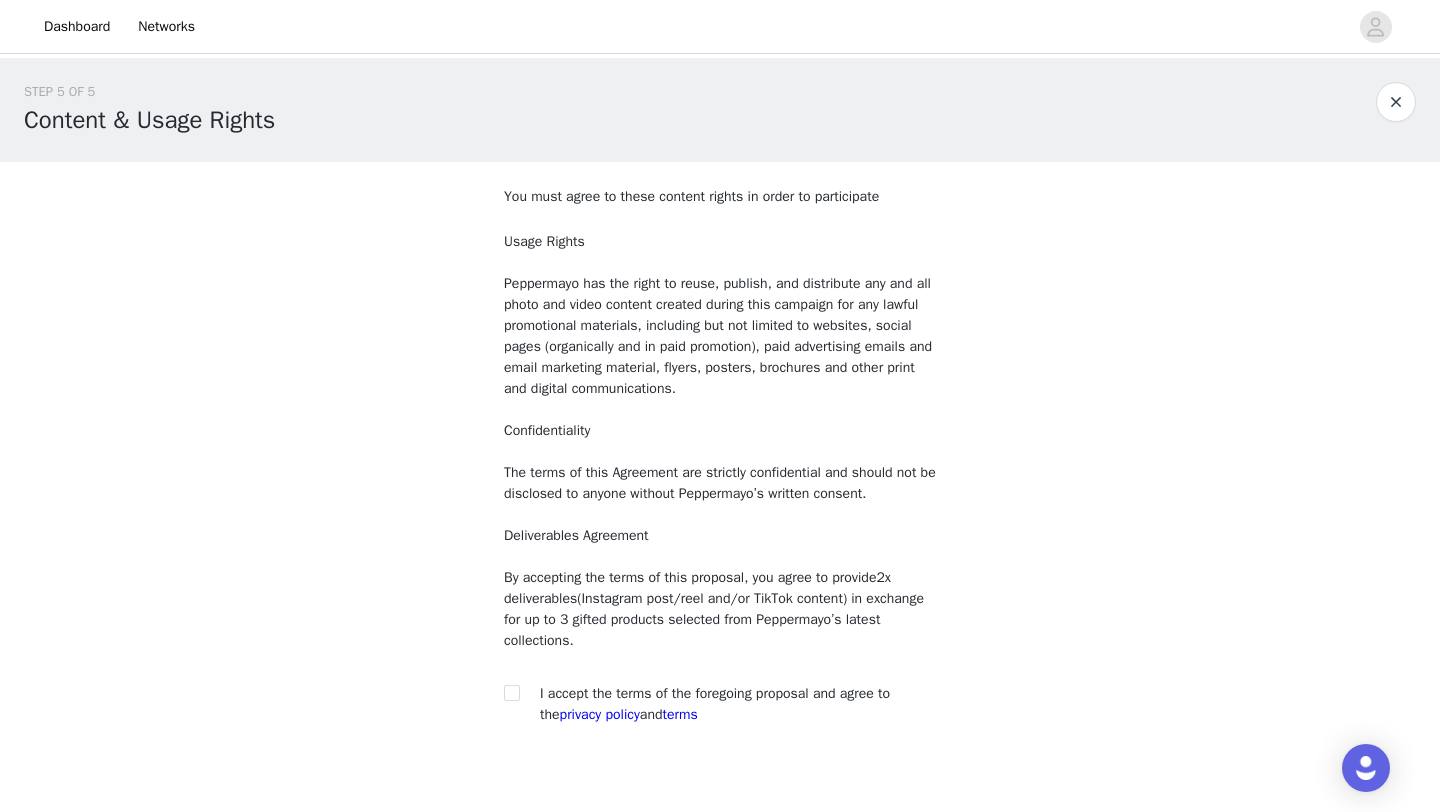 scroll, scrollTop: 112, scrollLeft: 0, axis: vertical 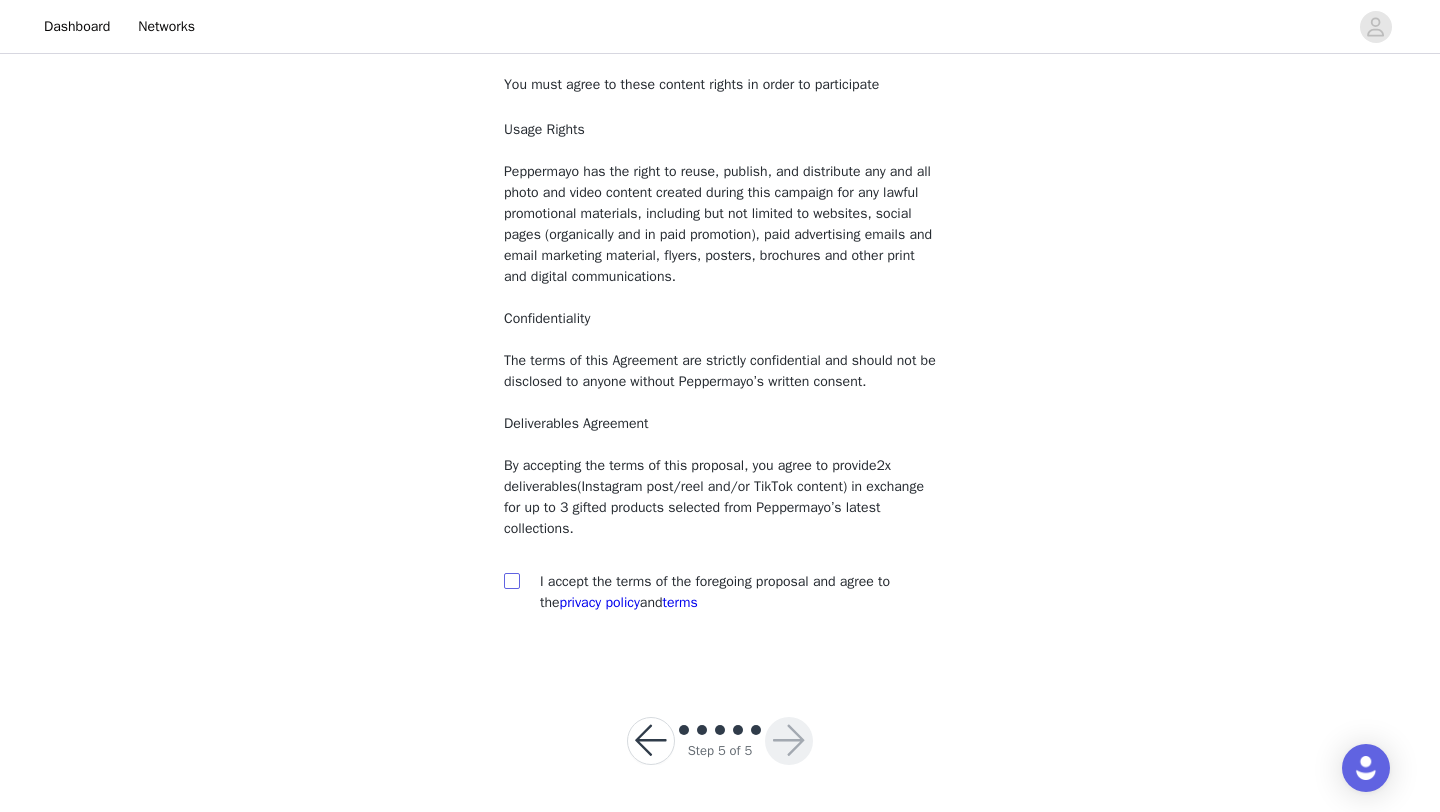 click at bounding box center [511, 580] 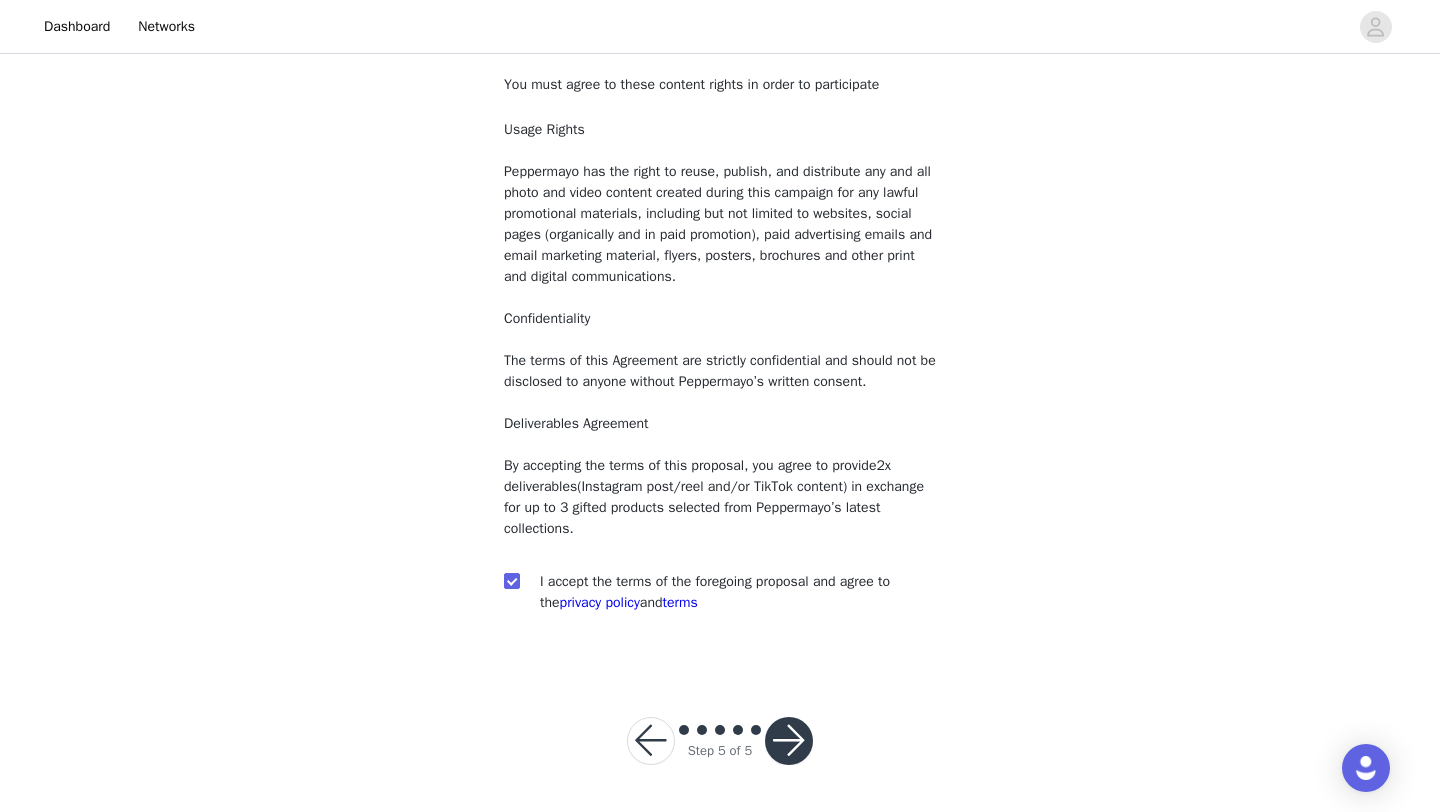 click at bounding box center [789, 741] 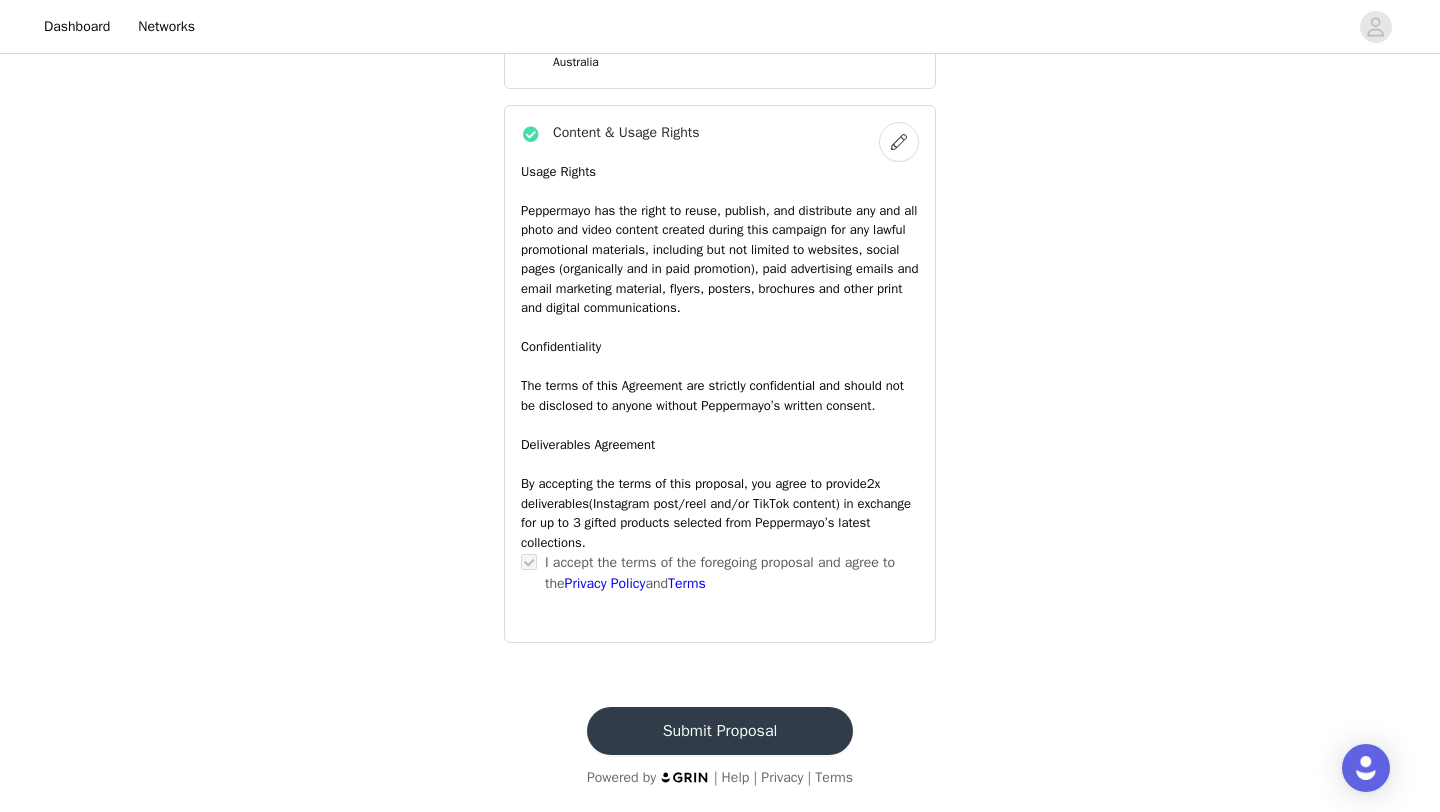 scroll, scrollTop: 1234, scrollLeft: 0, axis: vertical 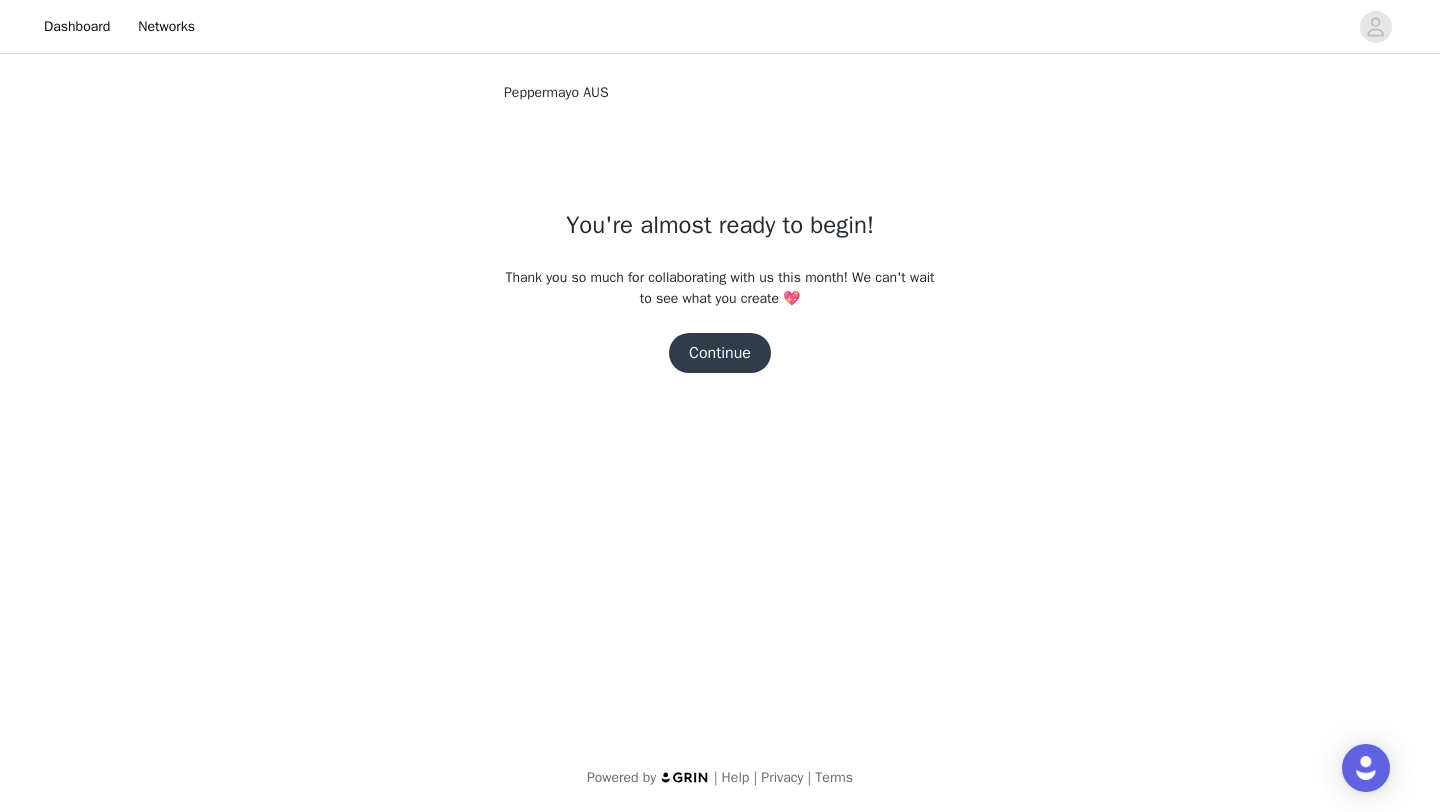 click on "Continue" at bounding box center [720, 353] 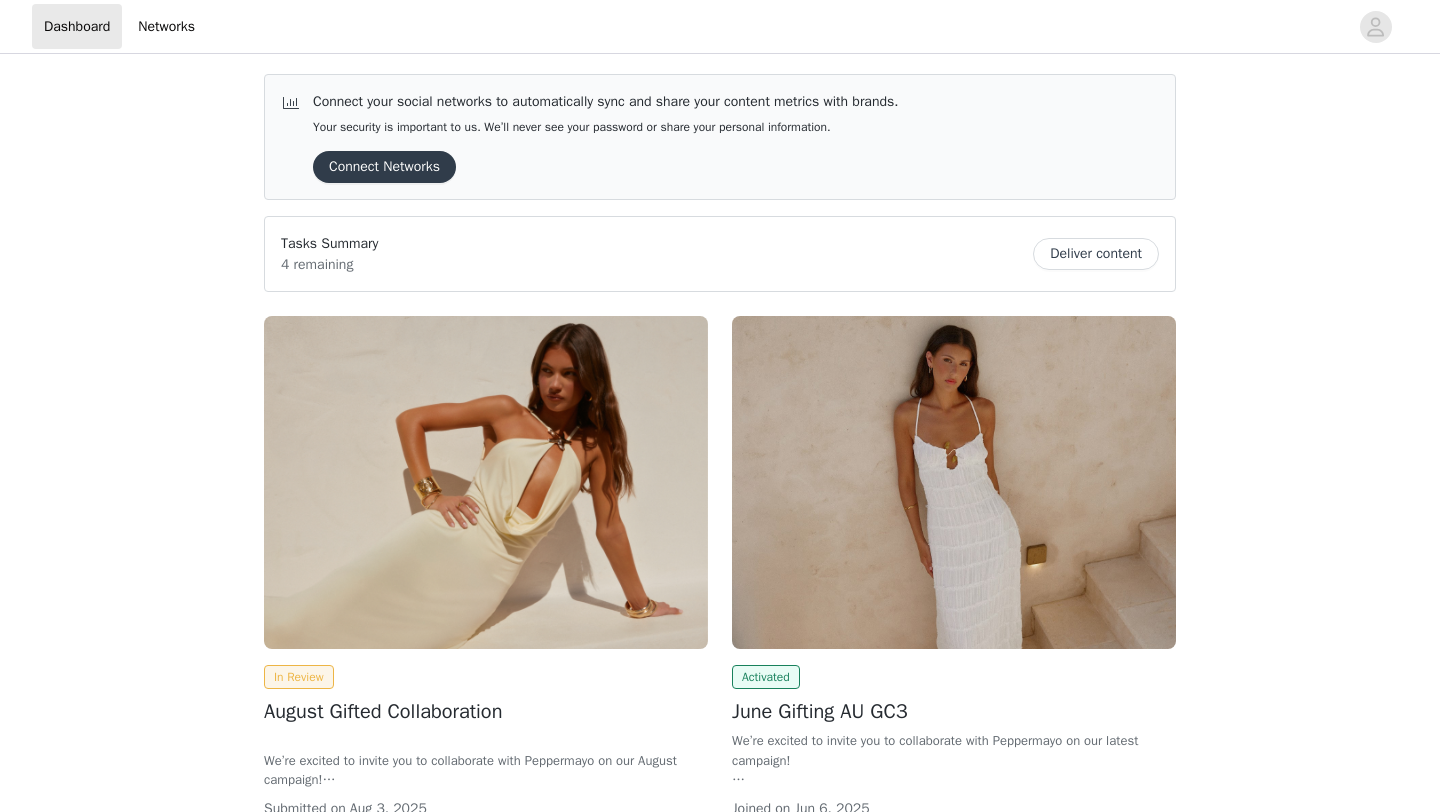 scroll, scrollTop: 0, scrollLeft: 0, axis: both 